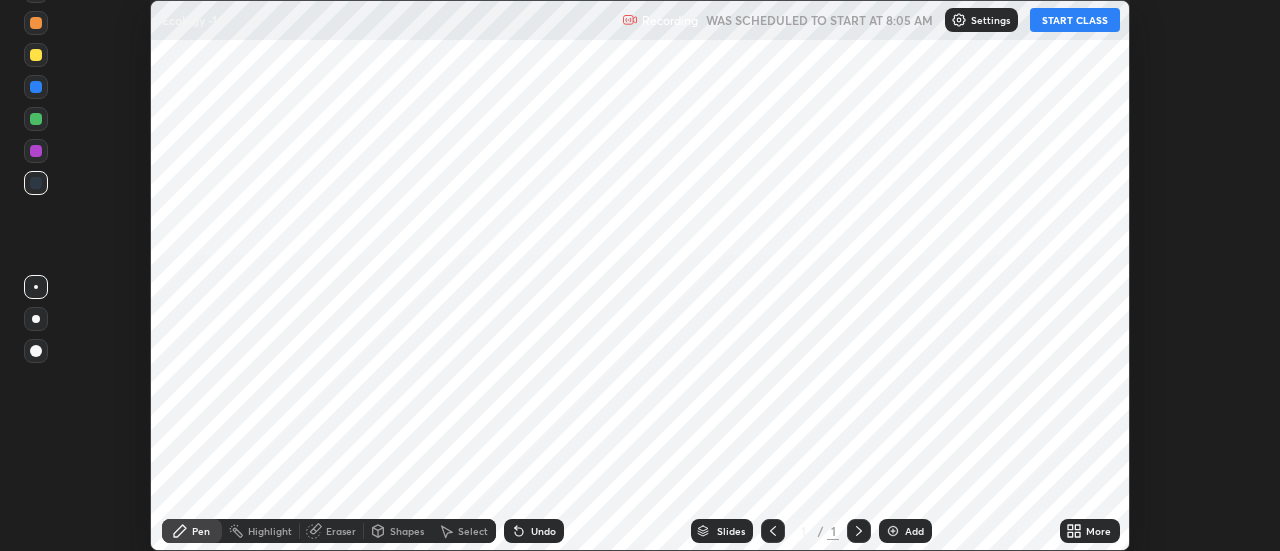 scroll, scrollTop: 0, scrollLeft: 0, axis: both 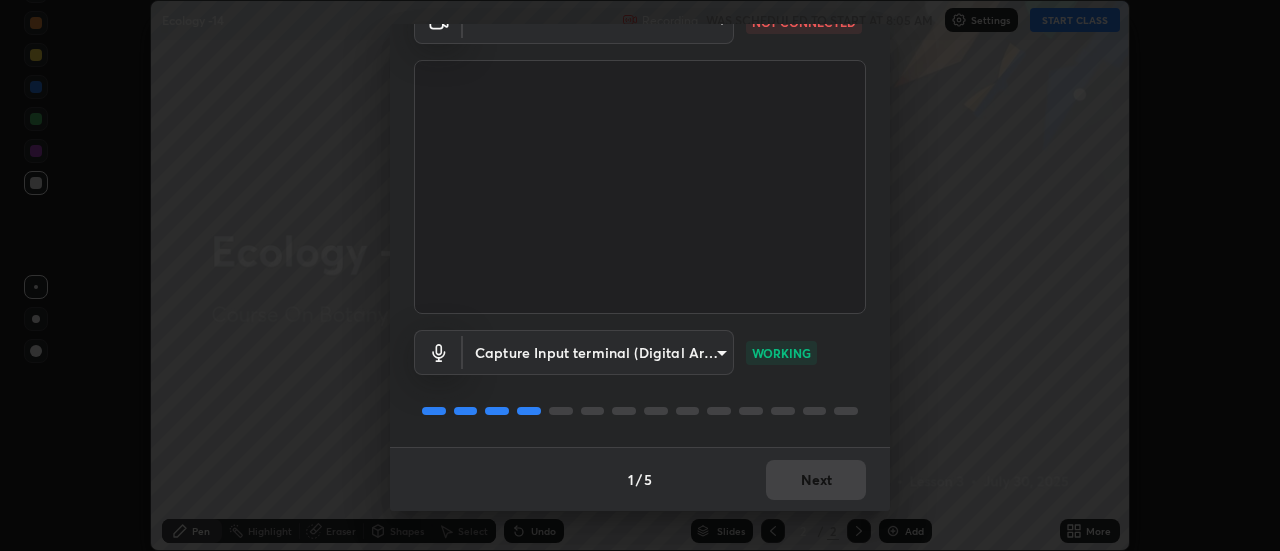 click on "Erase all Ecology -14 Recording WAS SCHEDULED TO START AT  8:05 AM Settings START CLASS Setting up your live class Ecology -14 • L3 of Course On Botany for NEET Excel 1 2026 Ranjeet Kumar Chhapola Pen Highlight Eraser Shapes Select Undo Slides 2 / 2 Add More No doubts shared Encourage your learners to ask a doubt for better clarity Report an issue Reason for reporting Buffering Chat not working Audio - Video sync issue Educator video quality low ​ Attach an image Report Media settings ​ NOT CONNECTED Capture Input terminal (Digital Array MIC) bfaa6c17822ce78aca06e3786ad0fa4afbbfe689ee56914afce61acf65c9f4bd WORKING 1 / 5 Next" at bounding box center [640, 275] 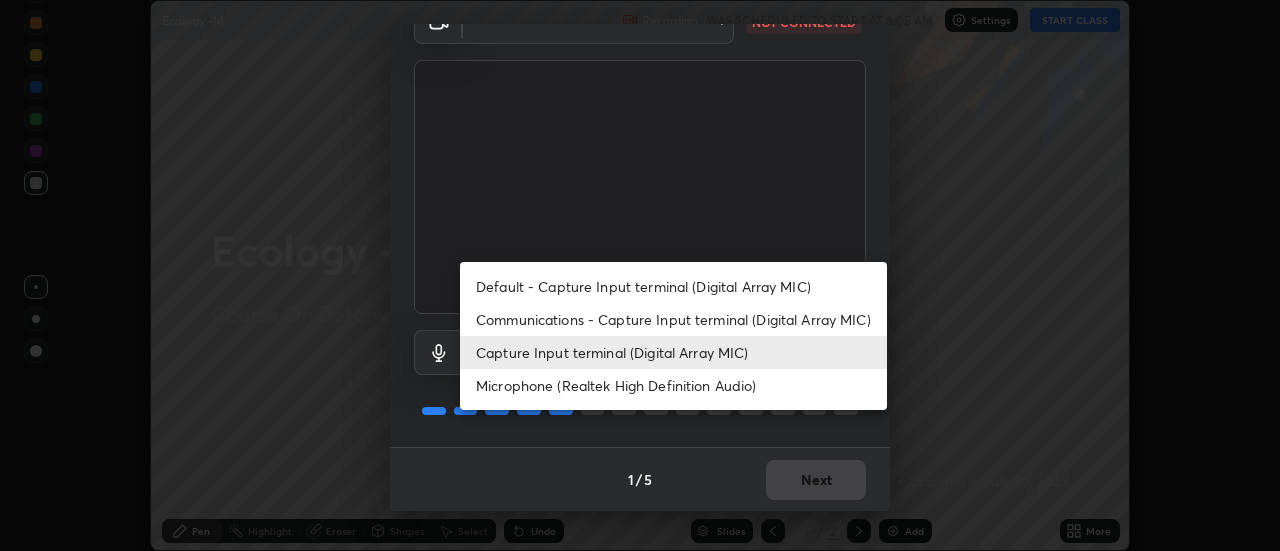 click on "Default - Capture Input terminal (Digital Array MIC)" at bounding box center (673, 286) 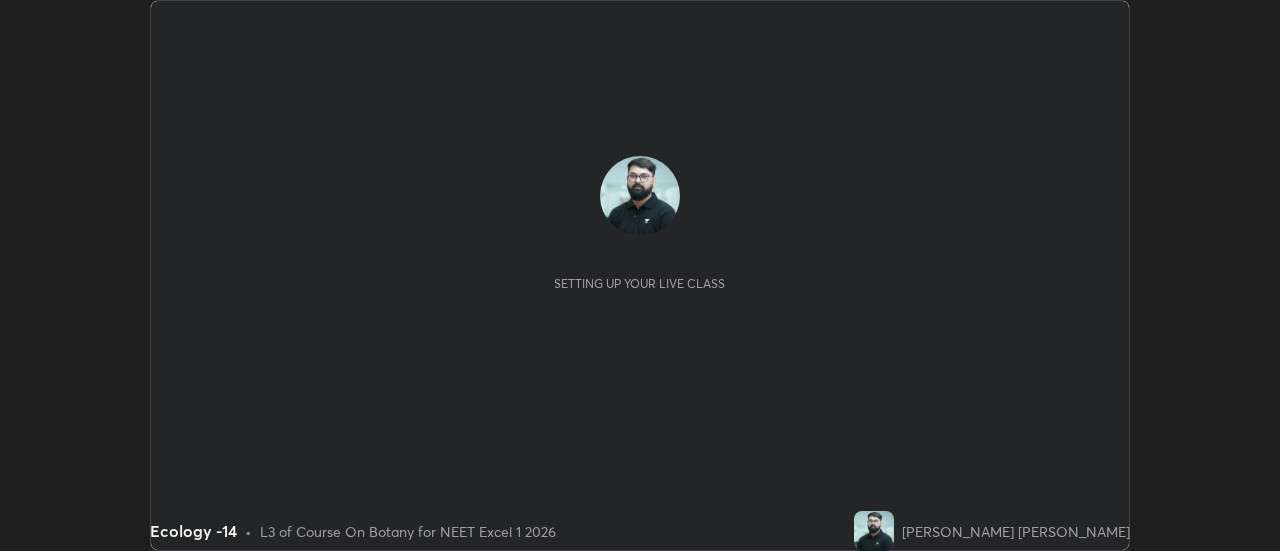 scroll, scrollTop: 0, scrollLeft: 0, axis: both 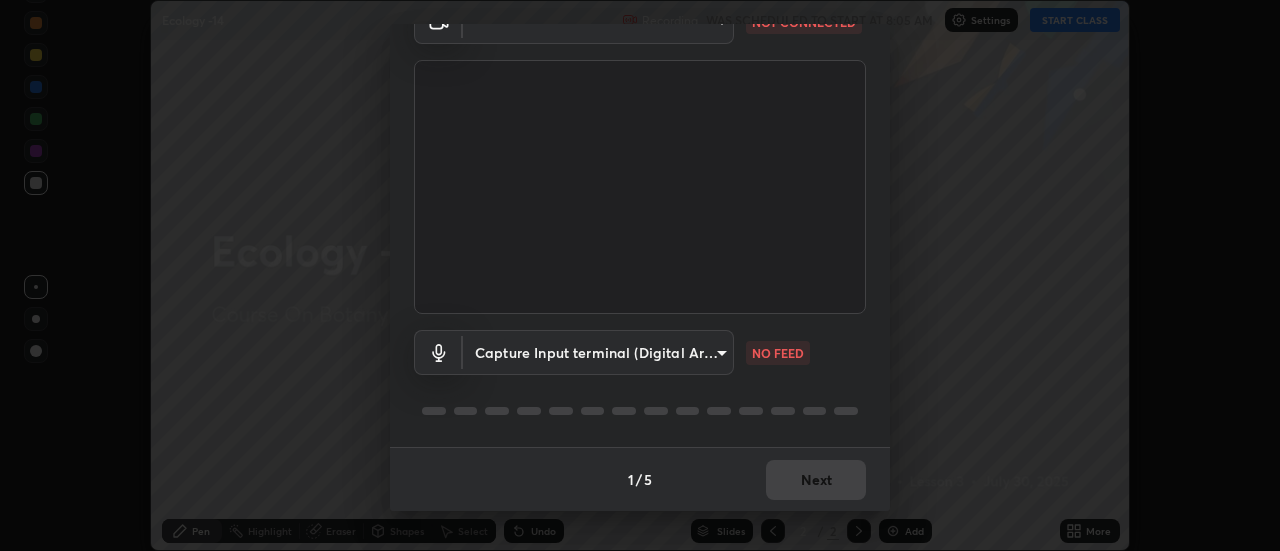 click on "Erase all Ecology -14 Recording WAS SCHEDULED TO START AT  8:05 AM Settings START CLASS Setting up your live class Ecology -14 • L3 of Course On Botany for NEET Excel 1 2026 [PERSON_NAME] [PERSON_NAME] Pen Highlight Eraser Shapes Select Undo Slides 2 / 2 Add More No doubts shared Encourage your learners to ask a doubt for better clarity Report an issue Reason for reporting Buffering Chat not working Audio - Video sync issue Educator video quality low ​ Attach an image Report Media settings ​ NOT CONNECTED Capture Input terminal (Digital Array MIC) bfaa6c17822ce78aca06e3786ad0fa4afbbfe689ee56914afce61acf65c9f4bd NO FEED 1 / 5 Next" at bounding box center (640, 275) 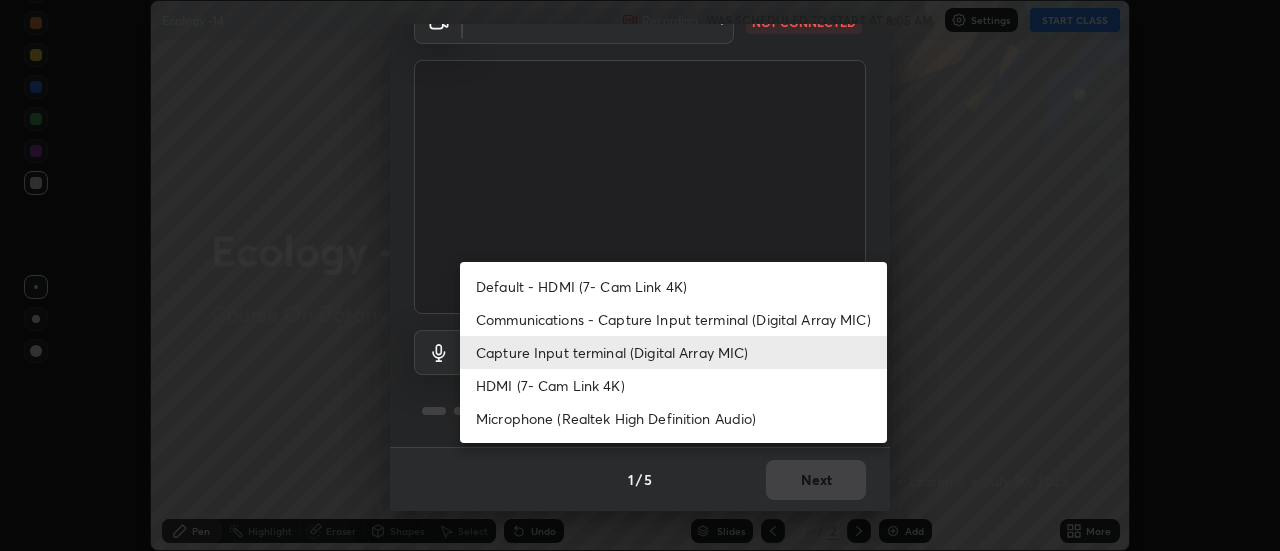 click on "Default - HDMI (7- Cam Link 4K)" at bounding box center [673, 286] 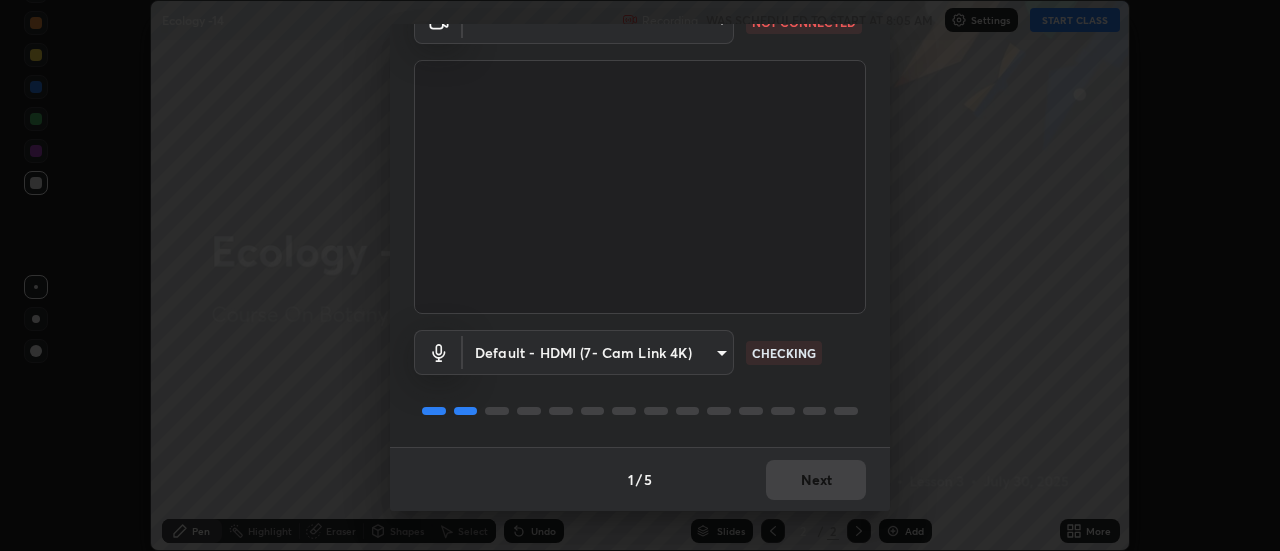 click on "Erase all Ecology -14 Recording WAS SCHEDULED TO START AT  8:05 AM Settings START CLASS Setting up your live class Ecology -14 • L3 of Course On Botany for NEET Excel 1 2026 [PERSON_NAME] [PERSON_NAME] Pen Highlight Eraser Shapes Select Undo Slides 2 / 2 Add More No doubts shared Encourage your learners to ask a doubt for better clarity Report an issue Reason for reporting Buffering Chat not working Audio - Video sync issue Educator video quality low ​ Attach an image Report Media settings ​ NOT CONNECTED Default - HDMI (7- Cam Link 4K) default CHECKING 1 / 5 Next" at bounding box center (640, 275) 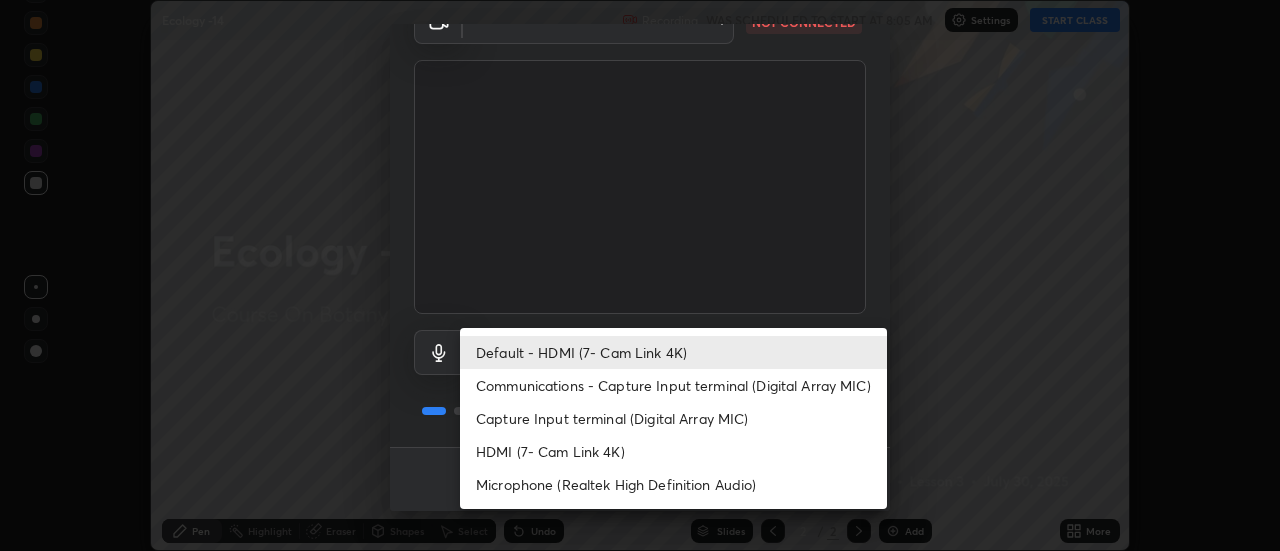 click on "Communications - Capture Input terminal (Digital Array MIC)" at bounding box center [673, 385] 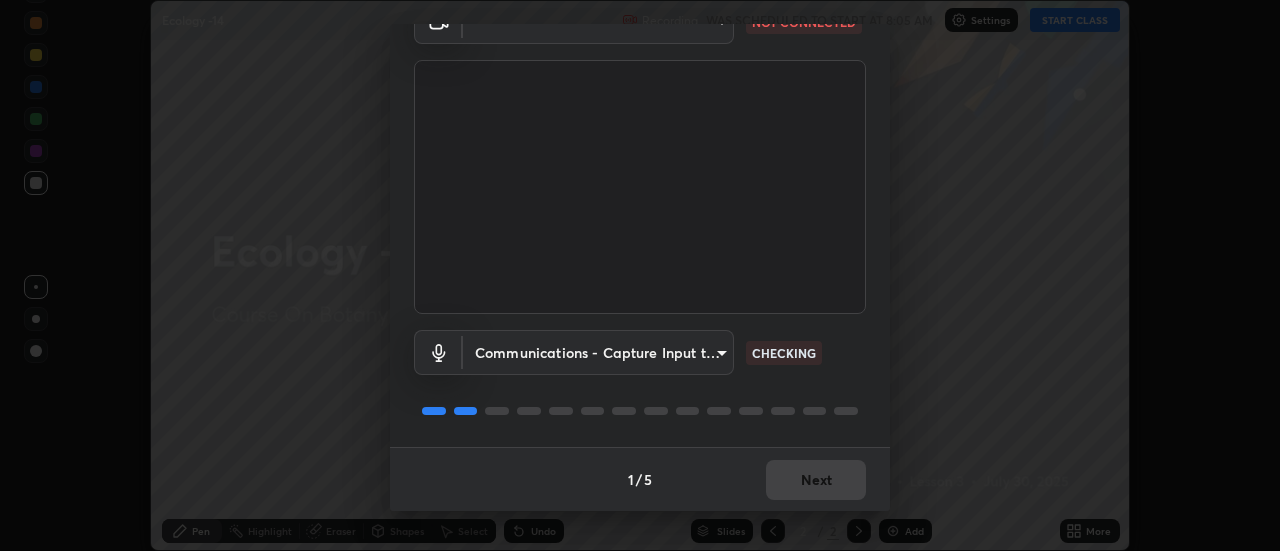 type on "communications" 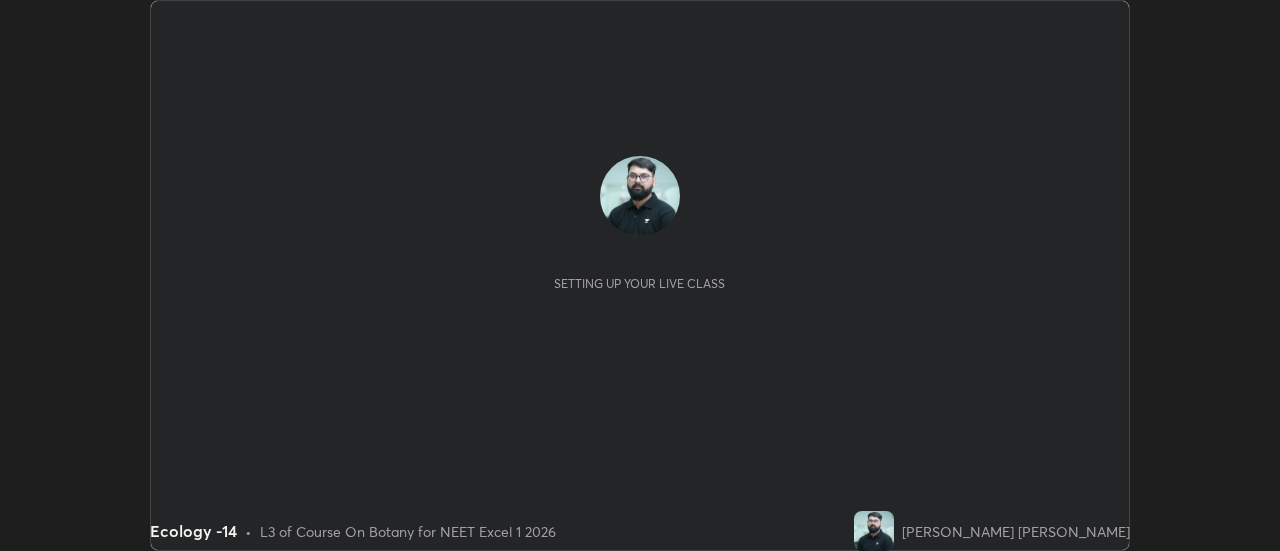 scroll, scrollTop: 0, scrollLeft: 0, axis: both 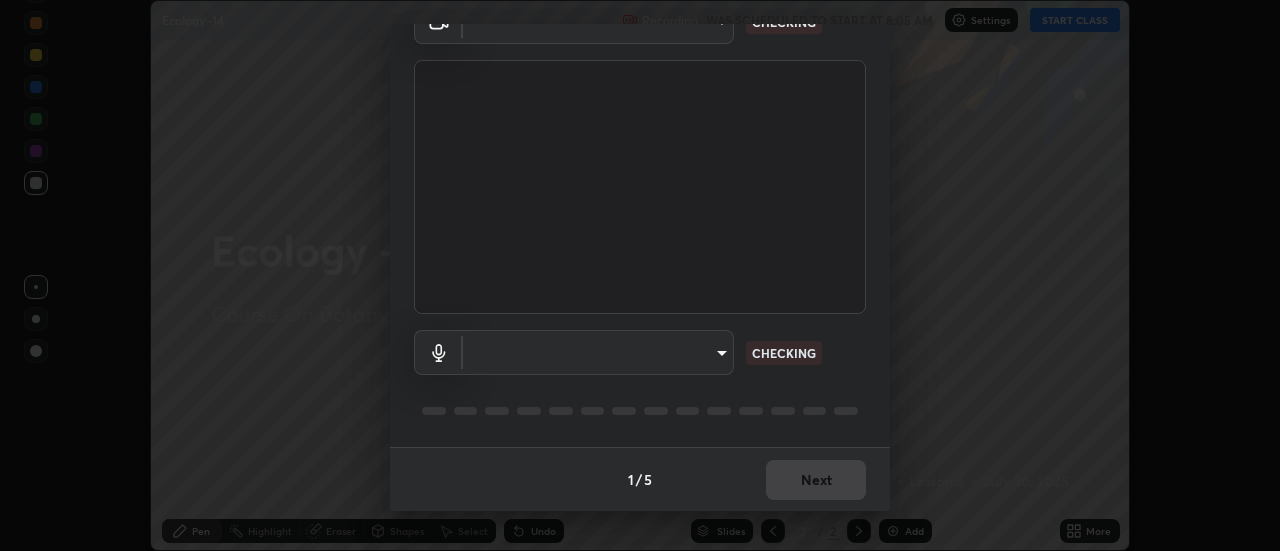 type on "b824b6a50507c2aa7935cbbe04181019069ab9832a06c4c86264e2e57790493c" 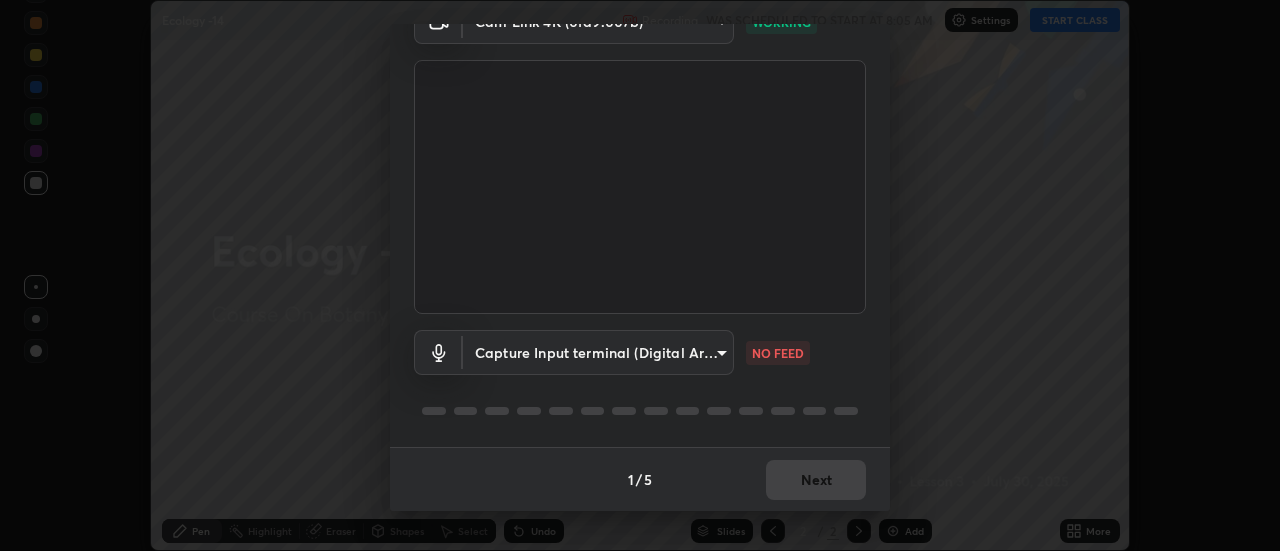 click on "Erase all Ecology -14 Recording WAS SCHEDULED TO START AT  8:05 AM Settings START CLASS Setting up your live class Ecology -14 • L3 of Course On Botany for NEET Excel 1 2026 Ranjeet Kumar Chhapola Pen Highlight Eraser Shapes Select Undo Slides 2 / 2 Add More No doubts shared Encourage your learners to ask a doubt for better clarity Report an issue Reason for reporting Buffering Chat not working Audio - Video sync issue Educator video quality low ​ Attach an image Report Media settings Cam Link 4K (0fd9:007b) b824b6a50507c2aa7935cbbe04181019069ab9832a06c4c86264e2e57790493c WORKING Capture Input terminal (Digital Array MIC) bfaa6c17822ce78aca06e3786ad0fa4afbbfe689ee56914afce61acf65c9f4bd NO FEED 1 / 5 Next" at bounding box center [640, 275] 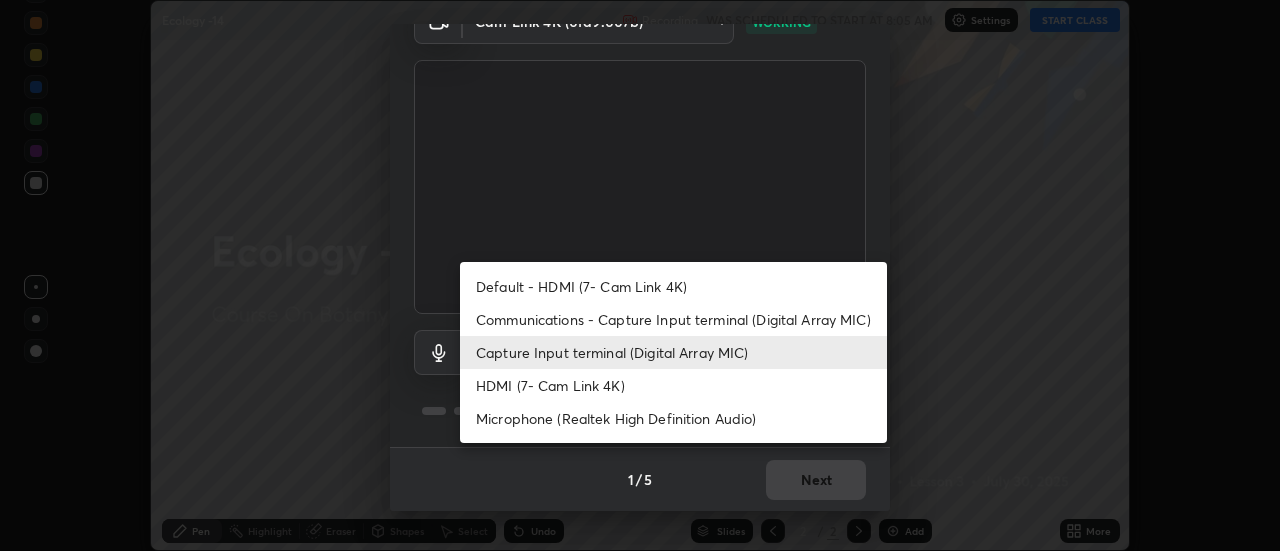 click on "Communications - Capture Input terminal (Digital Array MIC)" at bounding box center [673, 319] 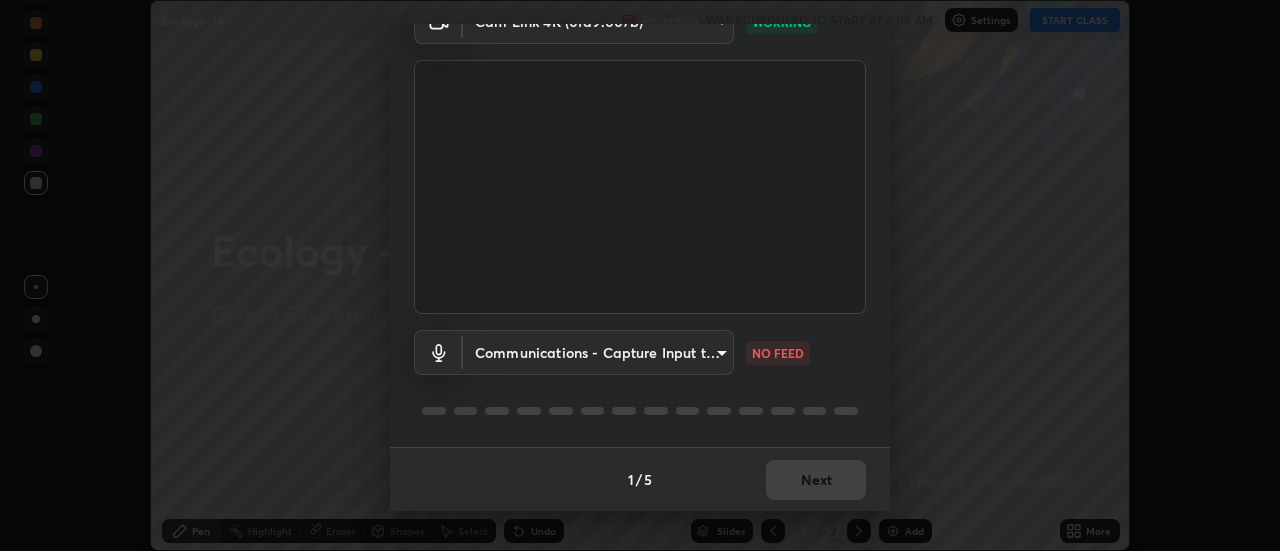 type on "communications" 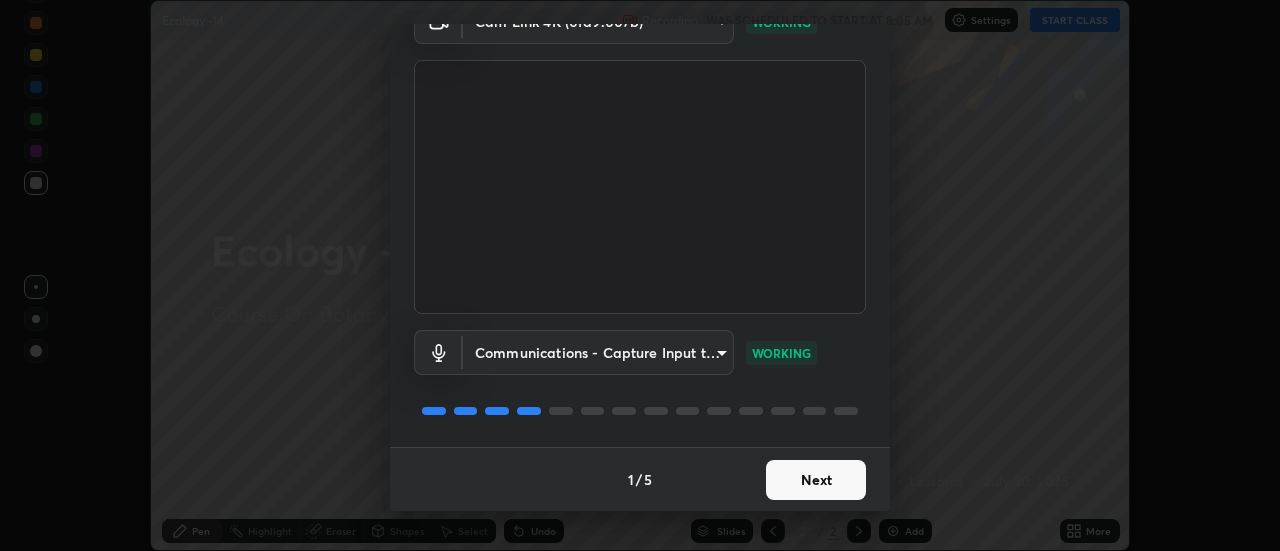 click on "Next" at bounding box center (816, 480) 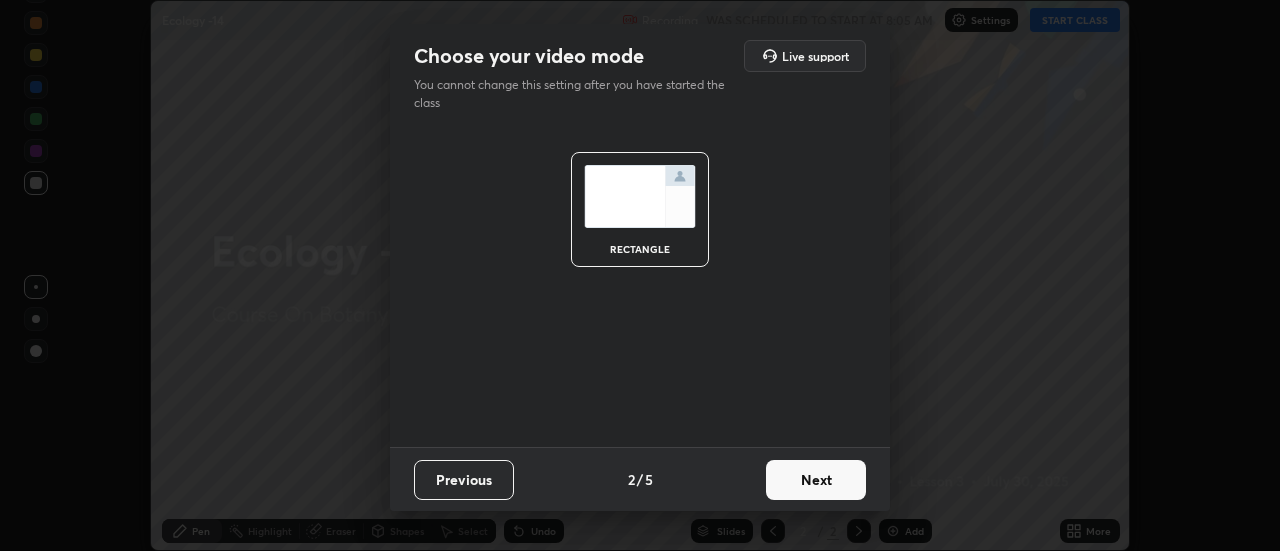 scroll, scrollTop: 0, scrollLeft: 0, axis: both 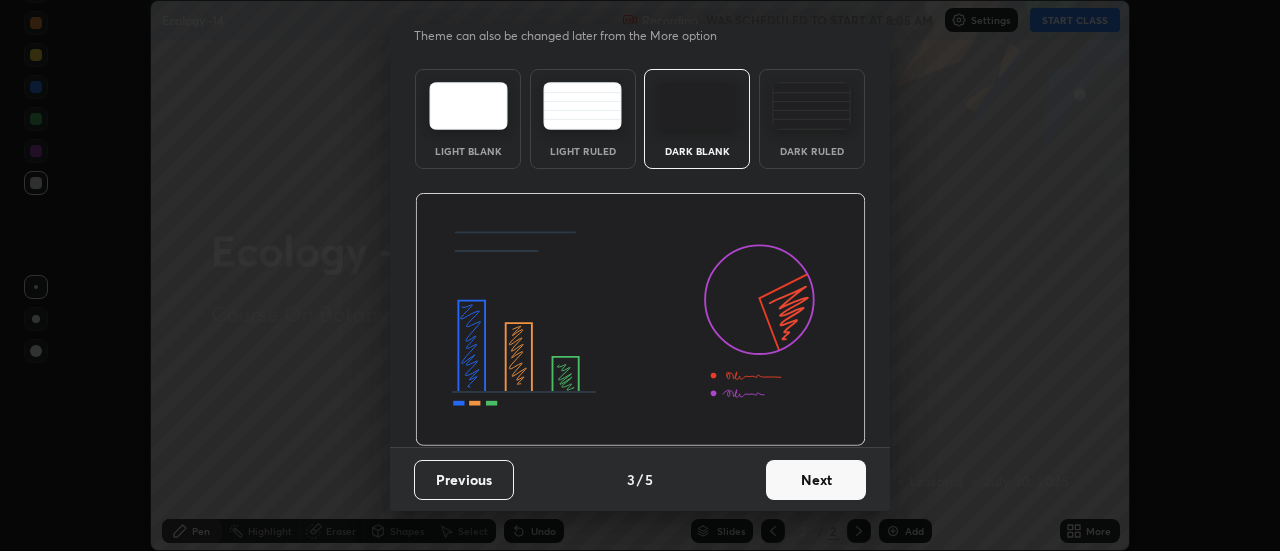 click on "Next" at bounding box center [816, 480] 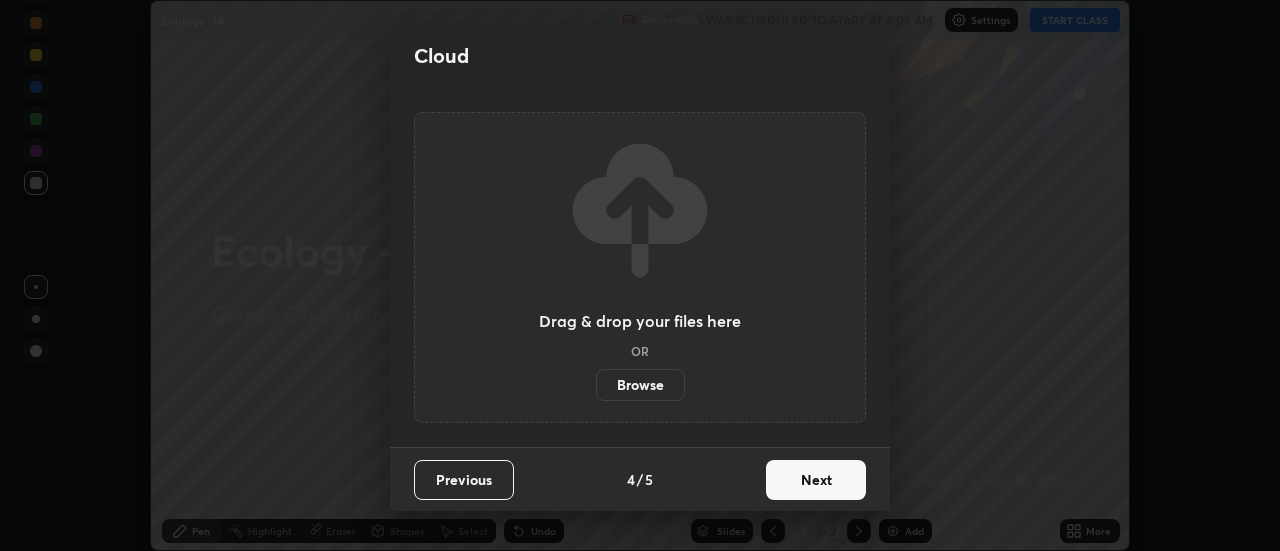 scroll, scrollTop: 0, scrollLeft: 0, axis: both 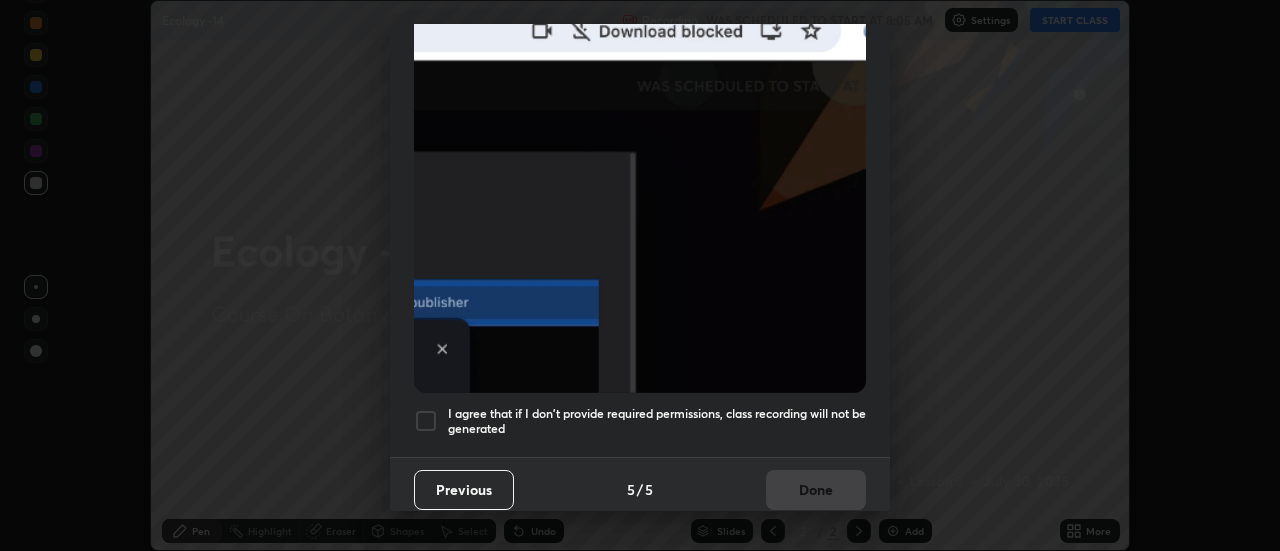click on "I agree that if I don't provide required permissions, class recording will not be generated" at bounding box center (657, 421) 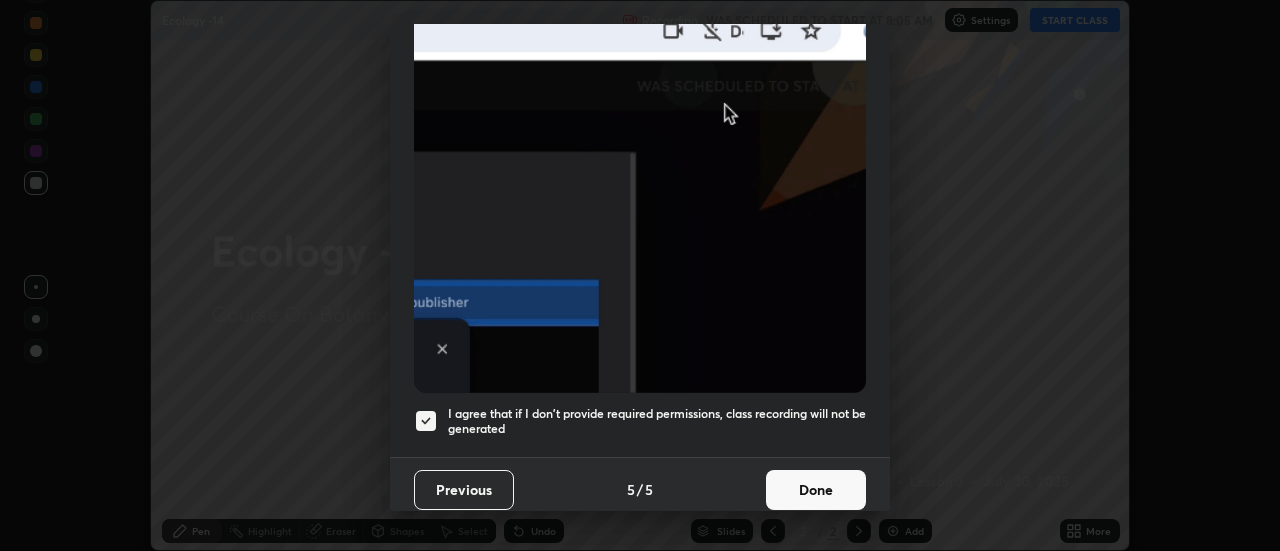 click on "Done" at bounding box center (816, 490) 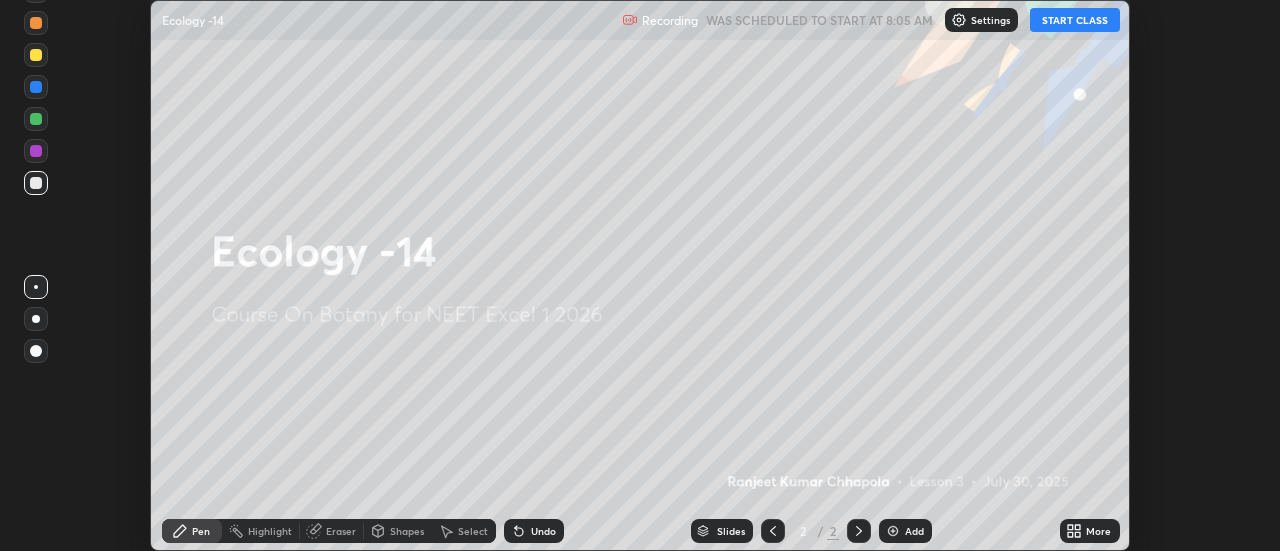 click 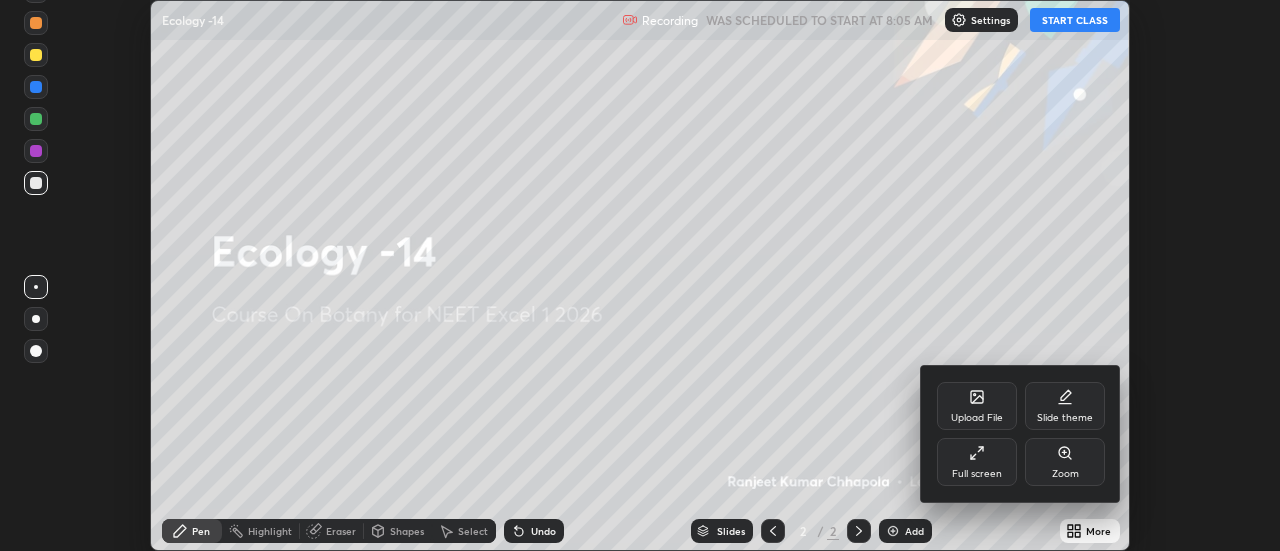 click 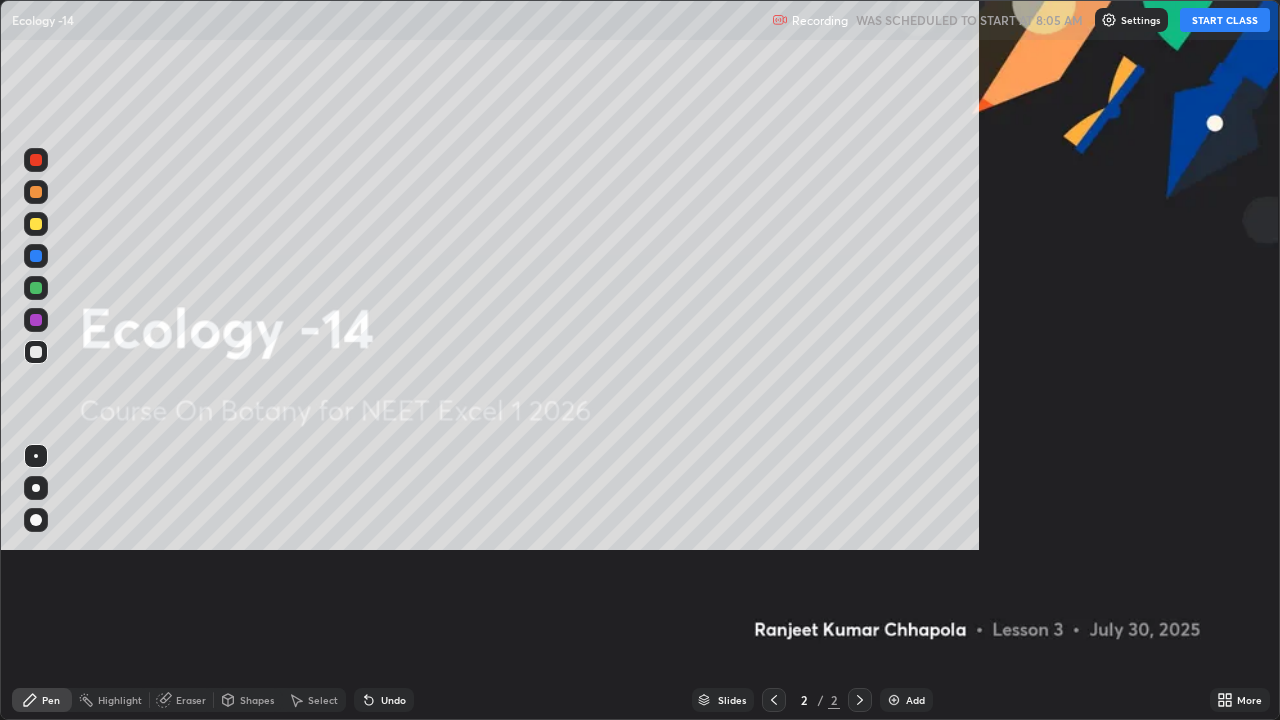 scroll, scrollTop: 99280, scrollLeft: 98720, axis: both 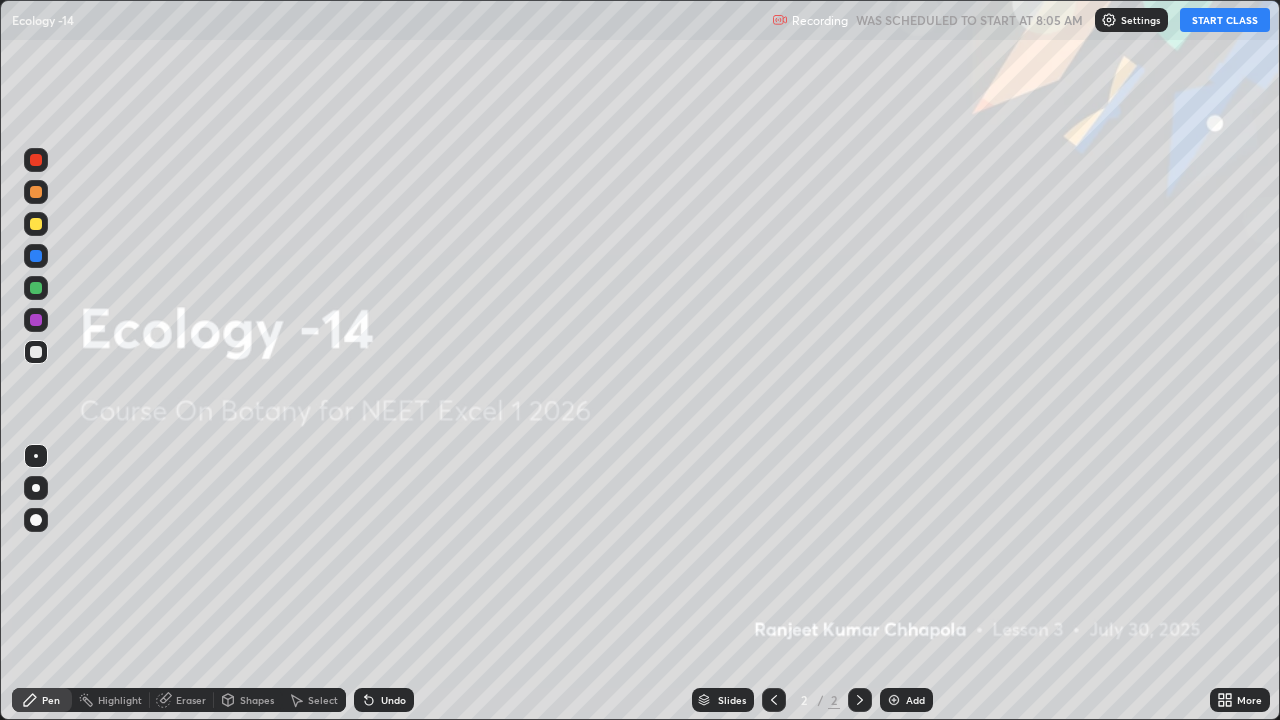 click on "START CLASS" at bounding box center (1225, 20) 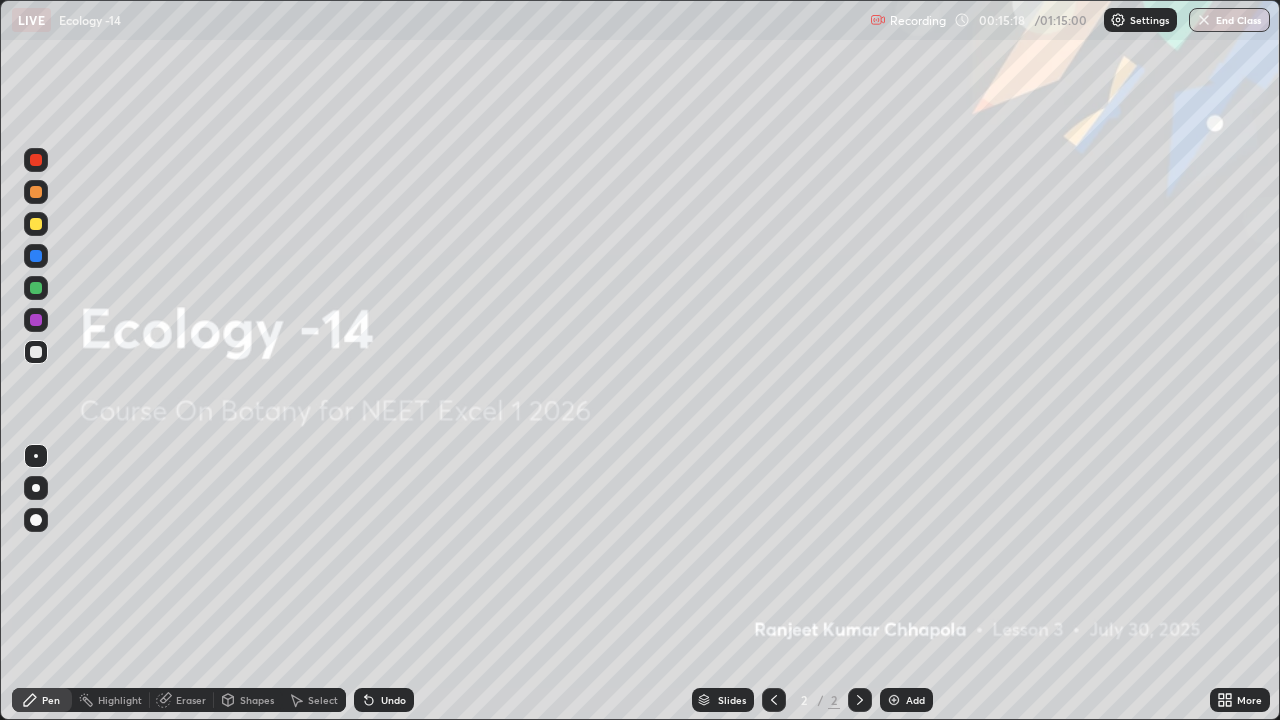 click on "Add" at bounding box center [906, 700] 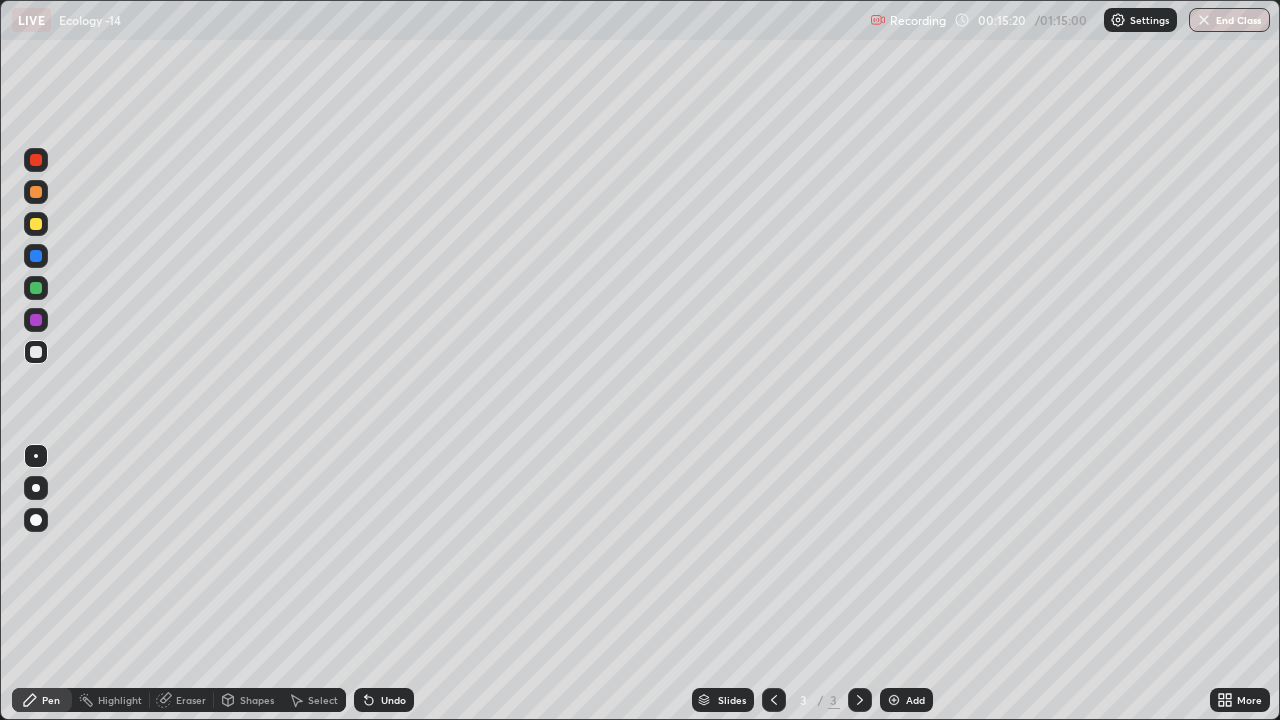 click 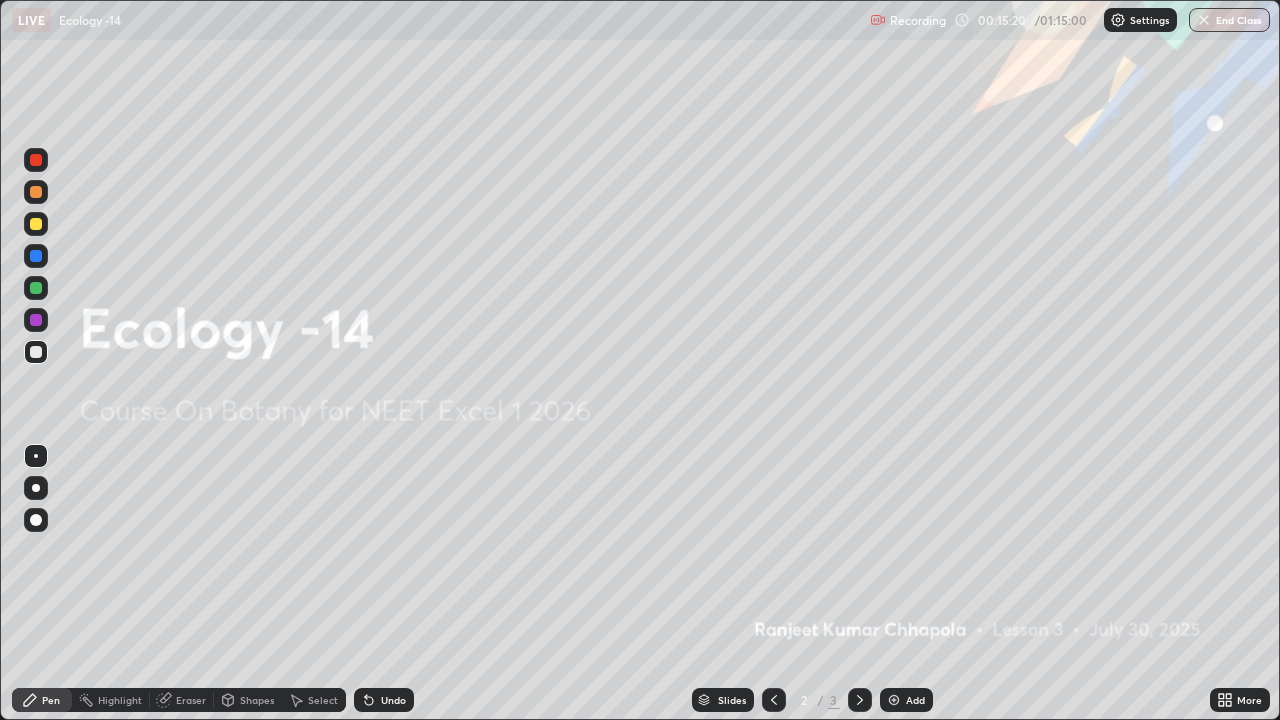 click 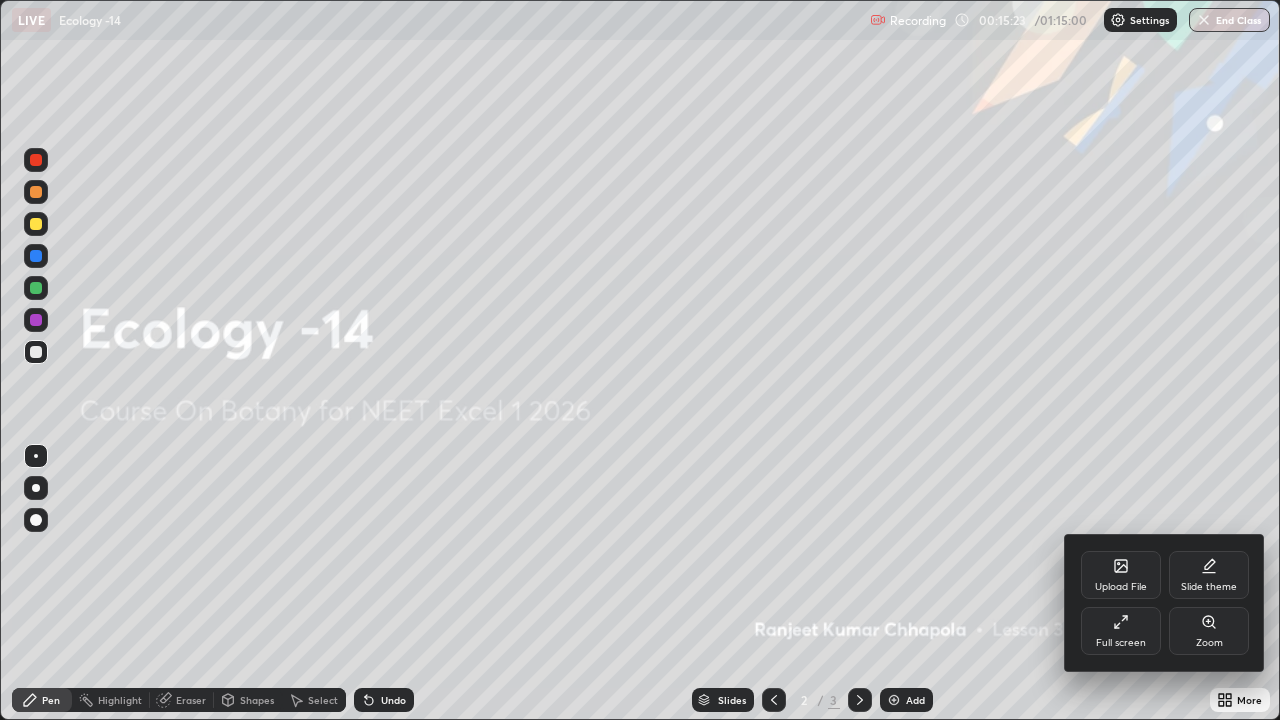 click on "Upload File" at bounding box center [1121, 587] 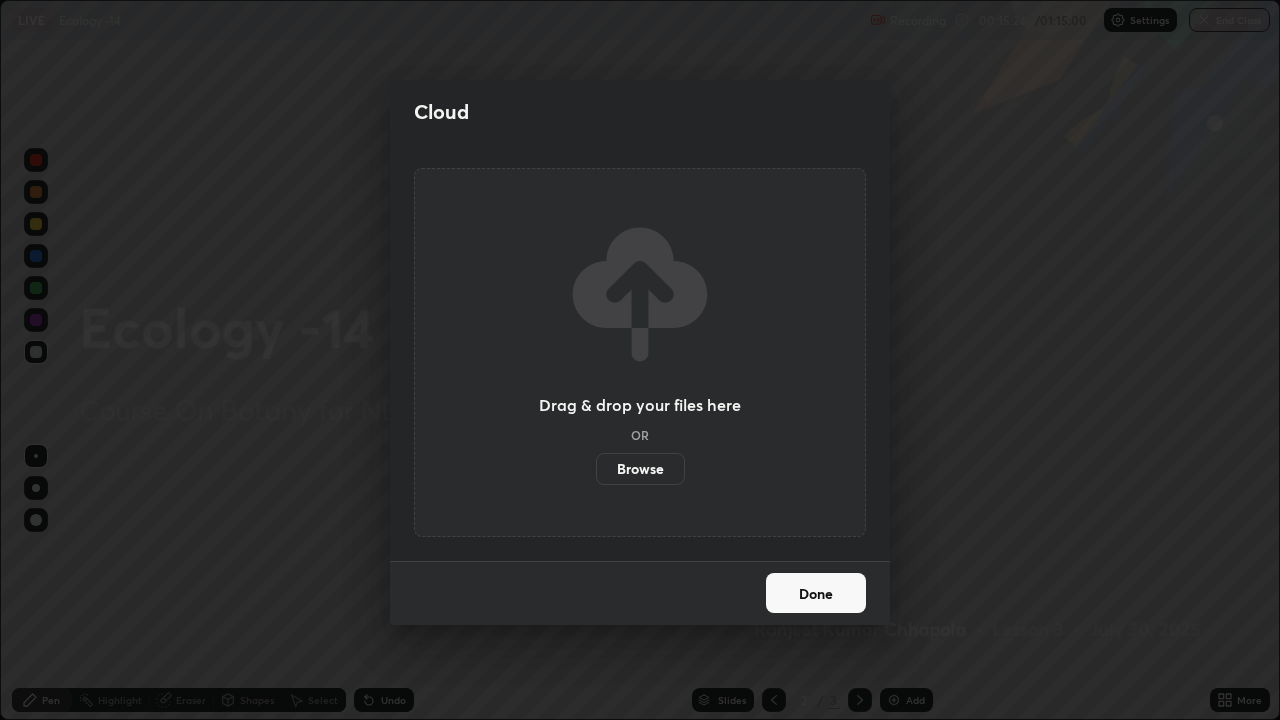 click on "Browse" at bounding box center [640, 469] 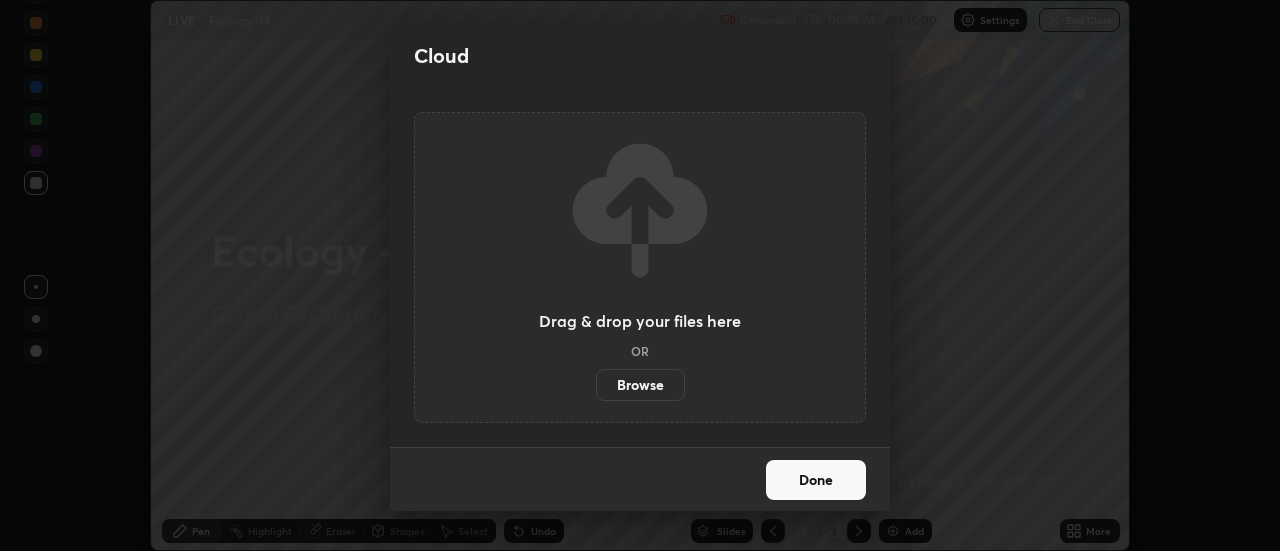 scroll, scrollTop: 551, scrollLeft: 1280, axis: both 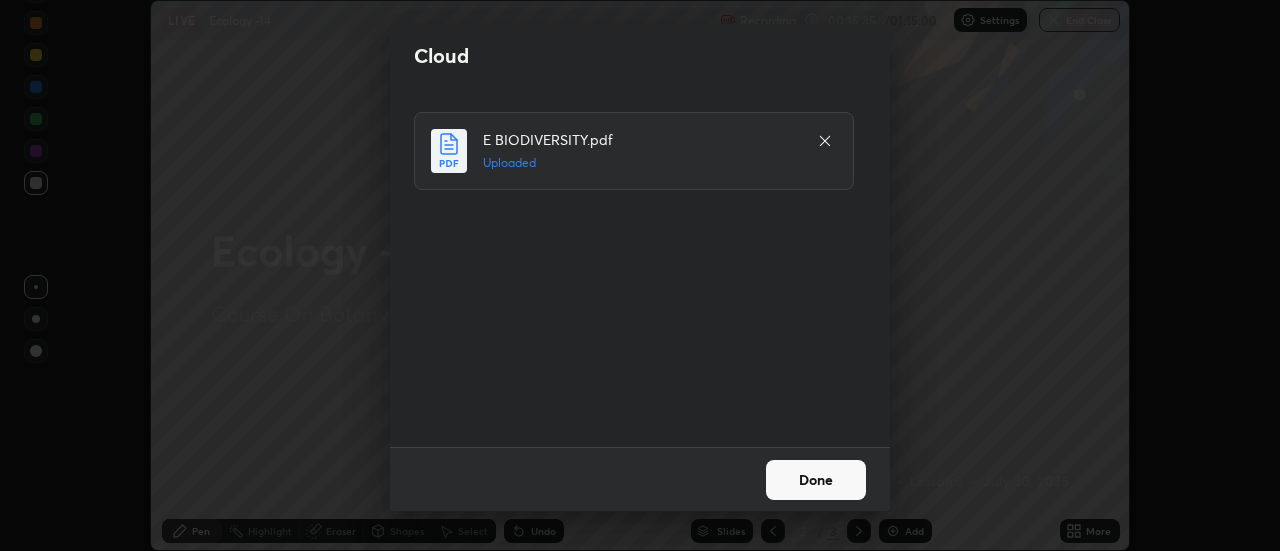 click on "Done" at bounding box center (816, 480) 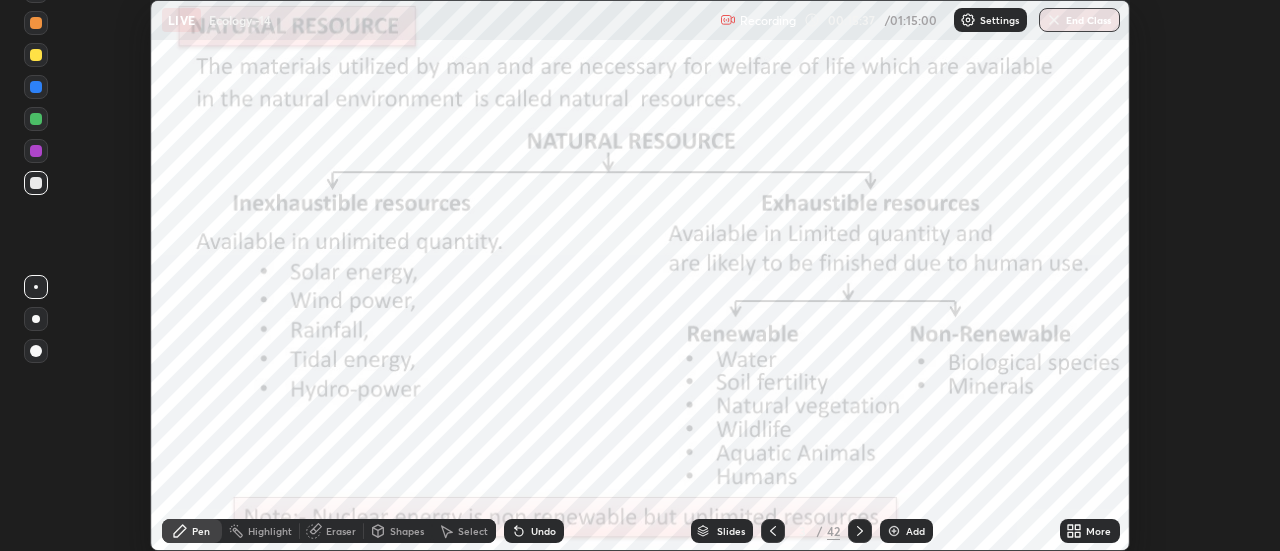 click 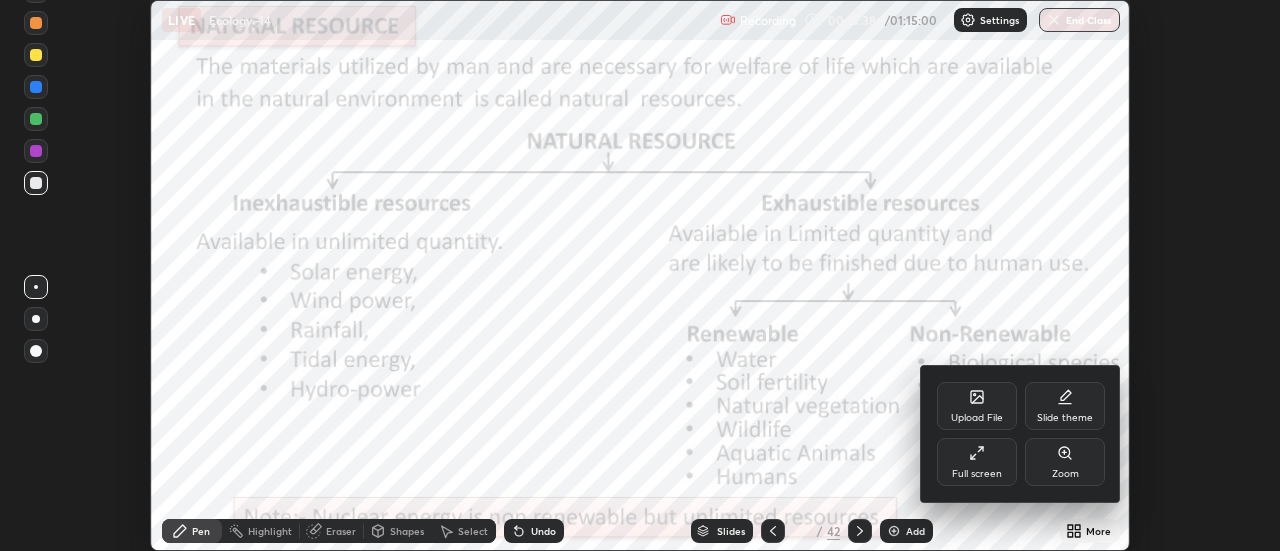 click on "Full screen" at bounding box center [977, 462] 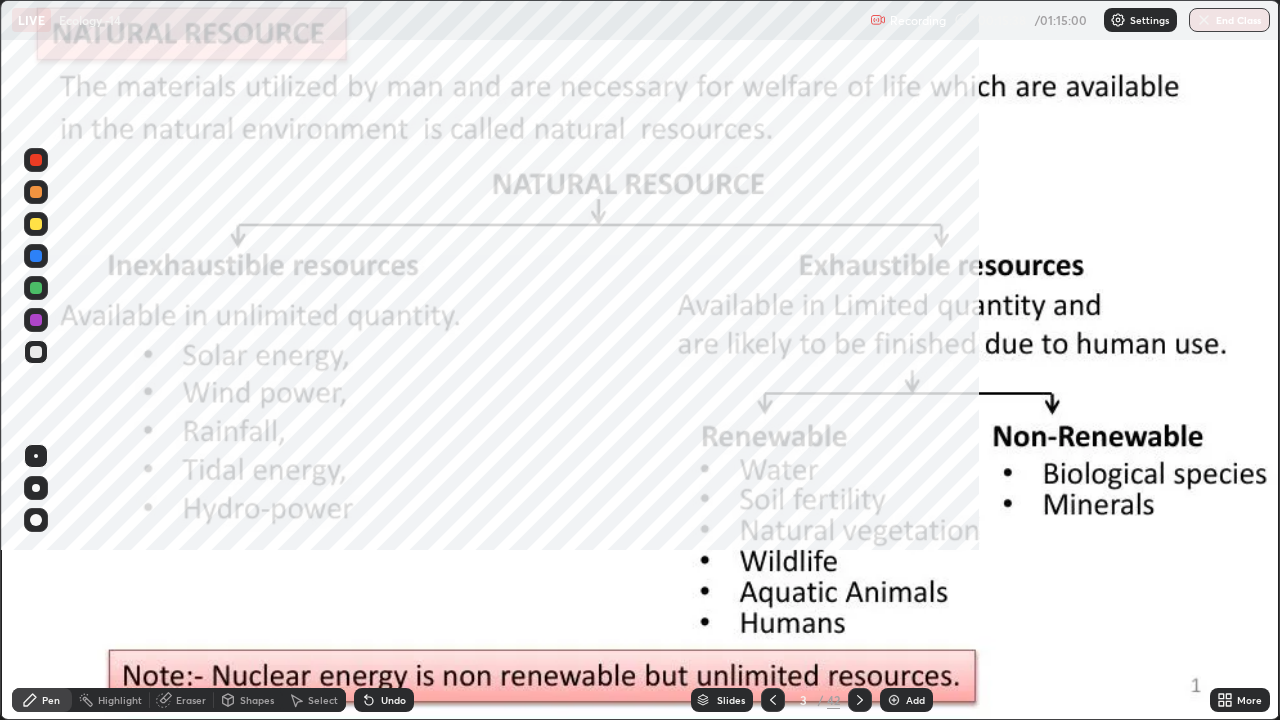 scroll, scrollTop: 99280, scrollLeft: 98720, axis: both 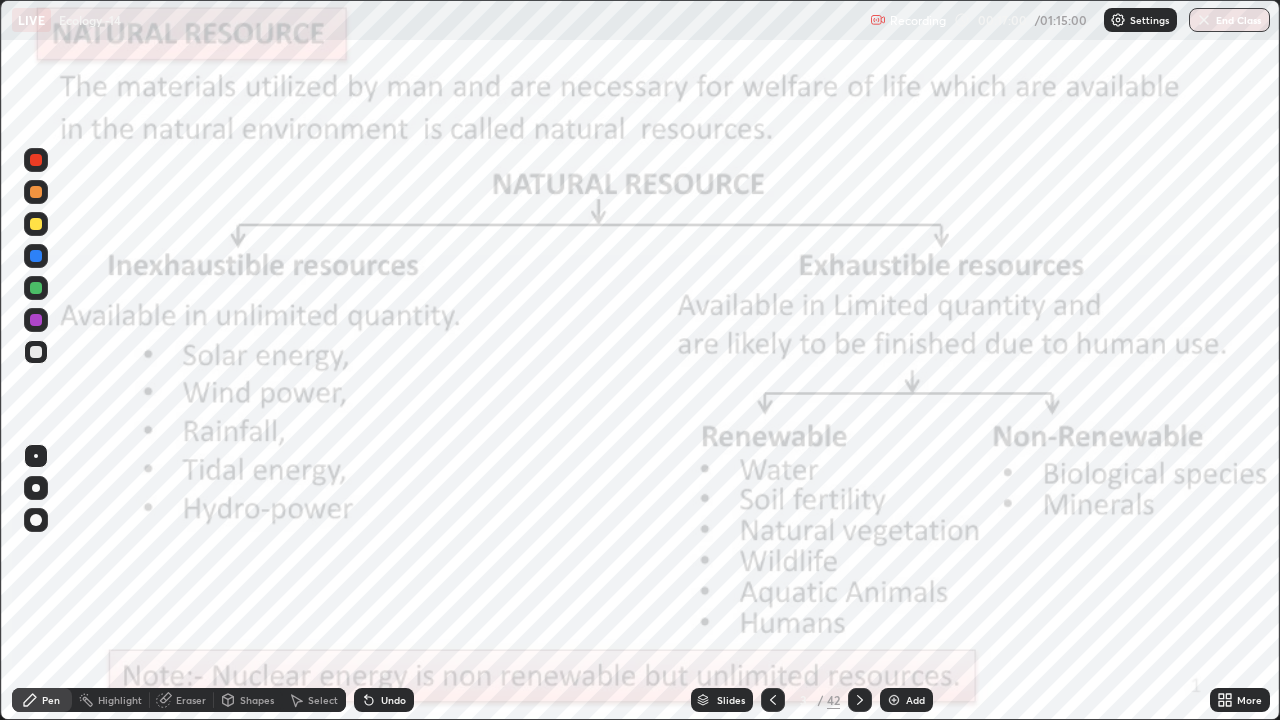 click on "Slides" at bounding box center (722, 700) 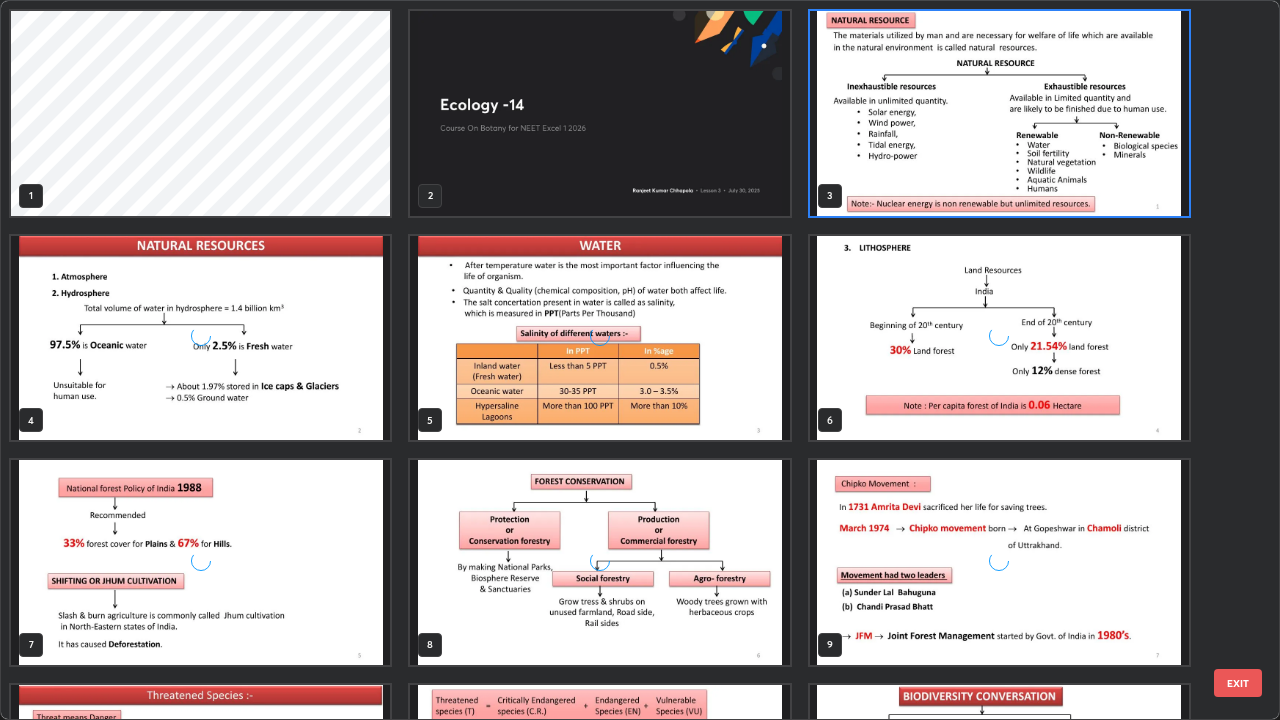 scroll, scrollTop: 7, scrollLeft: 11, axis: both 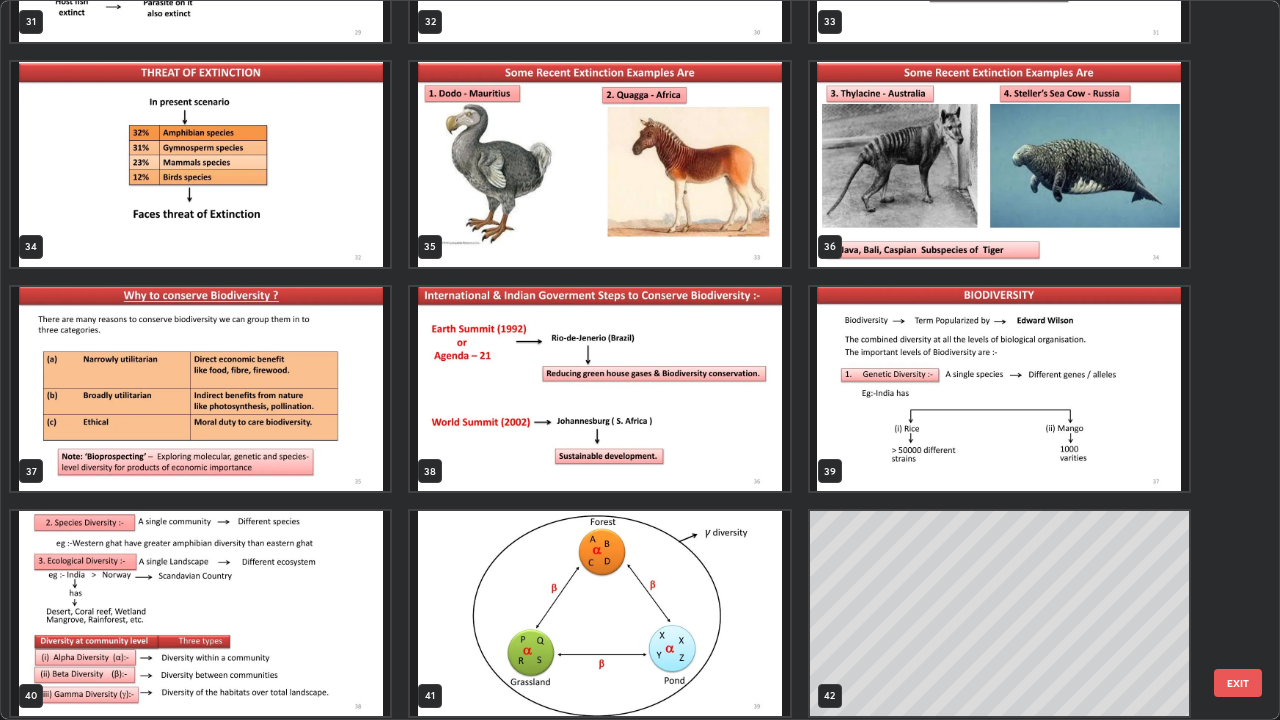 click at bounding box center [999, 389] 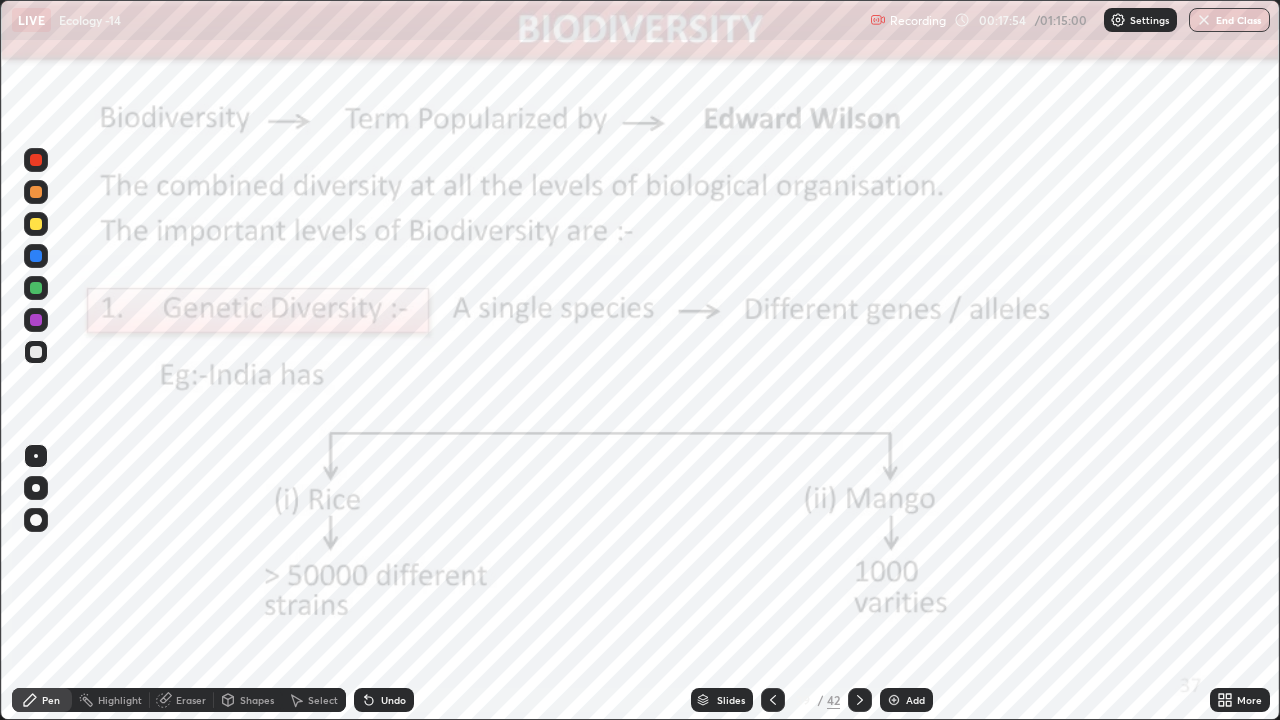 click on "Highlight" at bounding box center [120, 700] 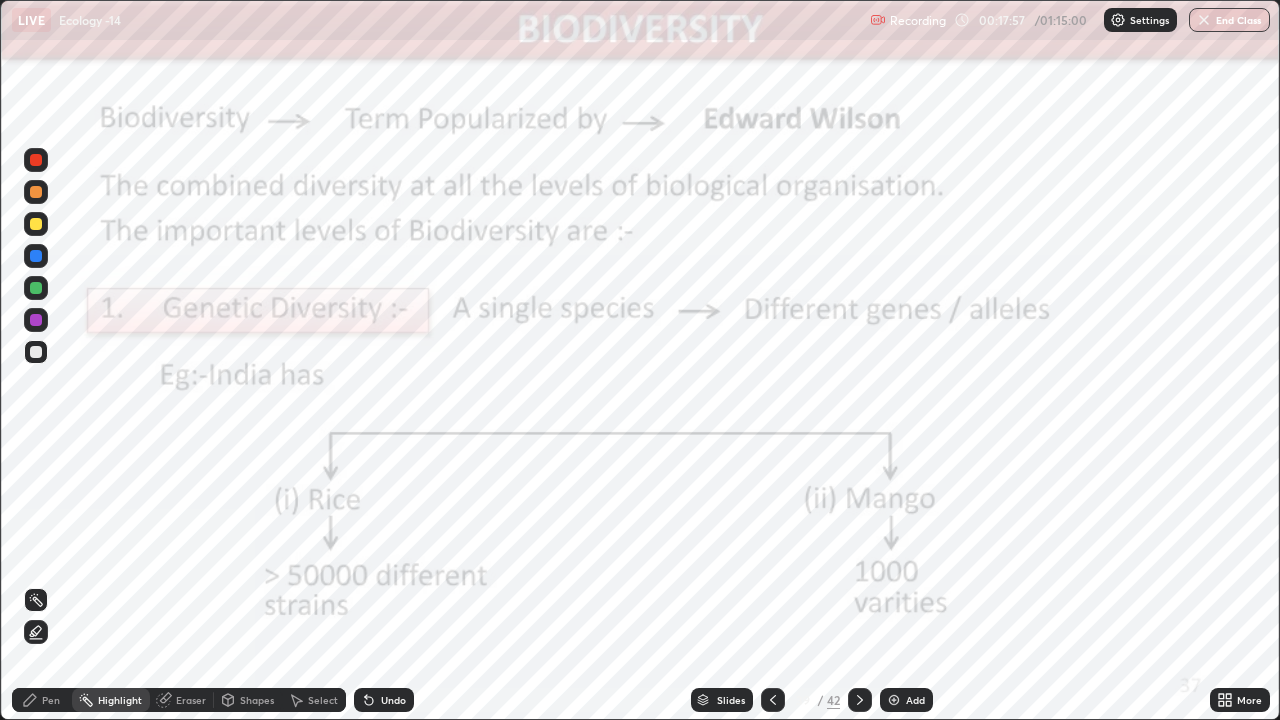 click at bounding box center [36, 224] 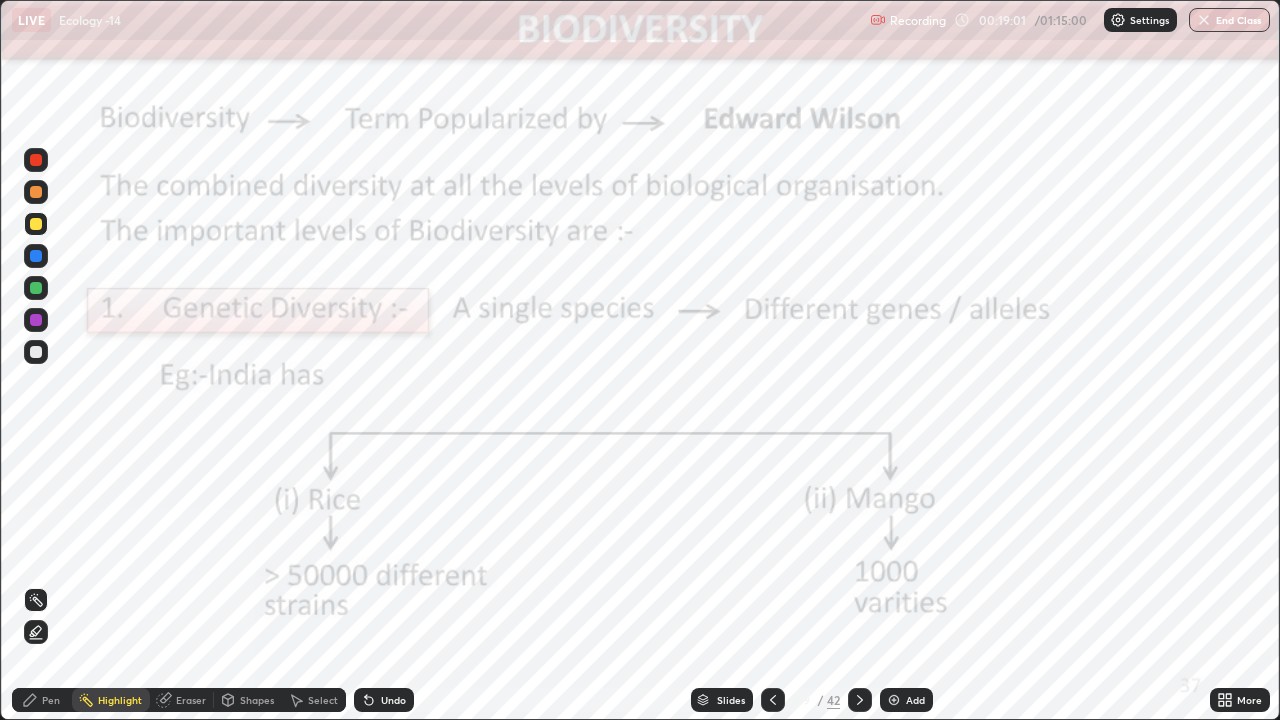 click on "Pen" at bounding box center (51, 700) 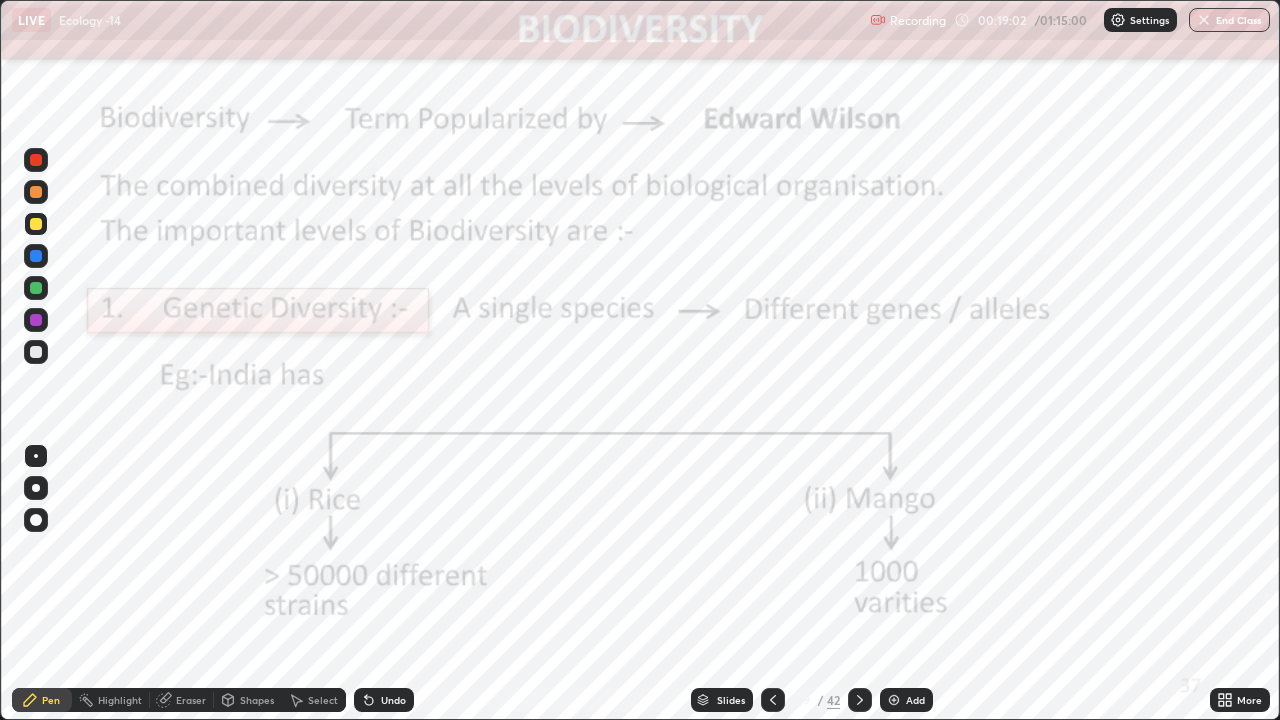 click at bounding box center [36, 192] 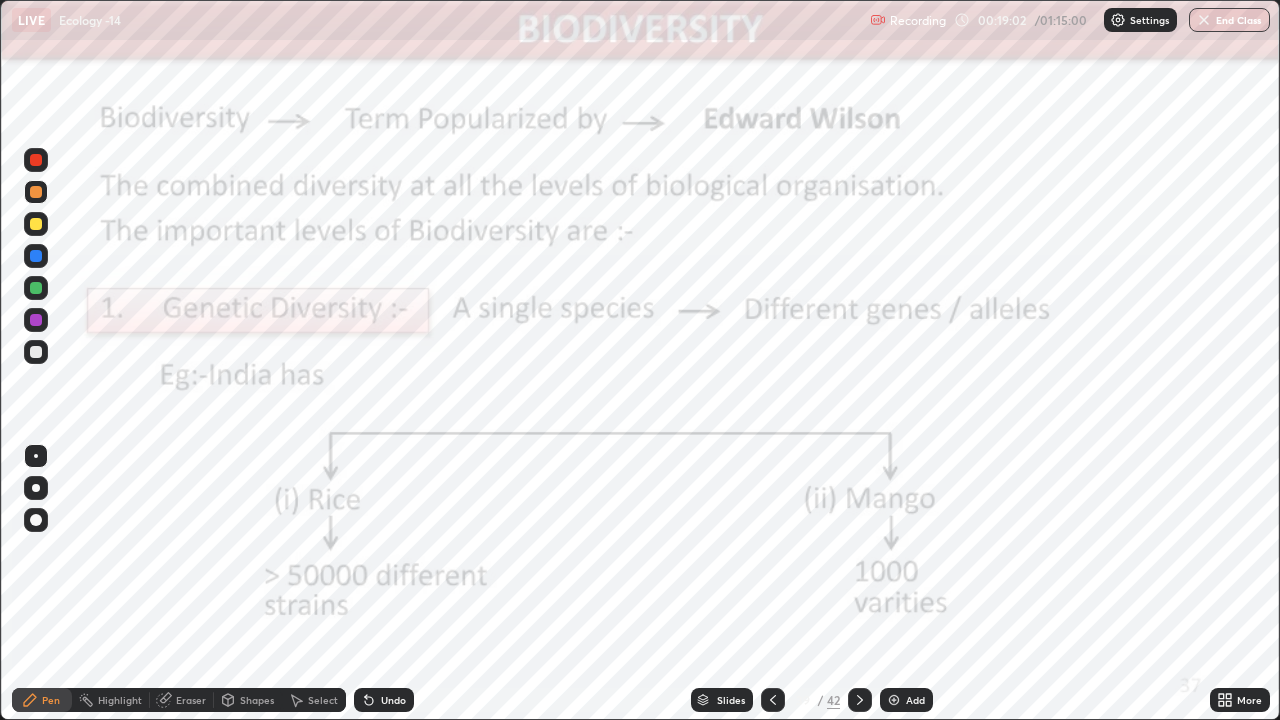 click at bounding box center [36, 160] 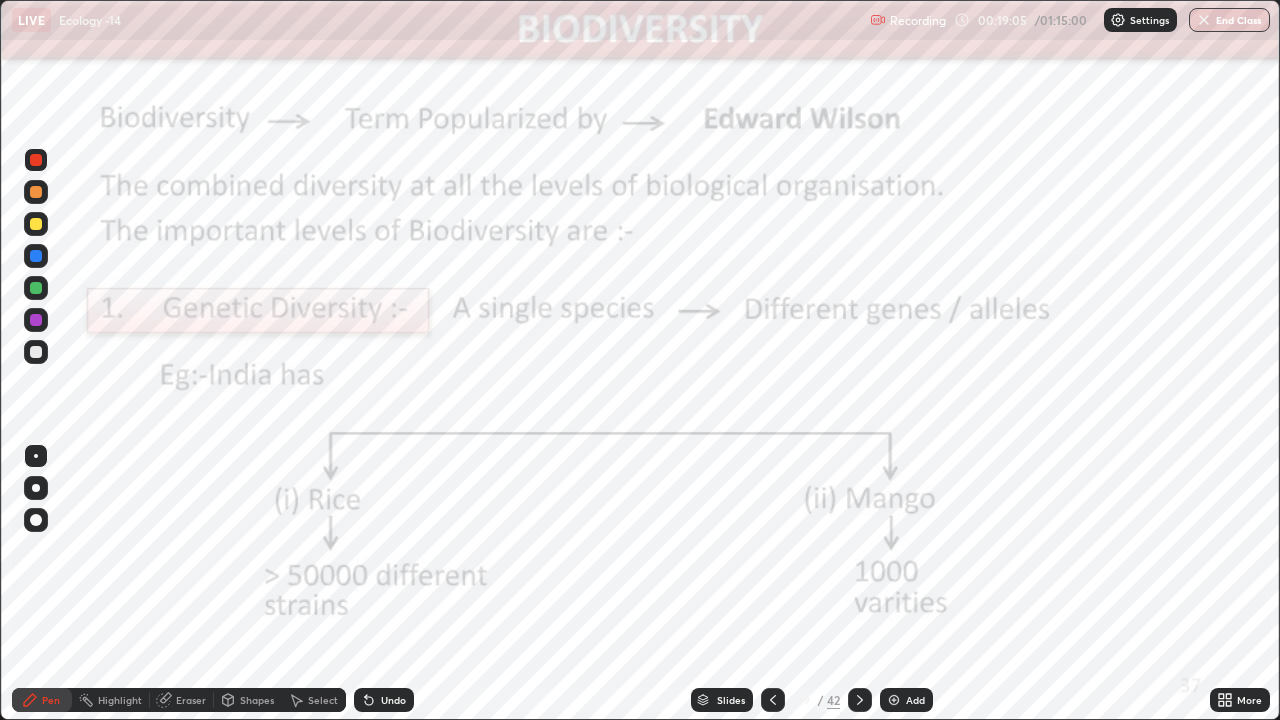 click at bounding box center [36, 488] 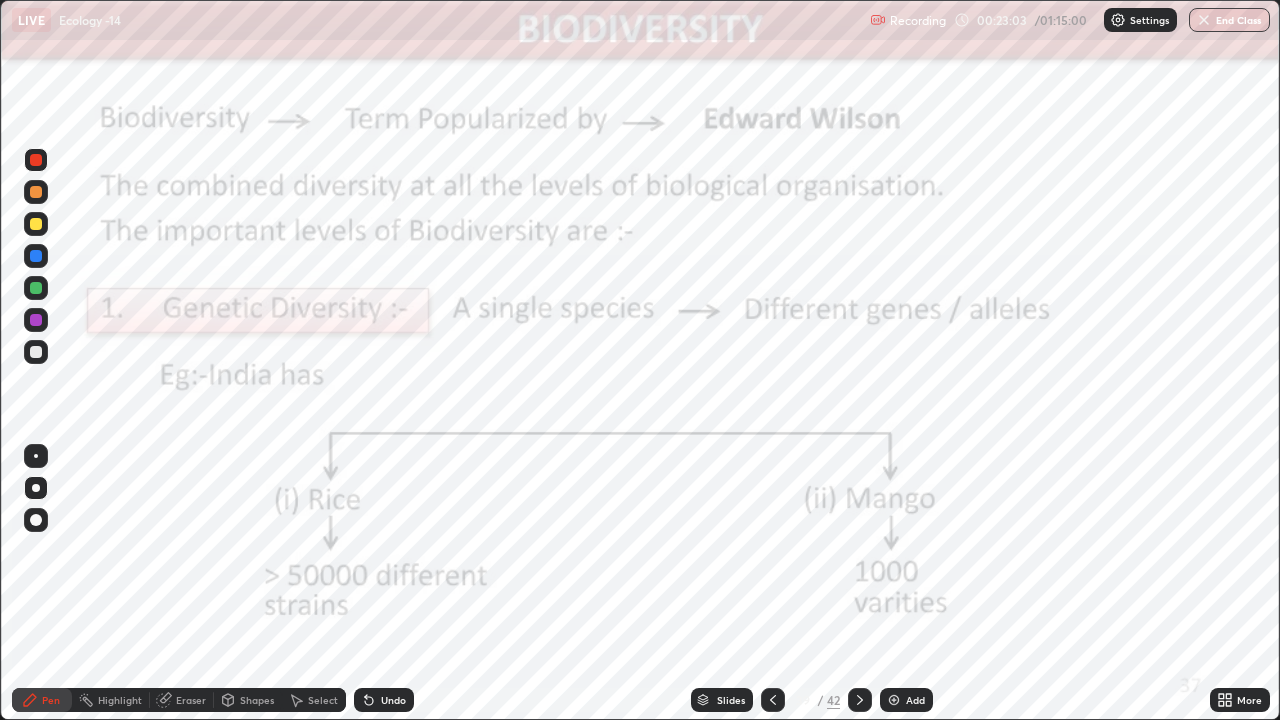 click 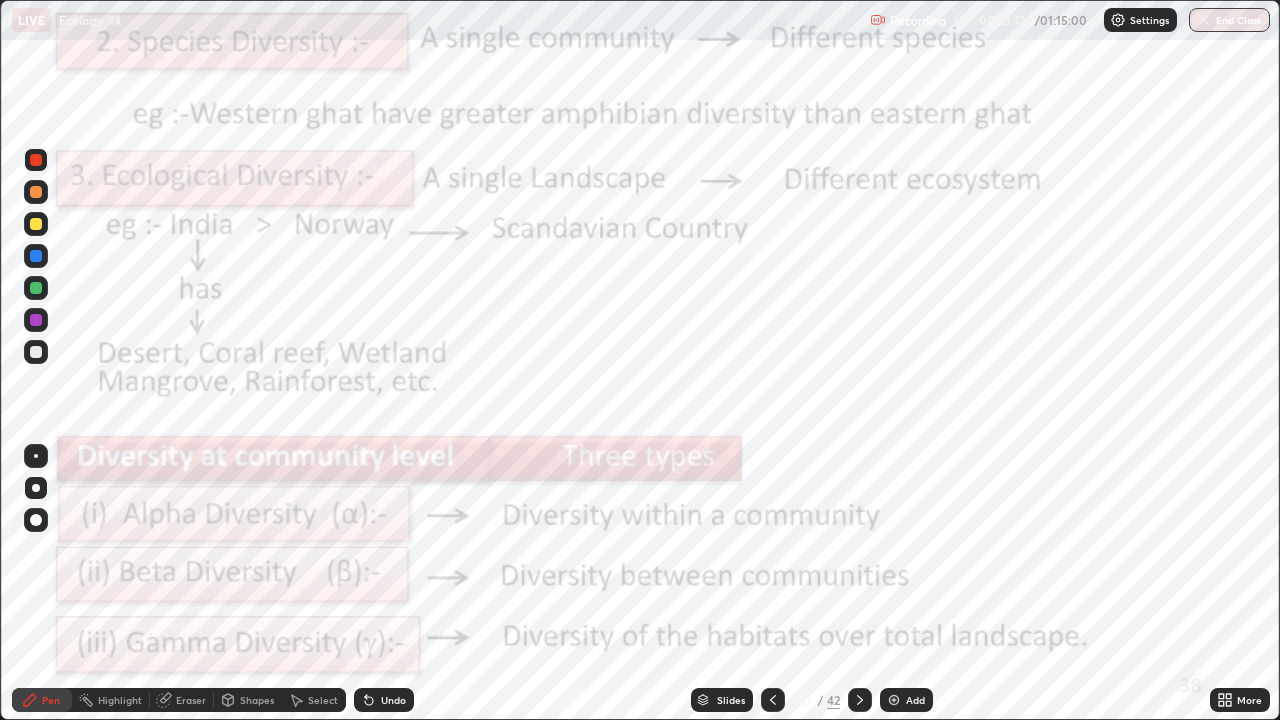 click 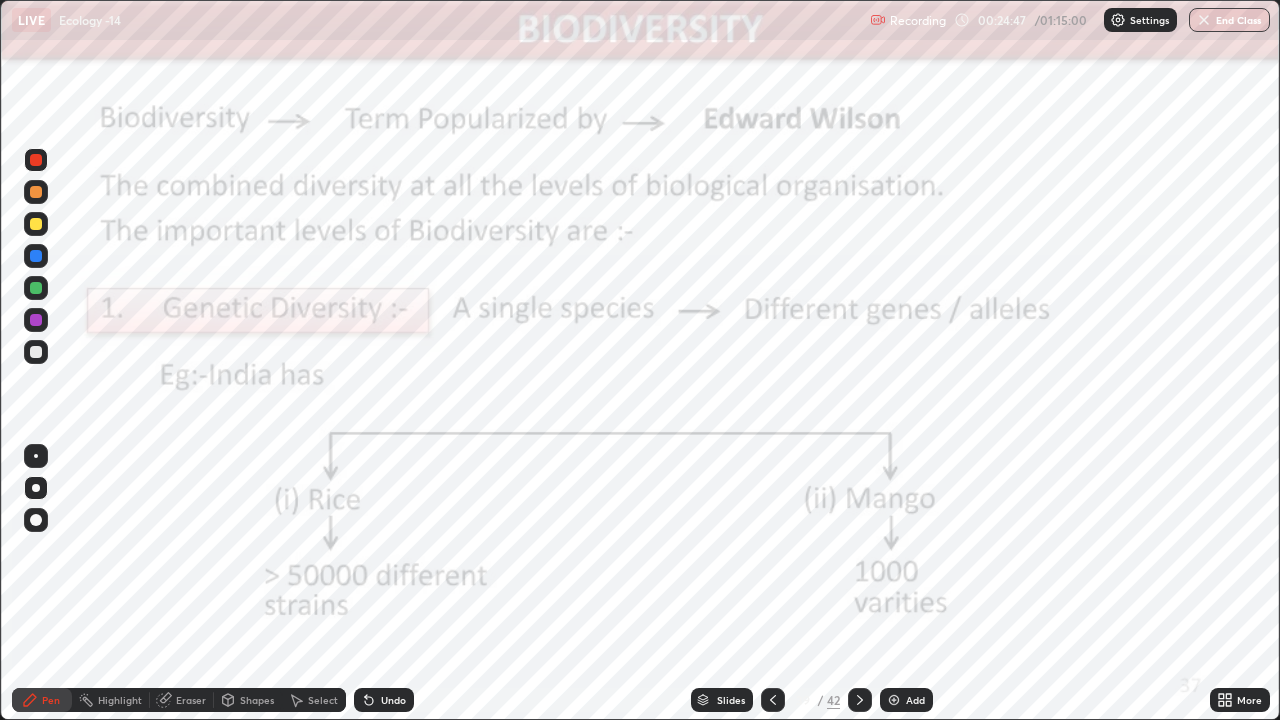 click at bounding box center [860, 700] 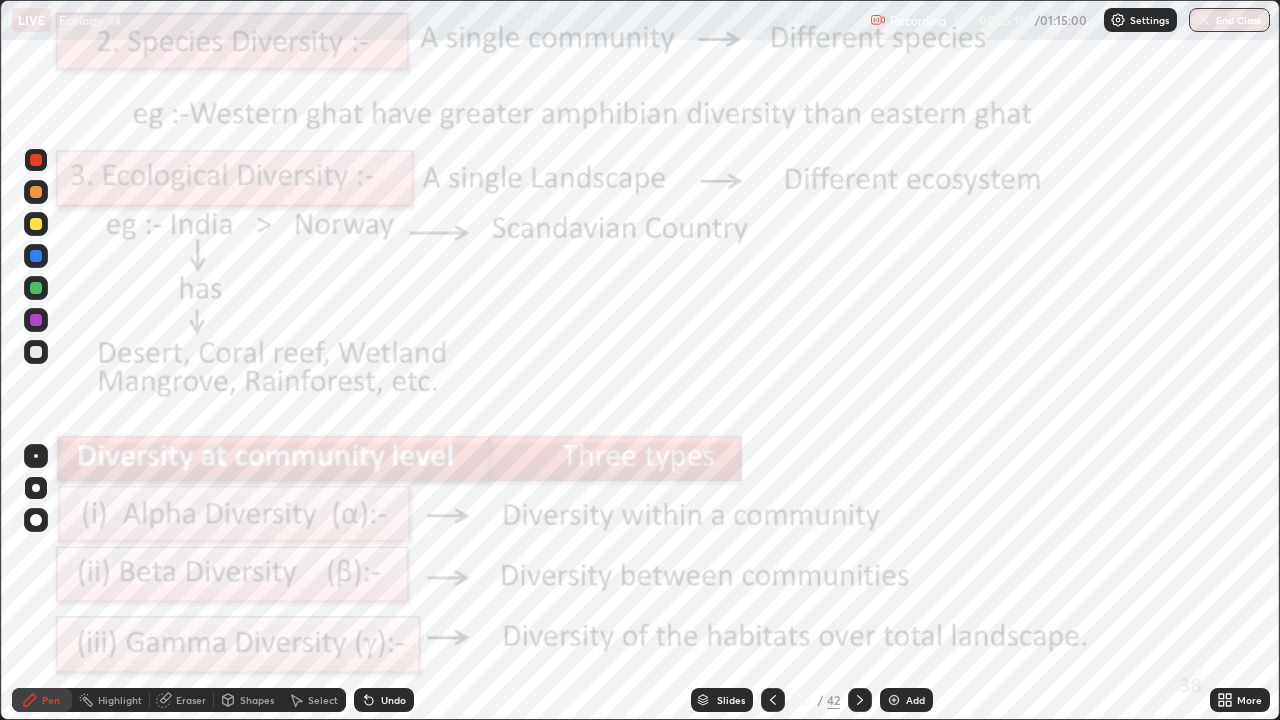 click at bounding box center (36, 160) 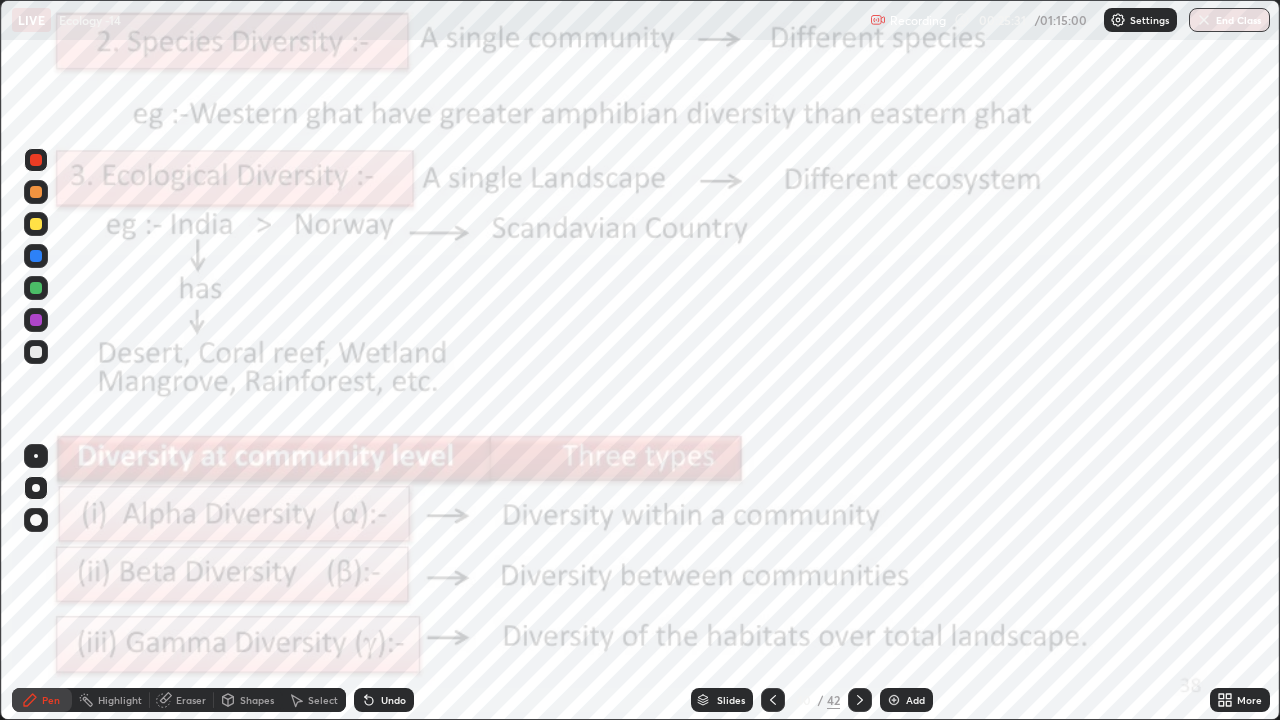click at bounding box center (36, 256) 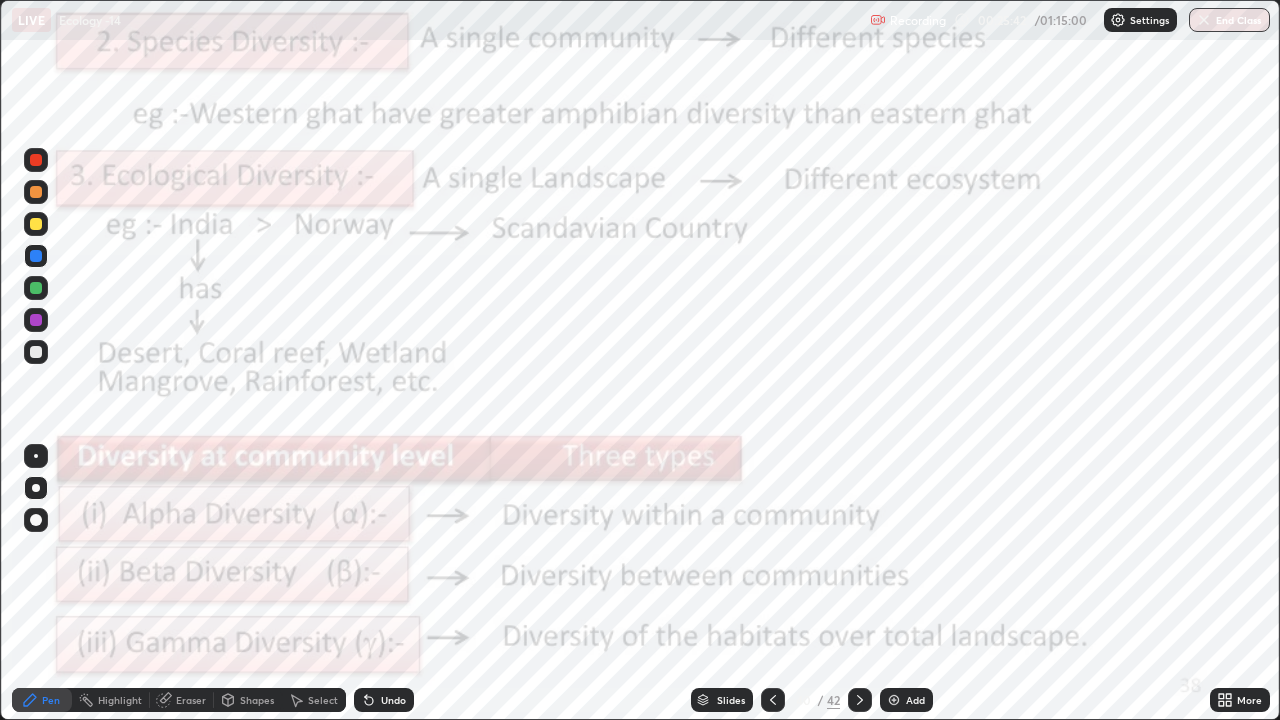 click at bounding box center [36, 320] 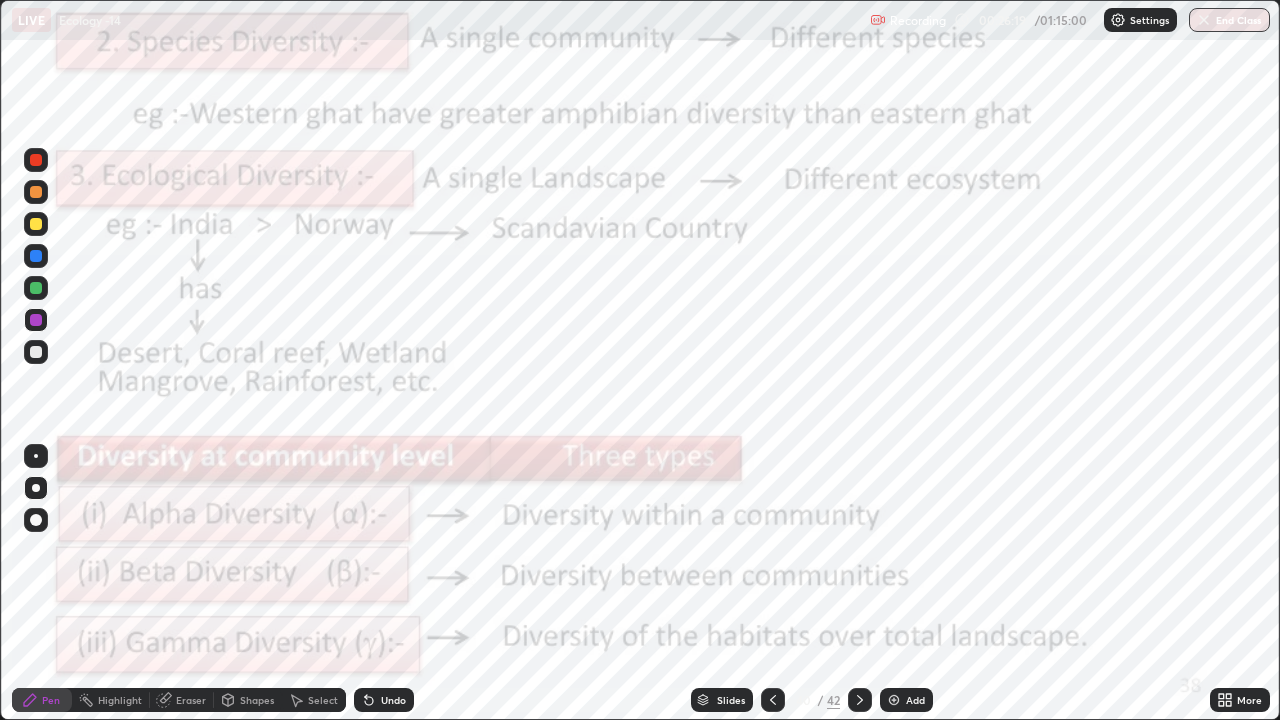 click on "Select" at bounding box center [323, 700] 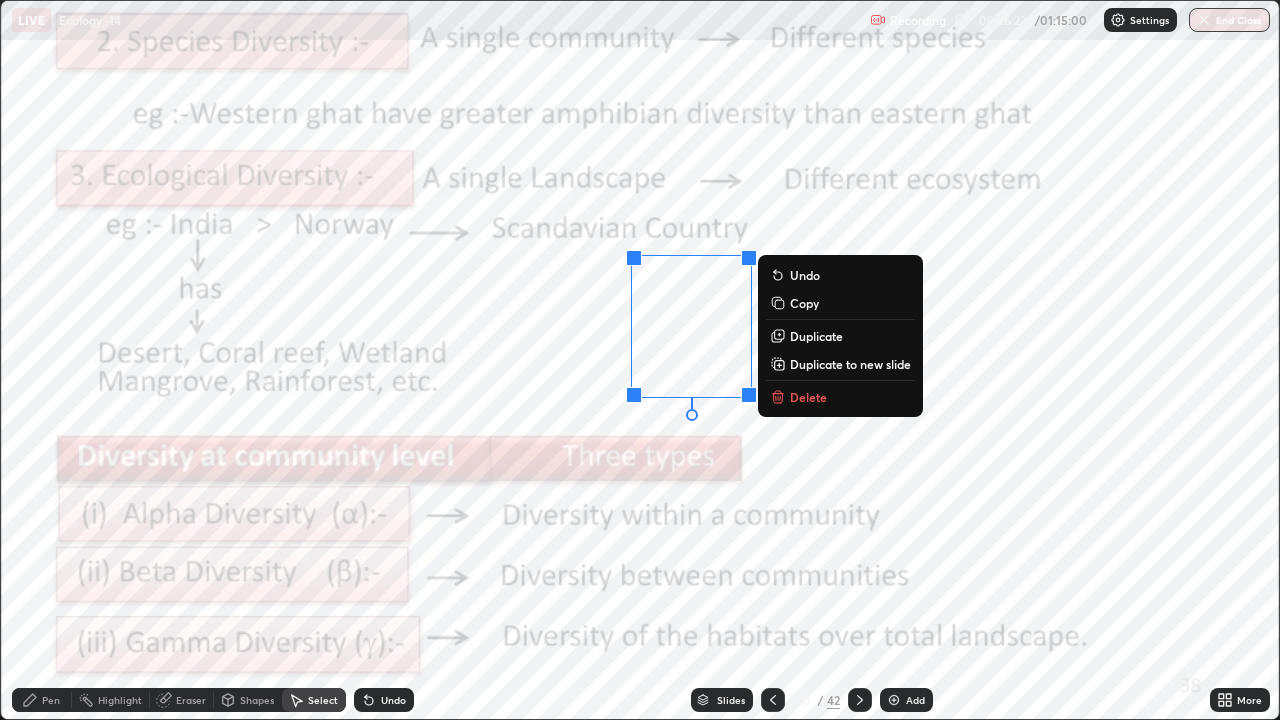 click on "Delete" at bounding box center [808, 397] 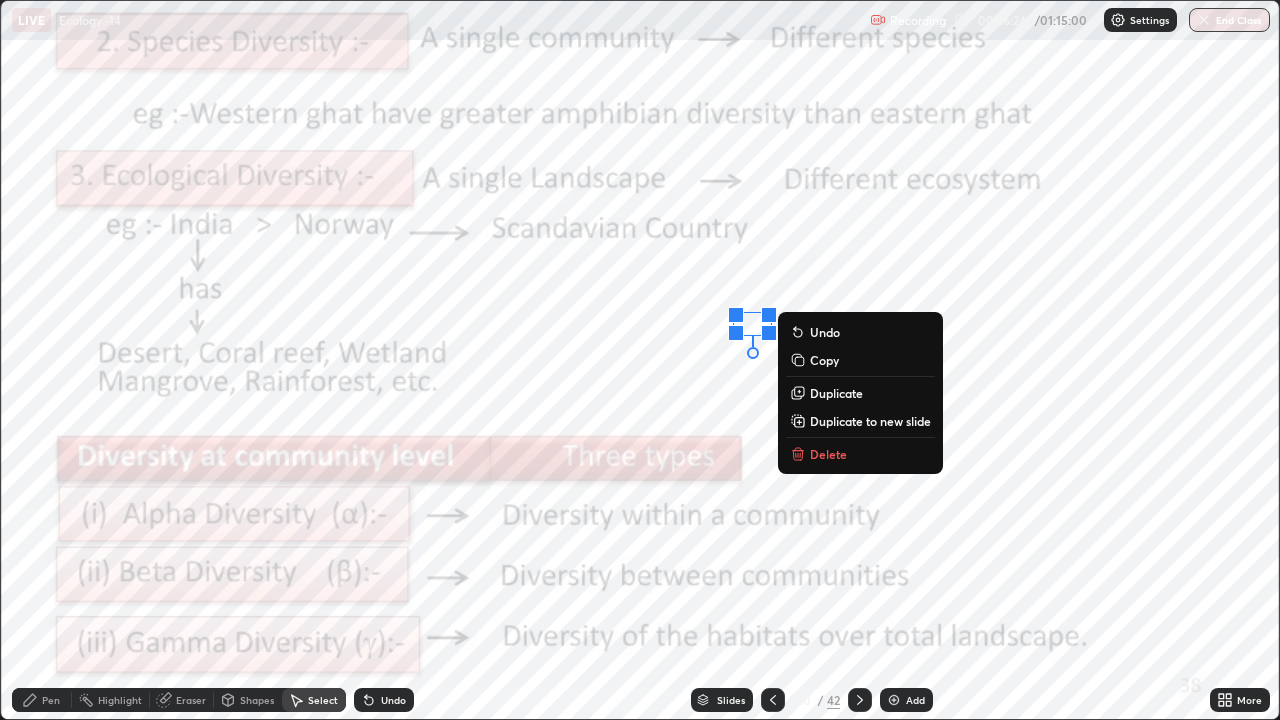 click on "Delete" at bounding box center (828, 454) 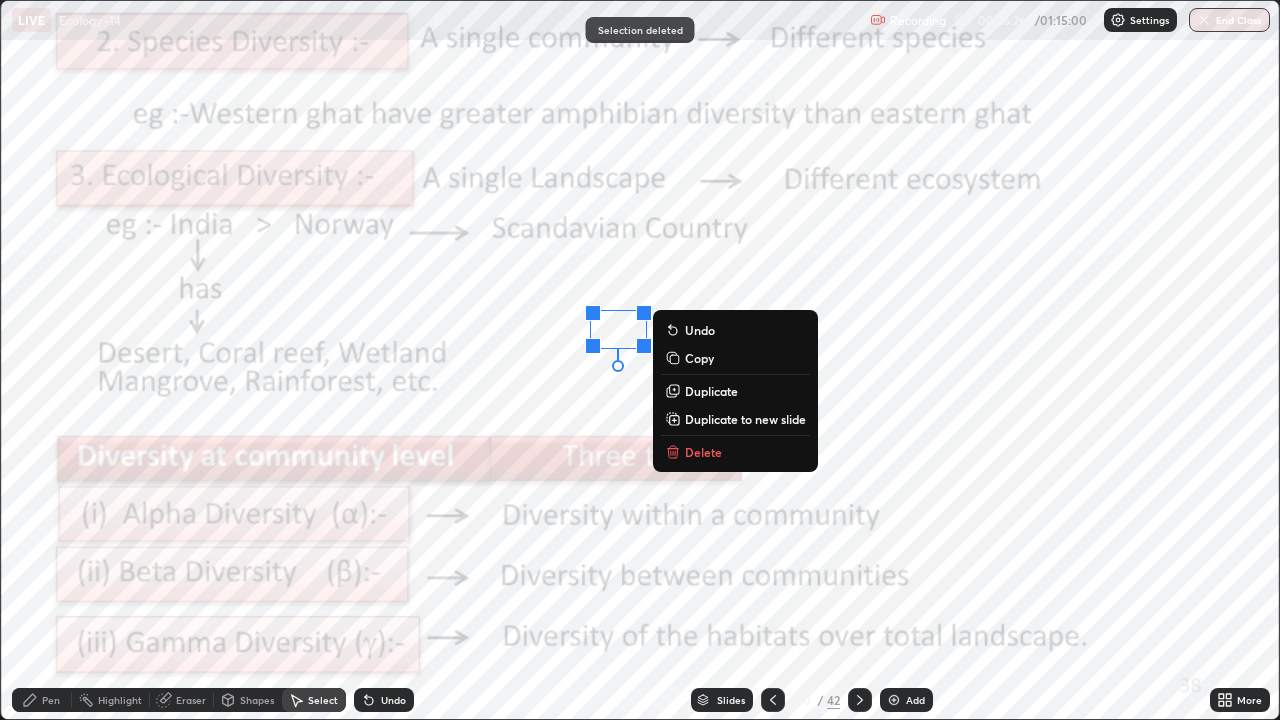 click on "Delete" at bounding box center (703, 452) 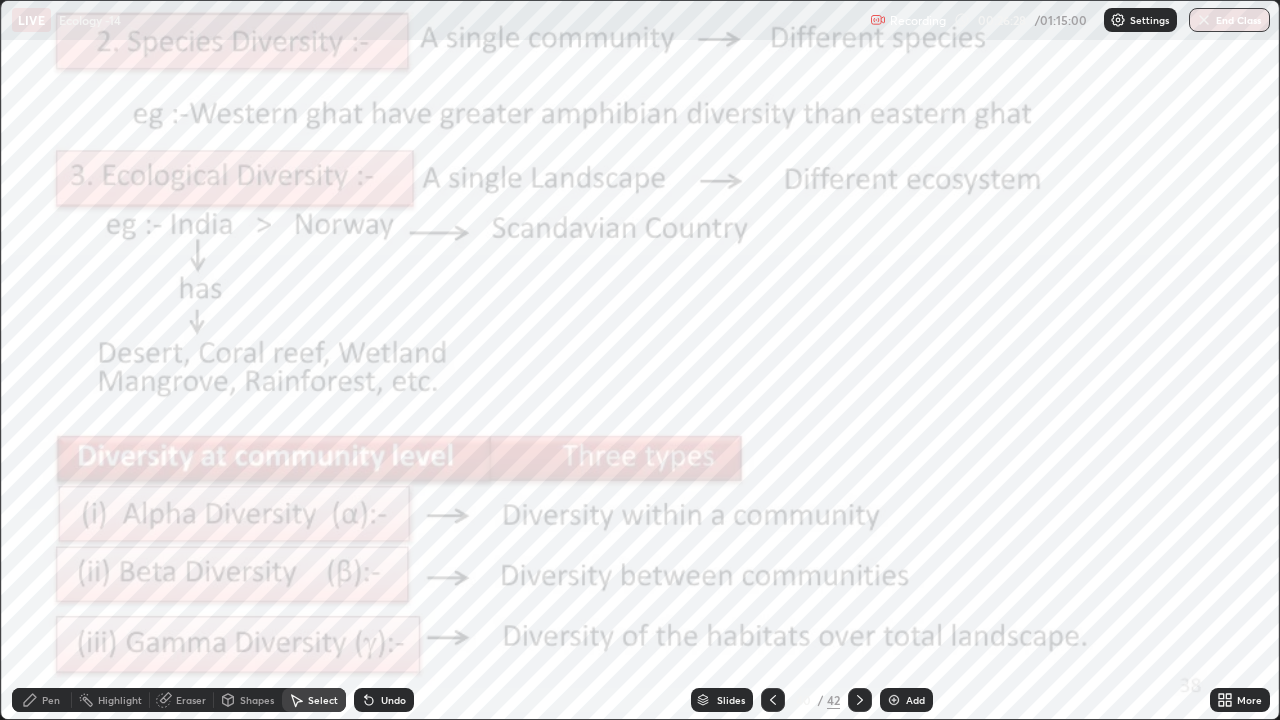 click on "Pen" at bounding box center (42, 700) 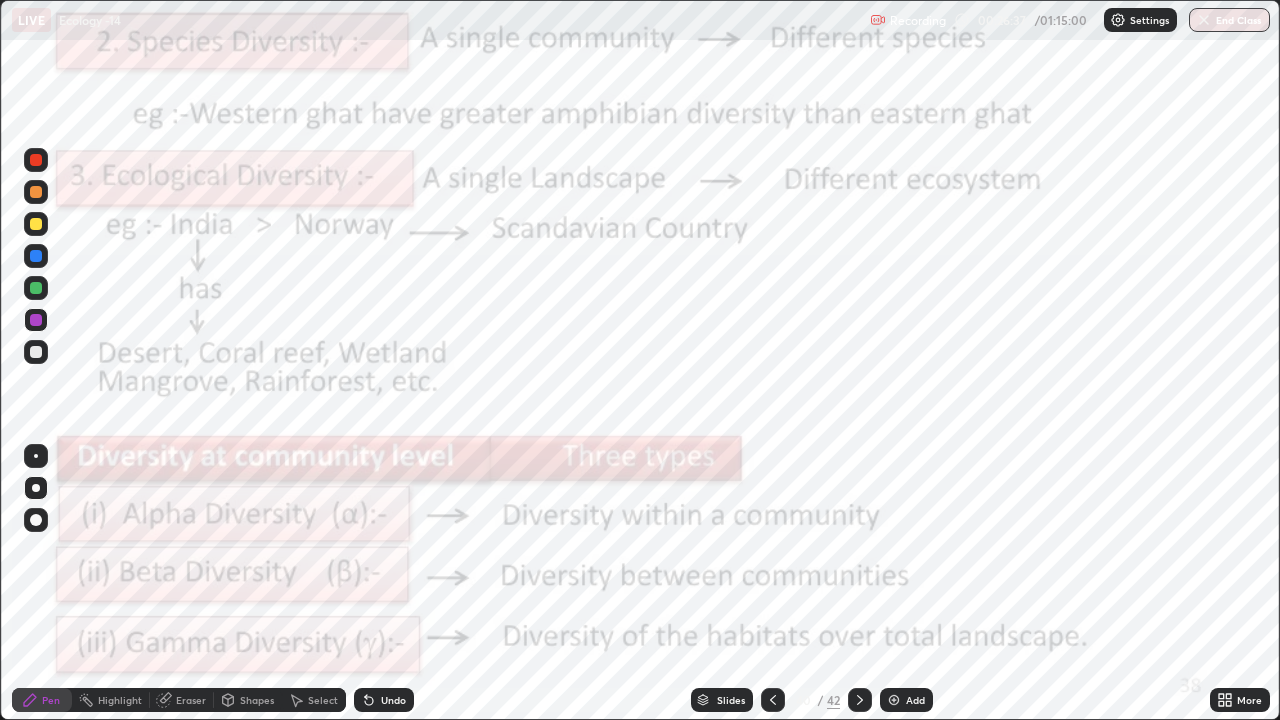 click 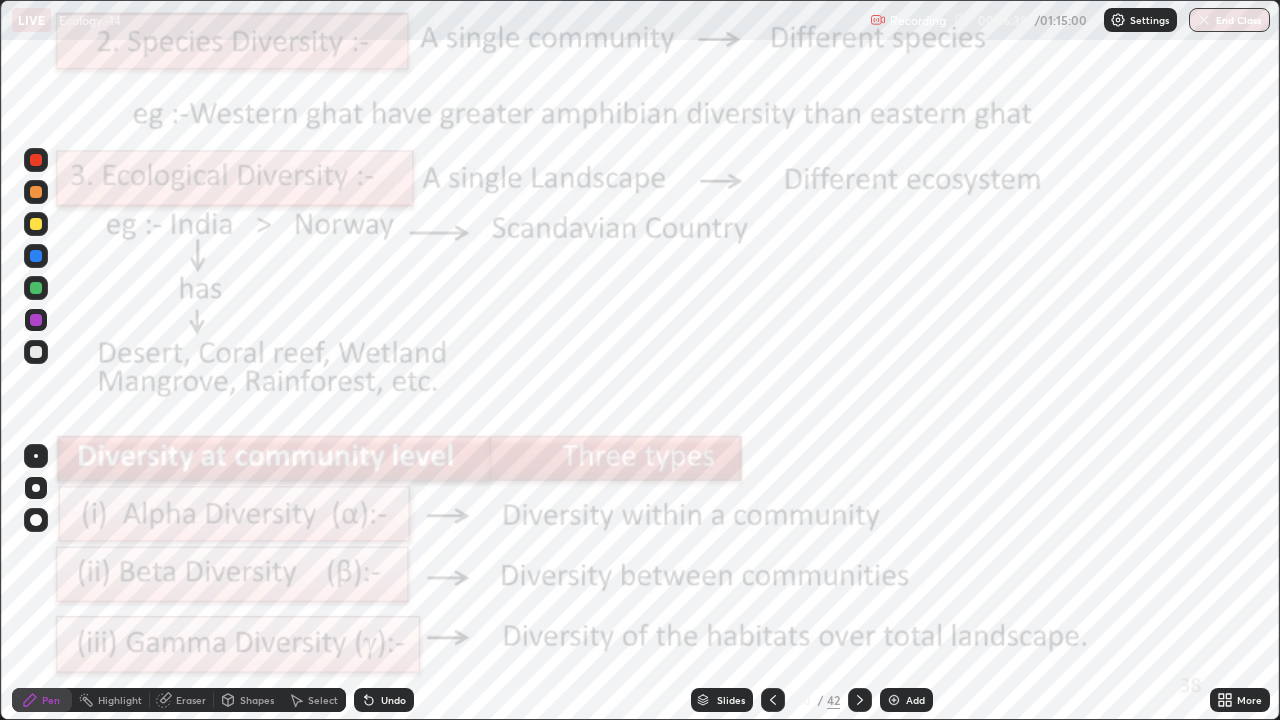 click on "Undo" at bounding box center [393, 700] 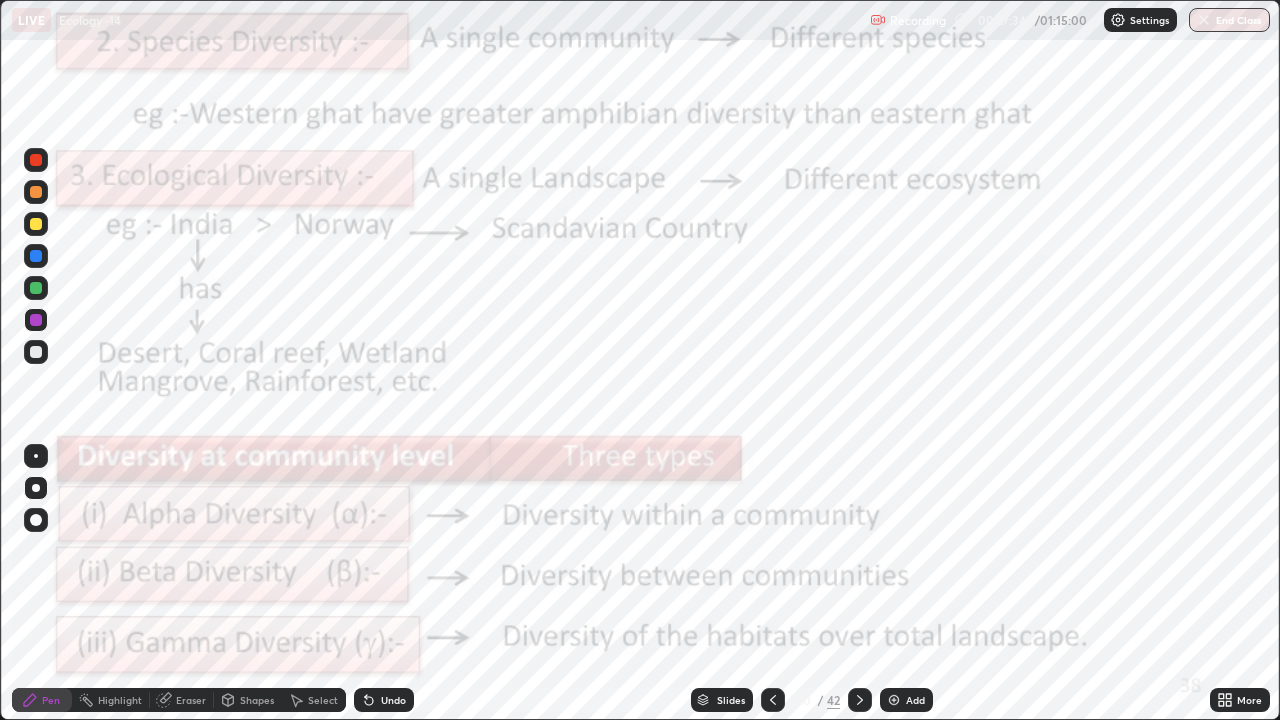 click on "Highlight" at bounding box center (120, 700) 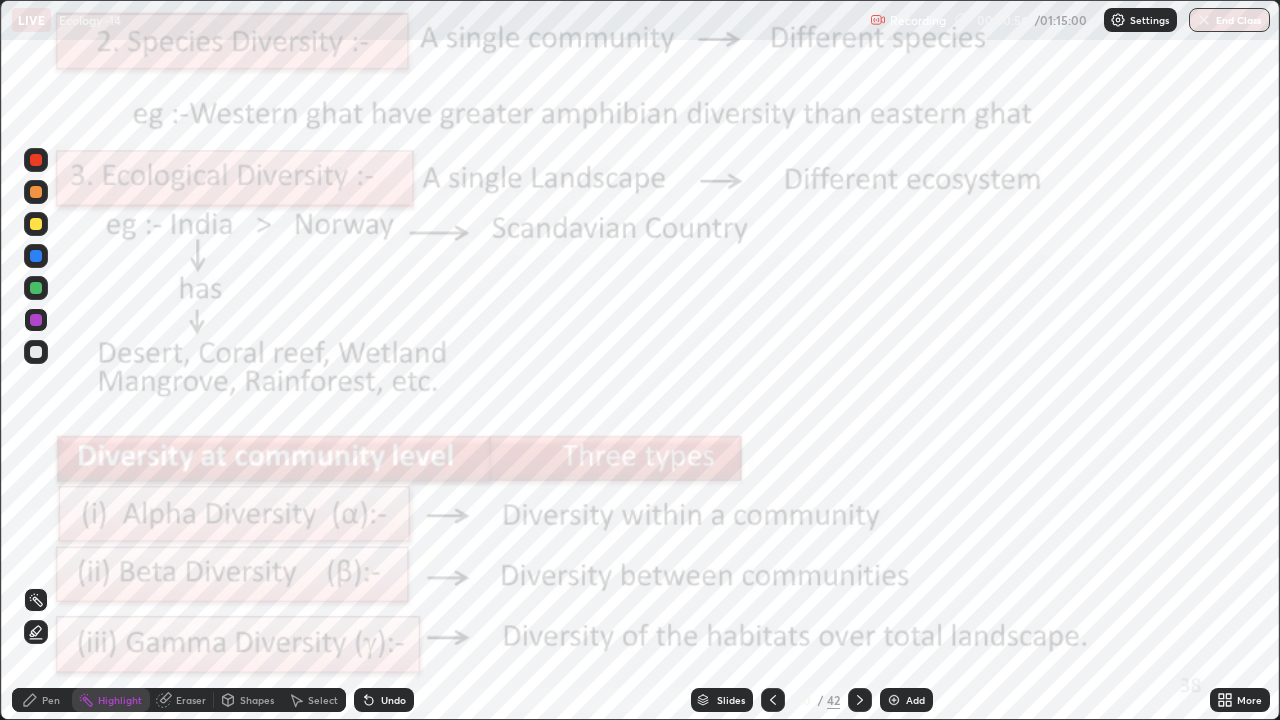 click on "Add" at bounding box center (915, 700) 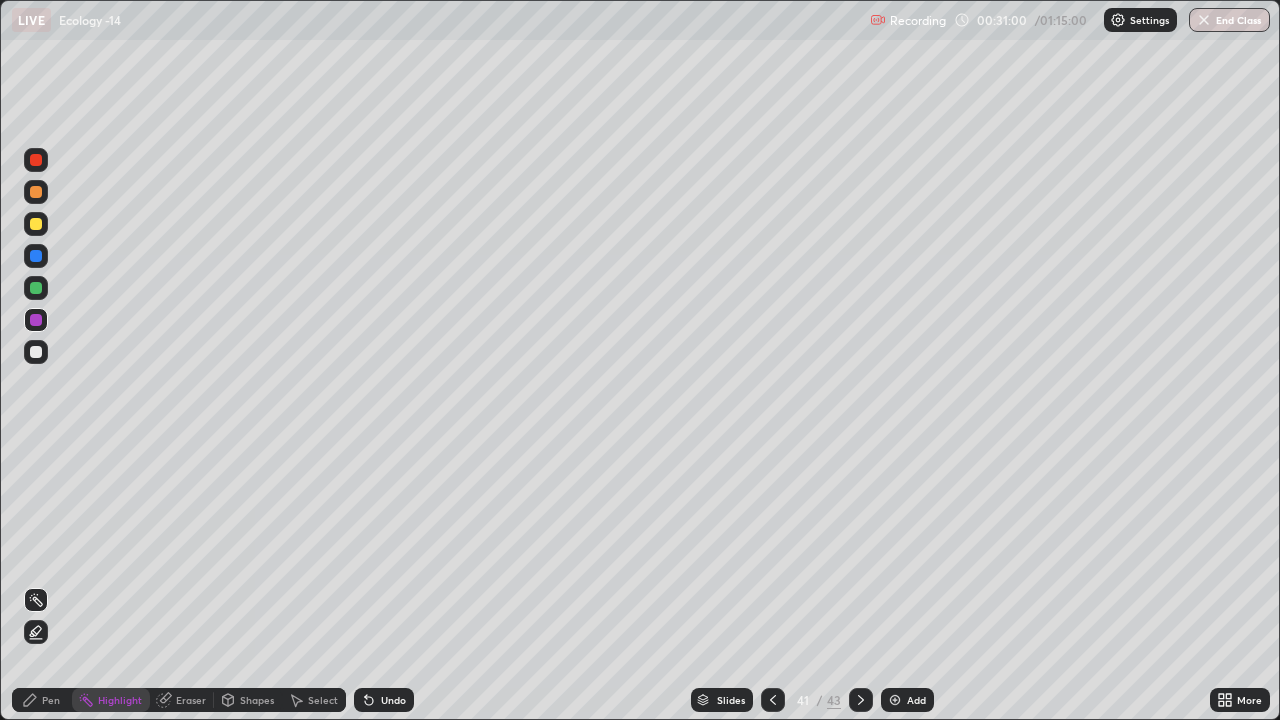 click on "Pen" at bounding box center (42, 700) 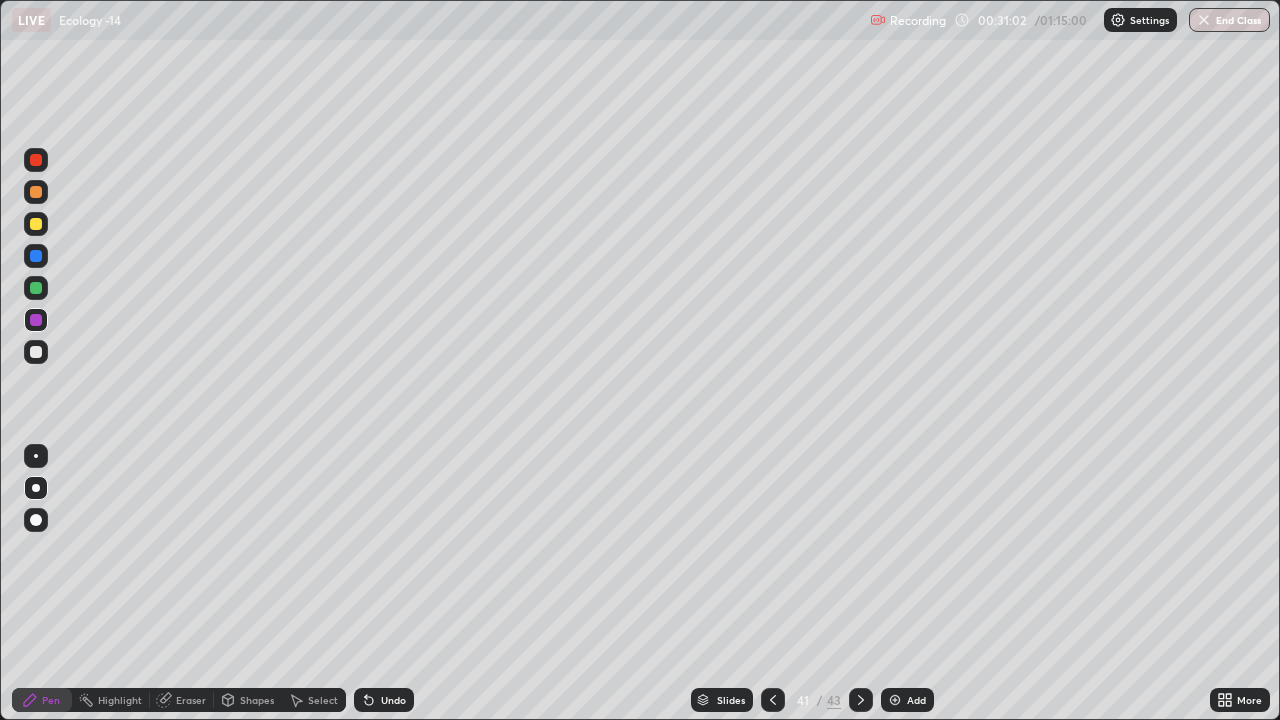 click at bounding box center (36, 288) 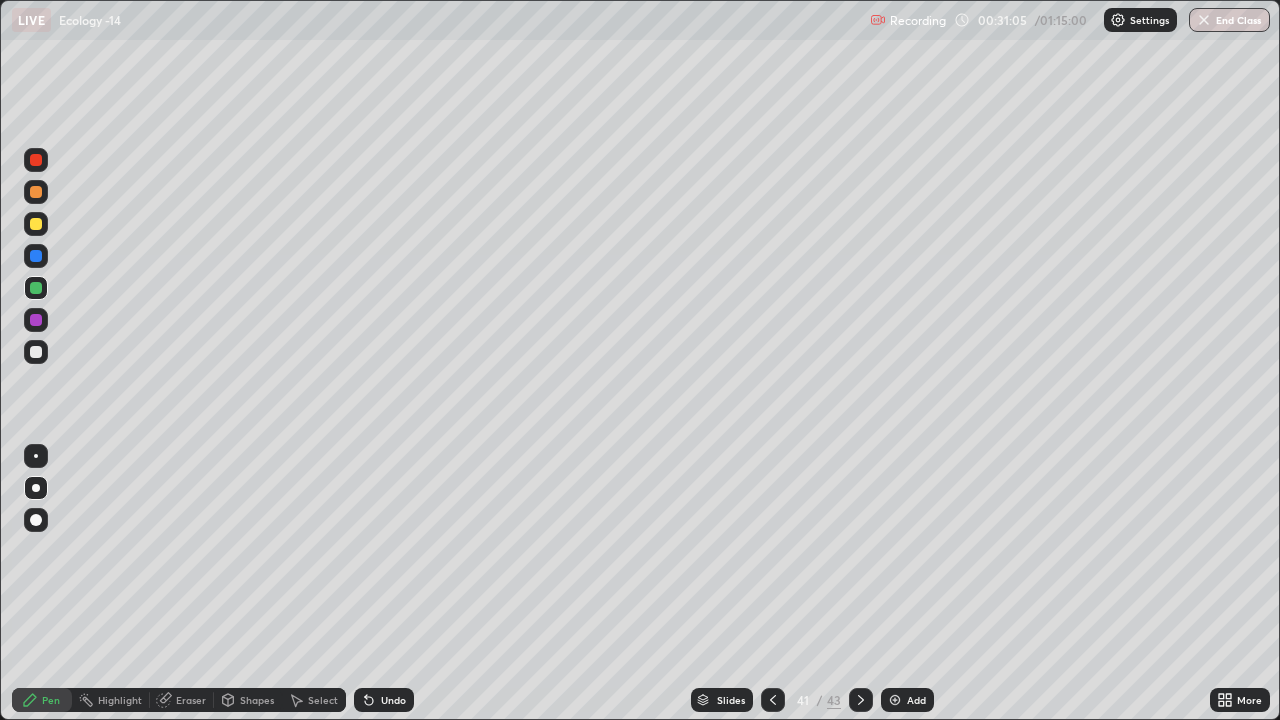 click at bounding box center [36, 224] 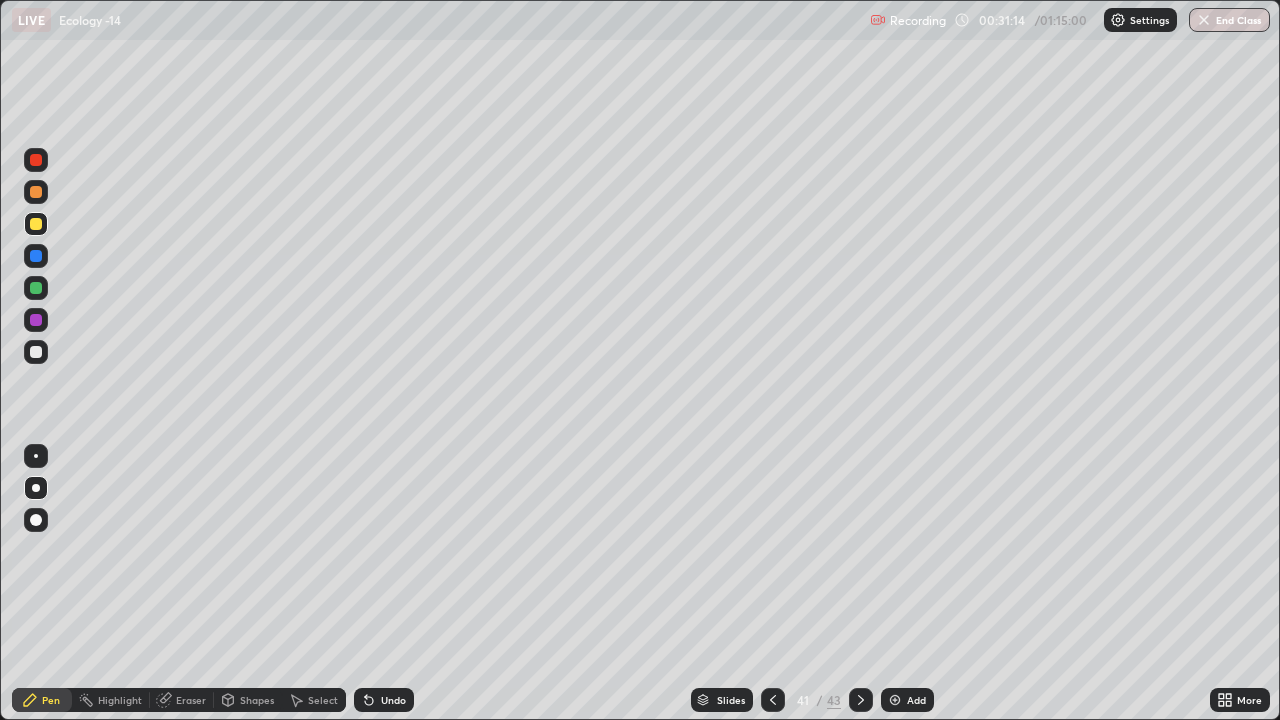click on "Select" at bounding box center (323, 700) 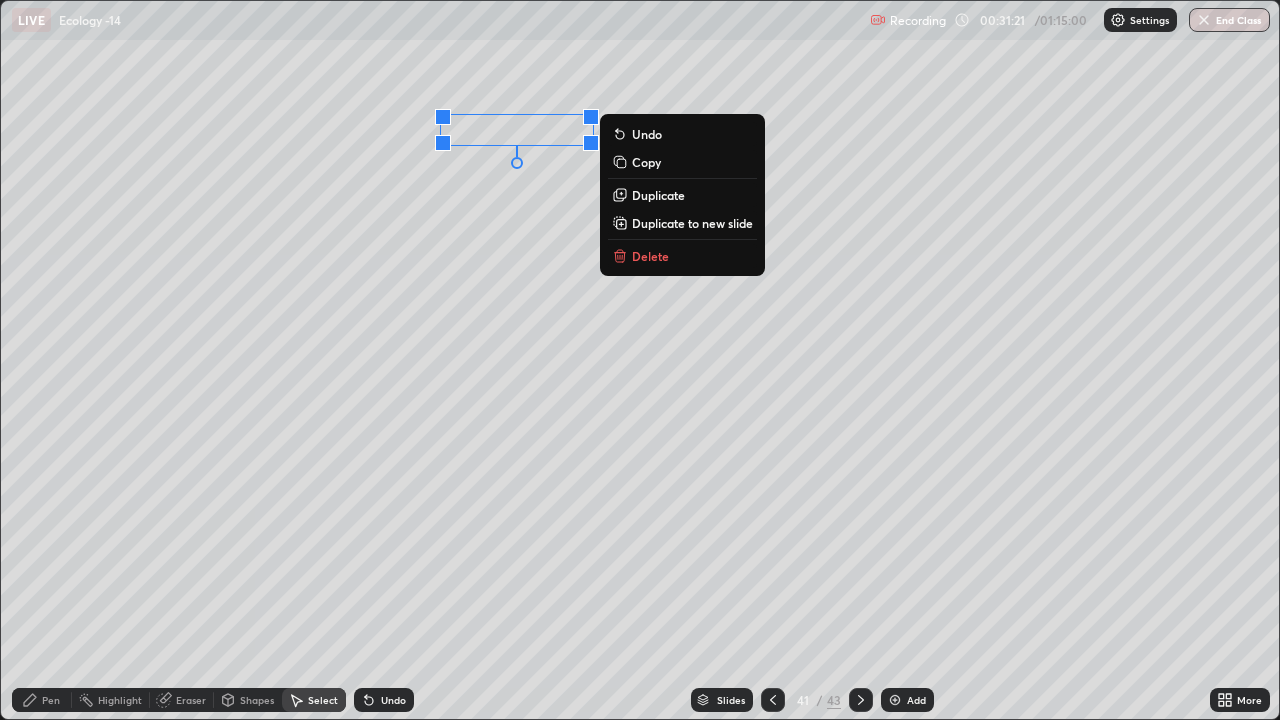click on "Duplicate" at bounding box center (658, 195) 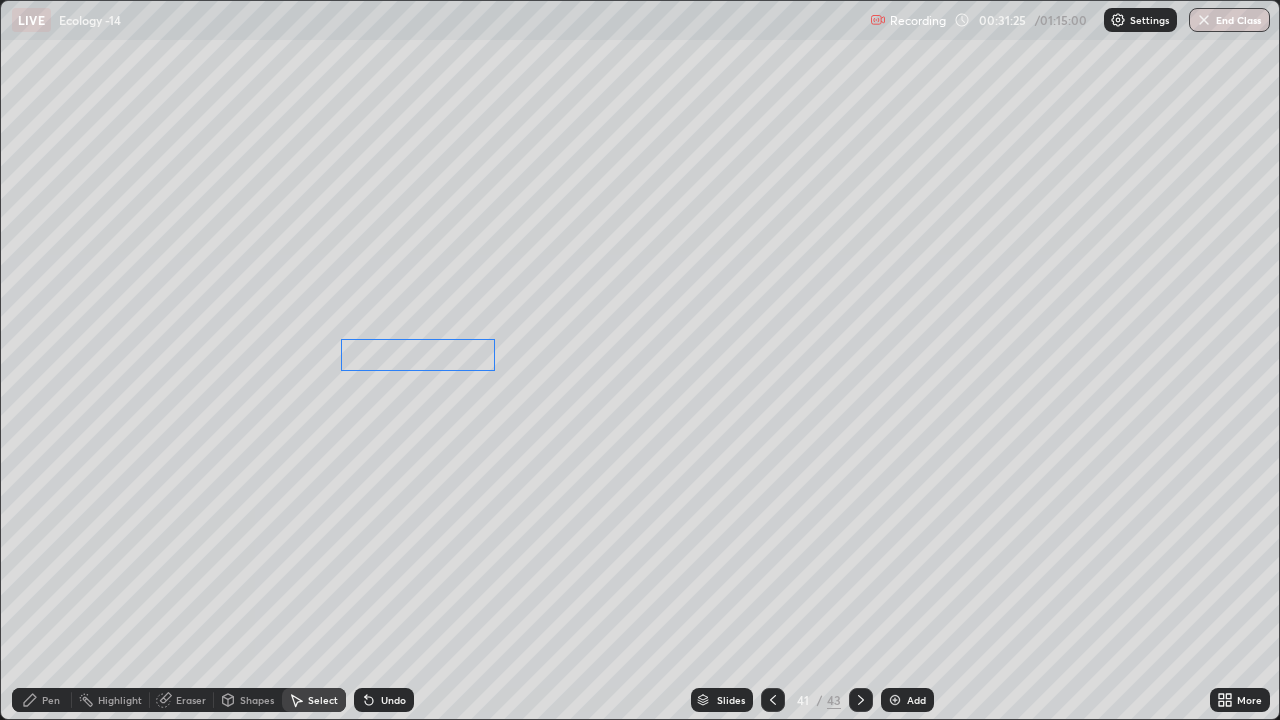 click on "0 ° Undo Copy Duplicate Duplicate to new slide Delete" at bounding box center [640, 360] 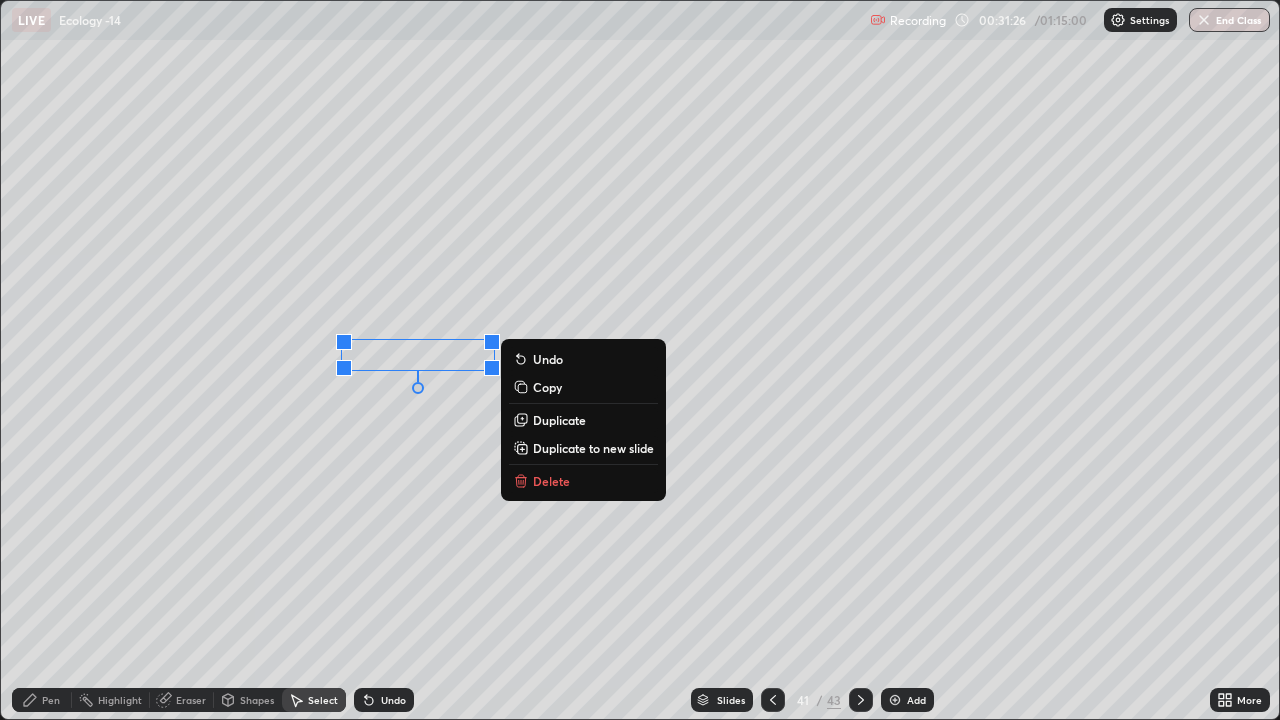 click on "Duplicate" at bounding box center (559, 420) 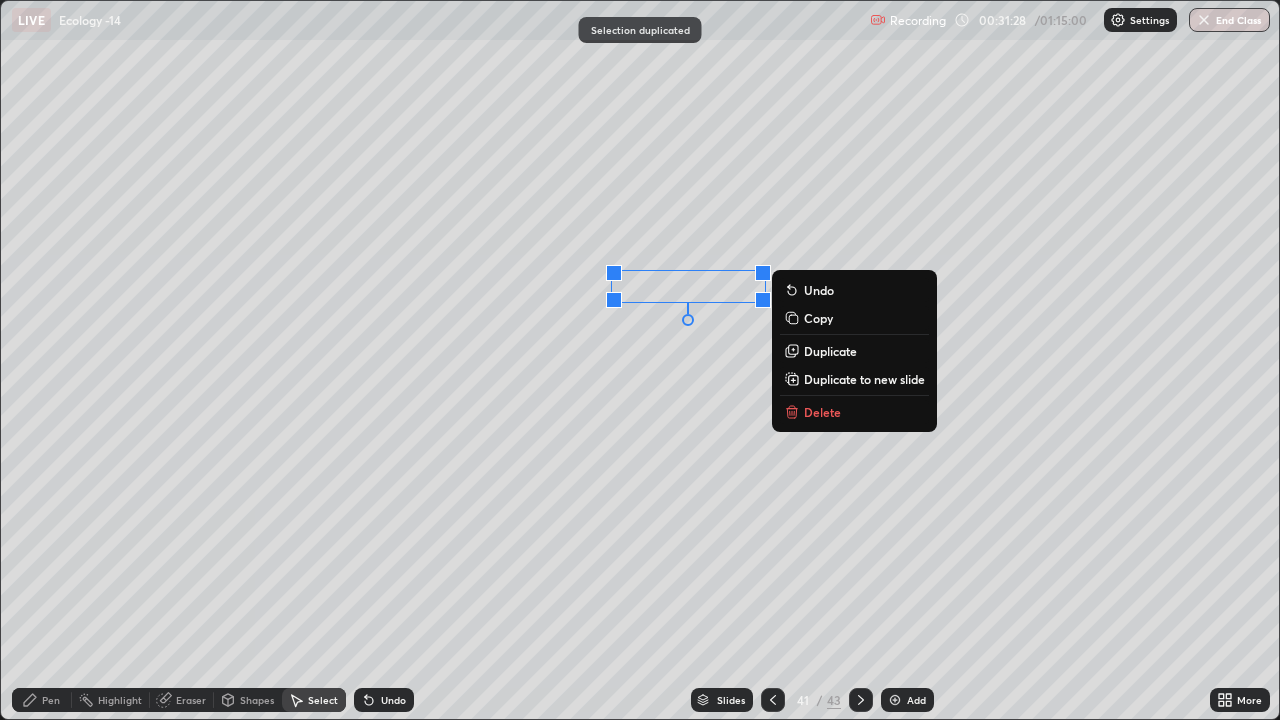 click on "0 ° Undo Copy Duplicate Duplicate to new slide Delete" at bounding box center [640, 360] 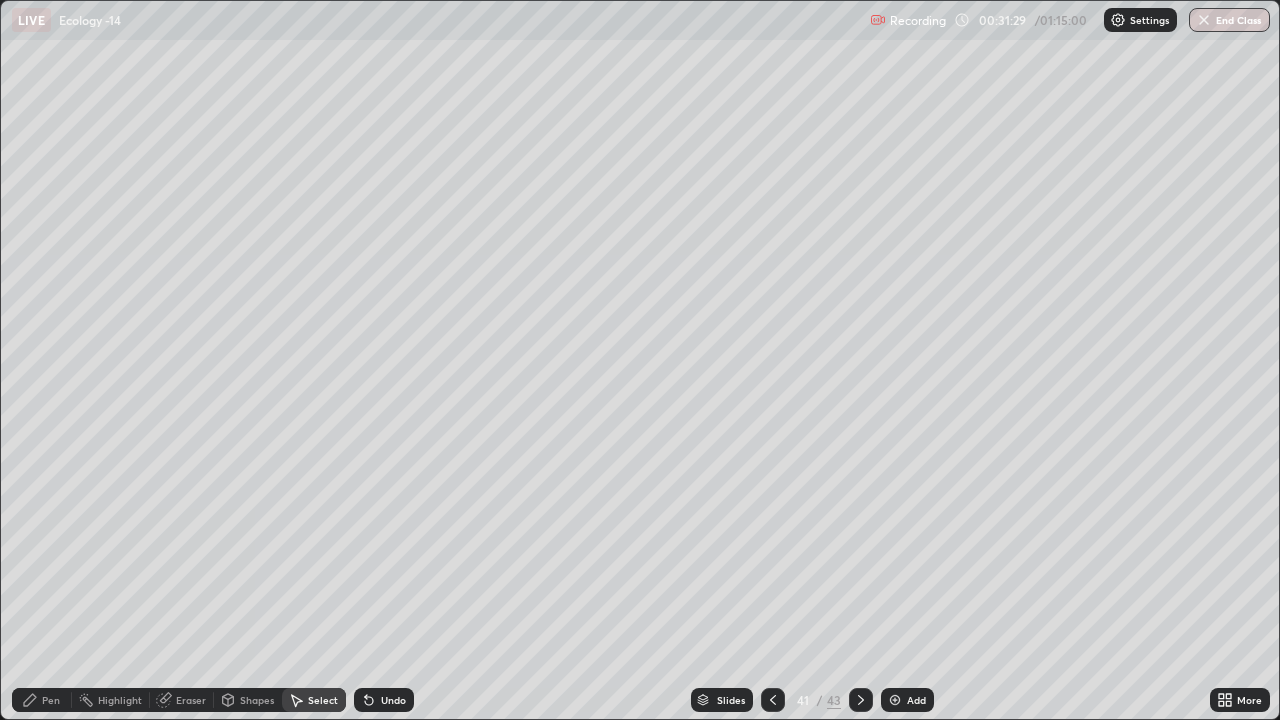 click on "Pen" at bounding box center (42, 700) 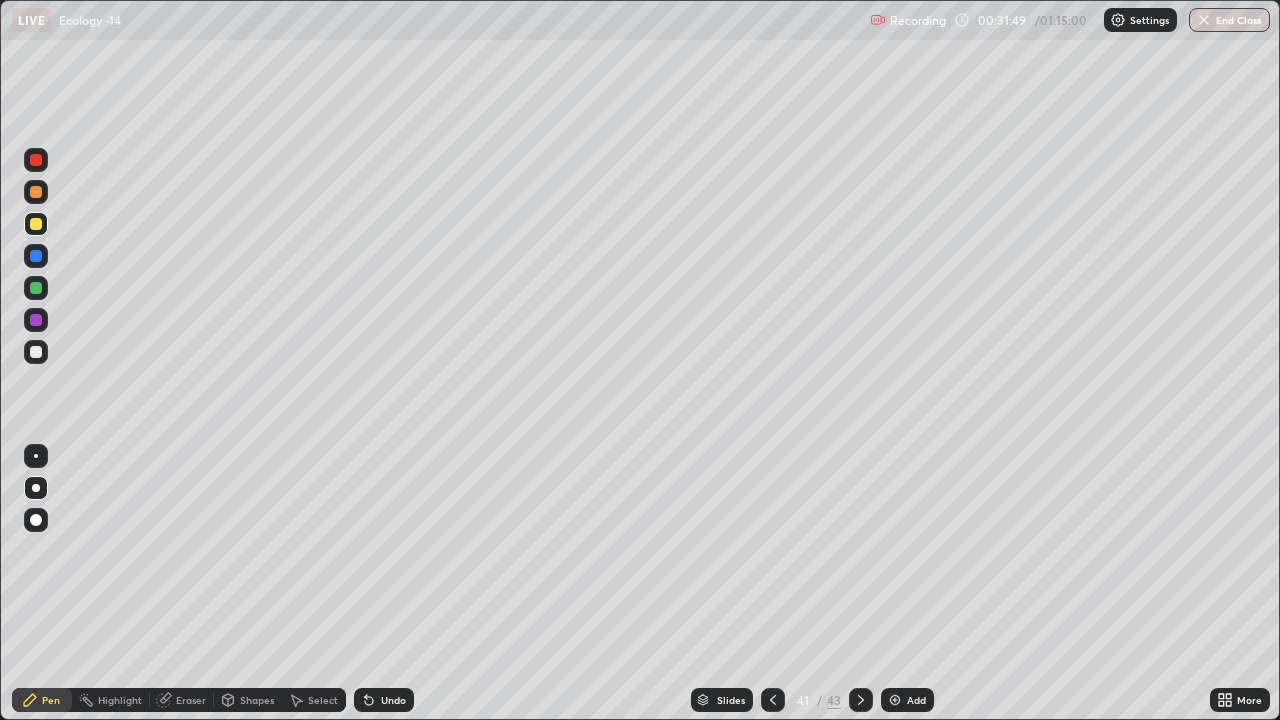 click on "Select" at bounding box center (323, 700) 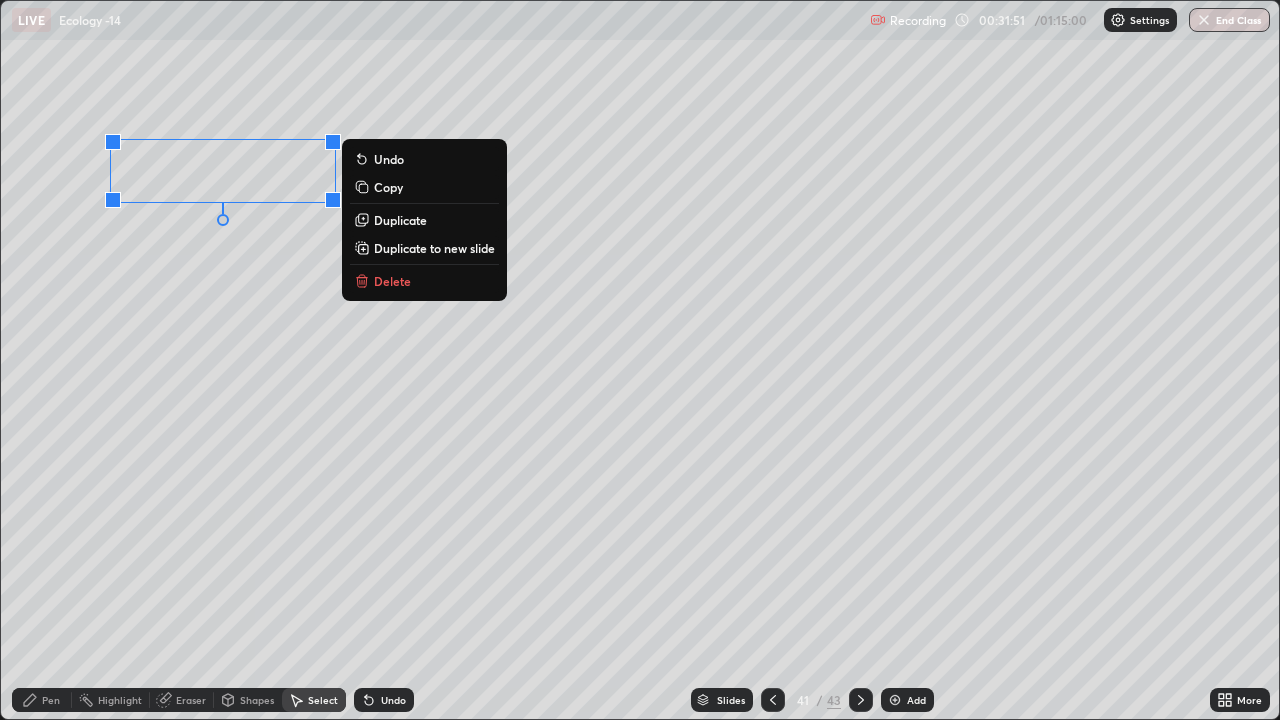 click on "Duplicate" at bounding box center [400, 220] 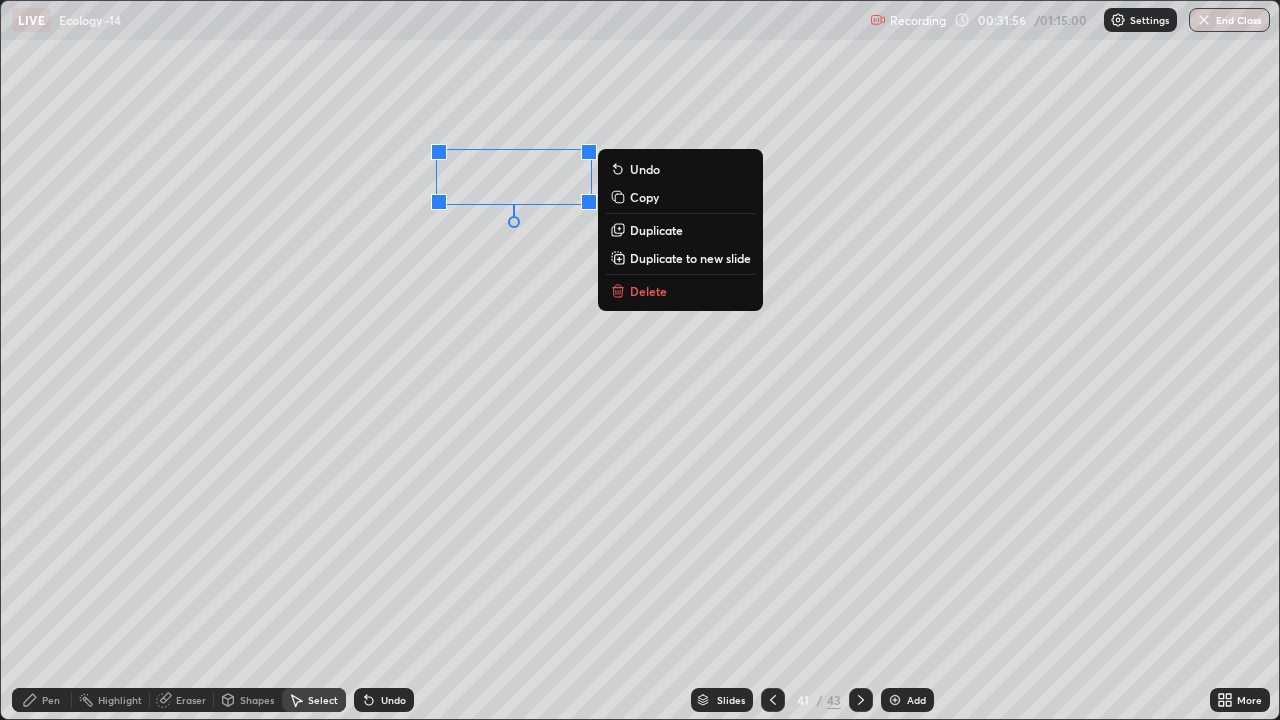 click on "Duplicate" at bounding box center [656, 230] 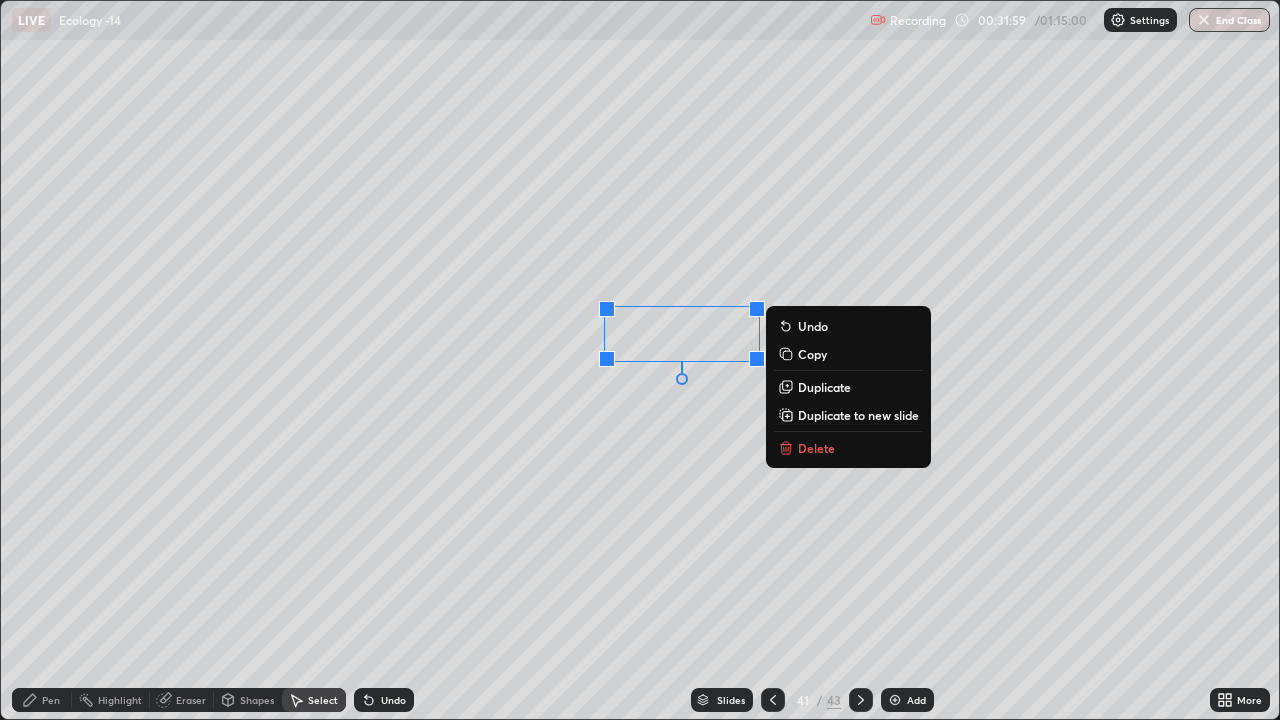 click on "0 ° Undo Copy Duplicate Duplicate to new slide Delete" at bounding box center [640, 360] 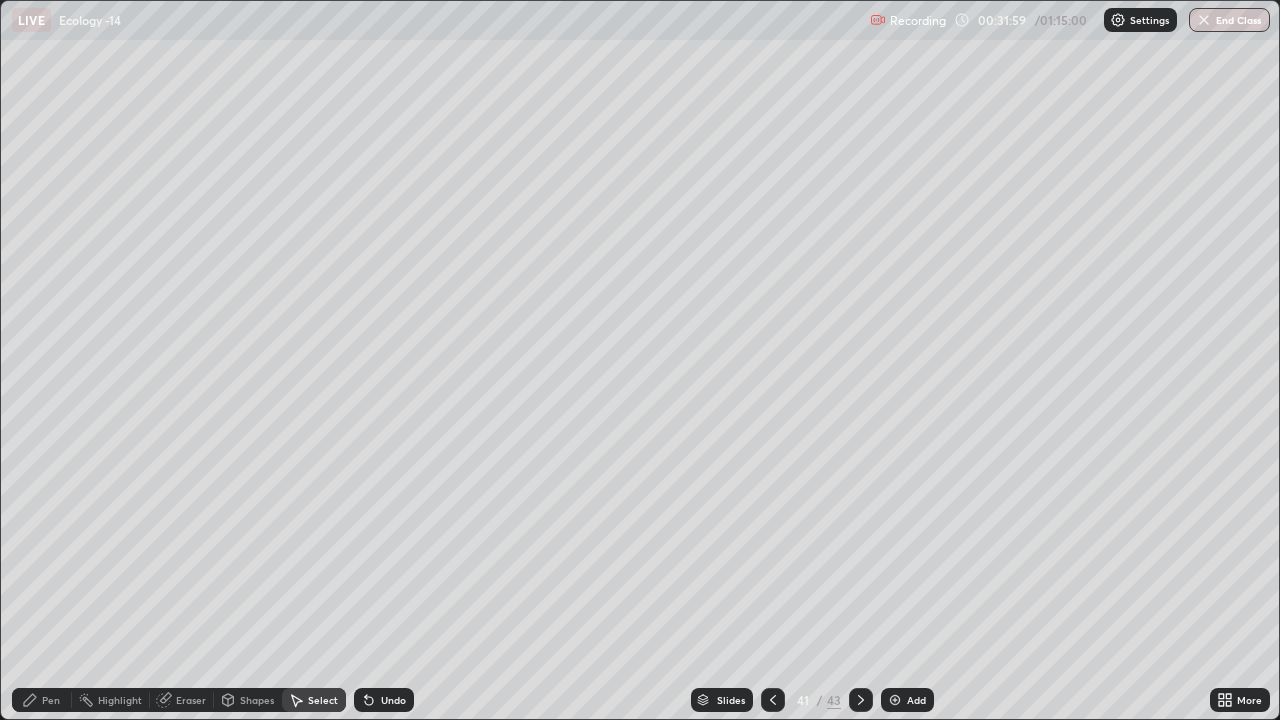 click on "Delete" at bounding box center [0, 0] 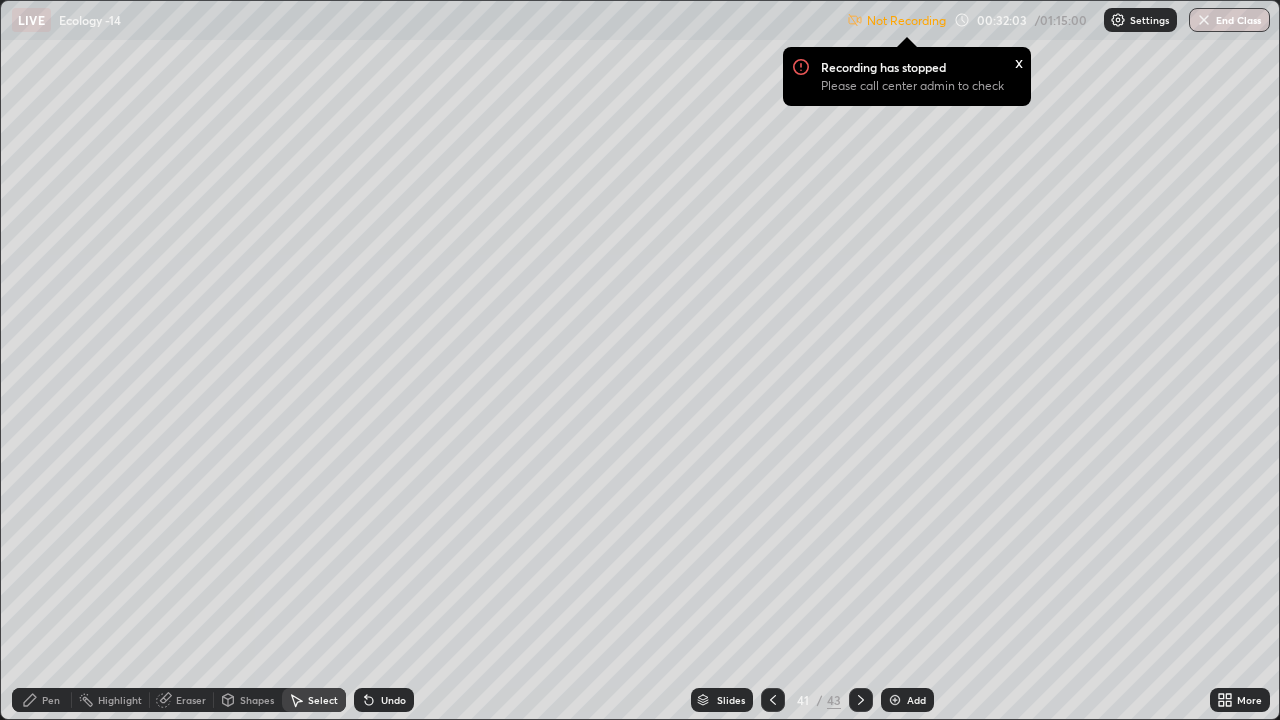 click on "Undo" at bounding box center [393, 700] 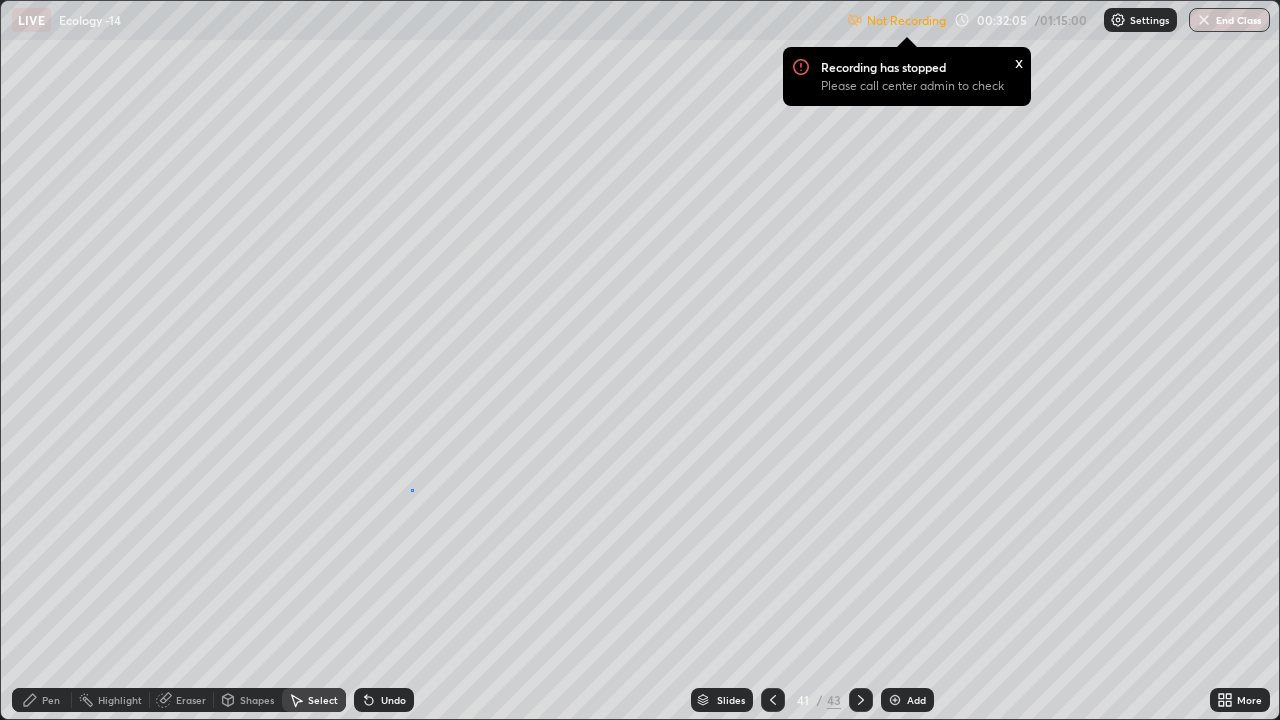 click on "0 ° Undo Copy Duplicate Duplicate to new slide Delete" at bounding box center (640, 360) 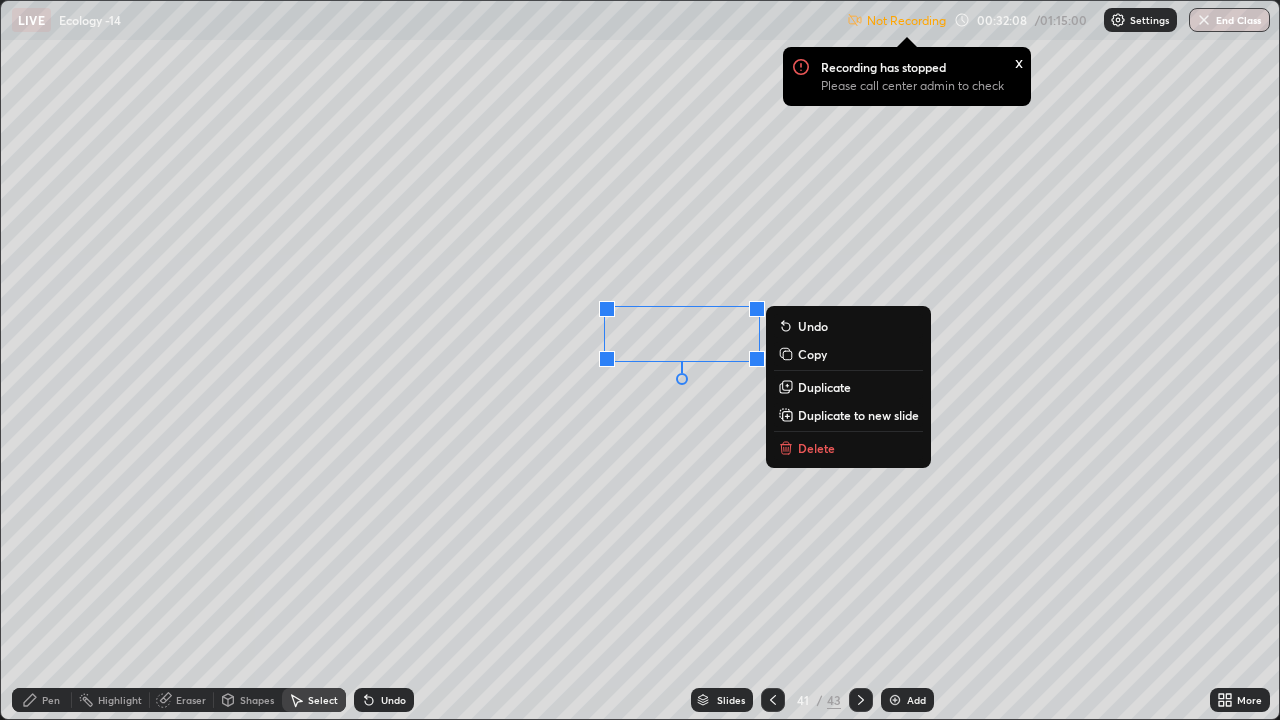 click on "Duplicate" at bounding box center [824, 387] 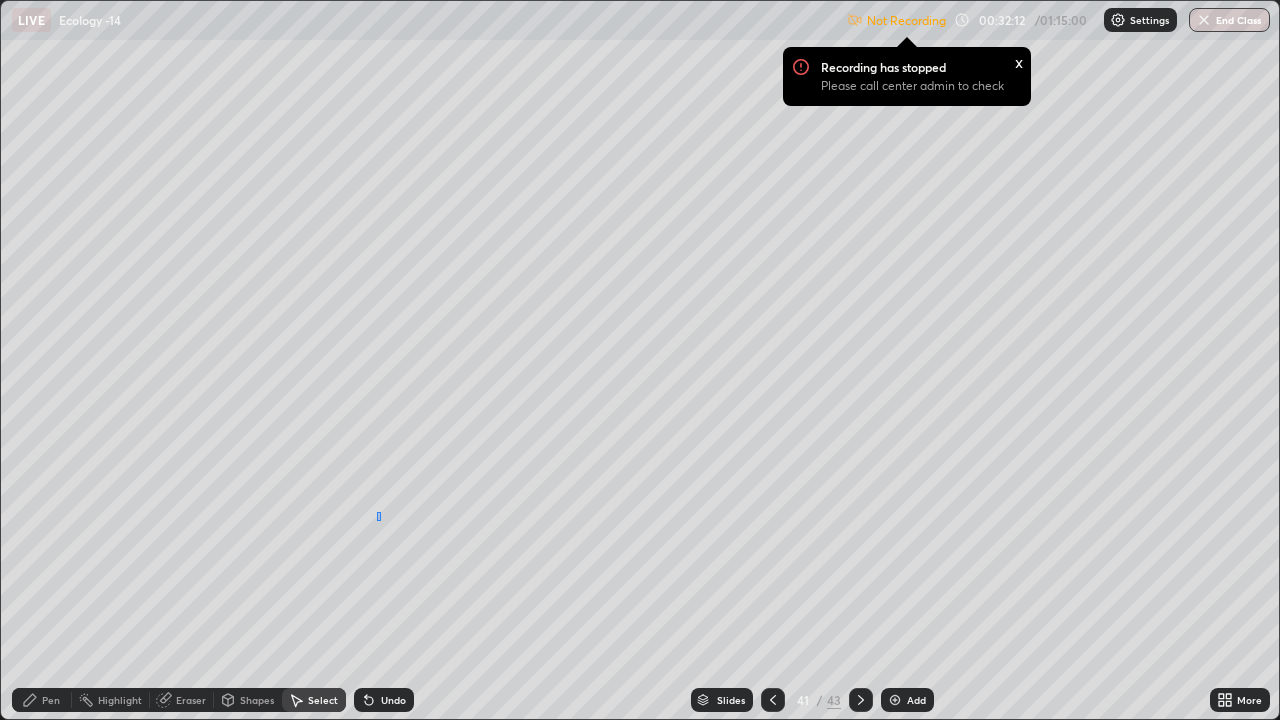 click on "0 ° Undo Copy Duplicate Duplicate to new slide Delete" at bounding box center [640, 360] 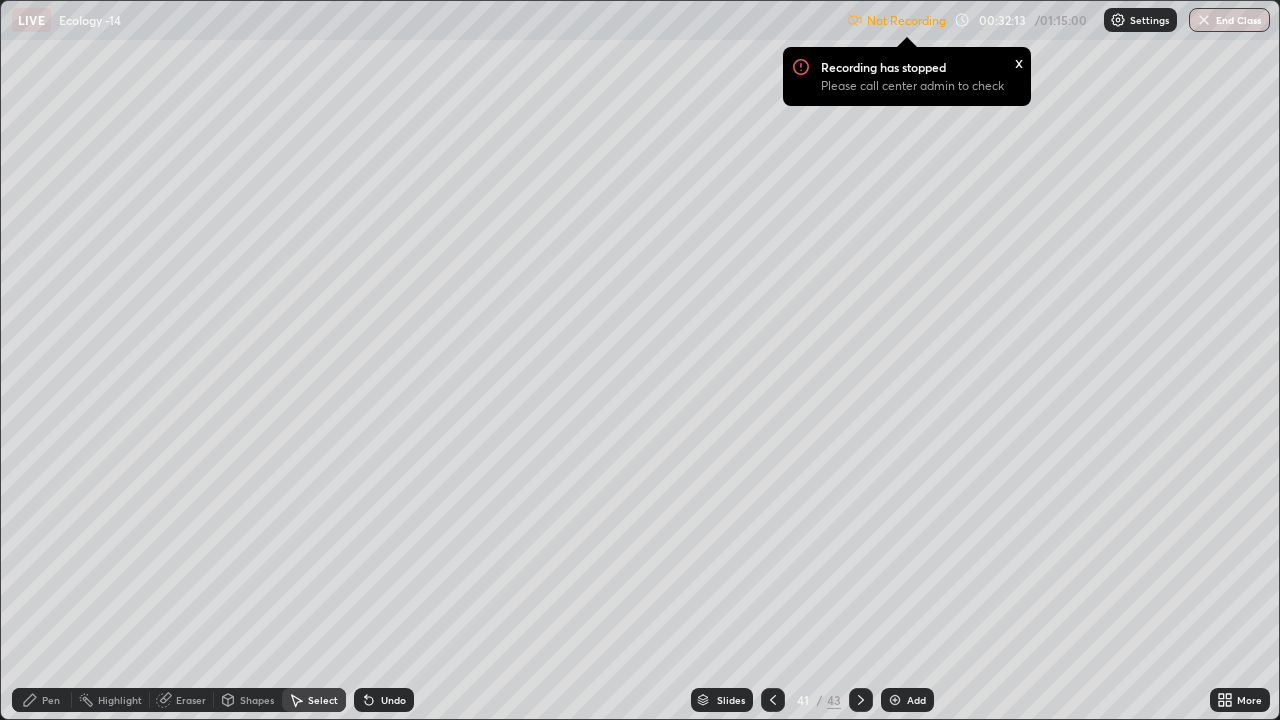 click on "Pen" at bounding box center [51, 700] 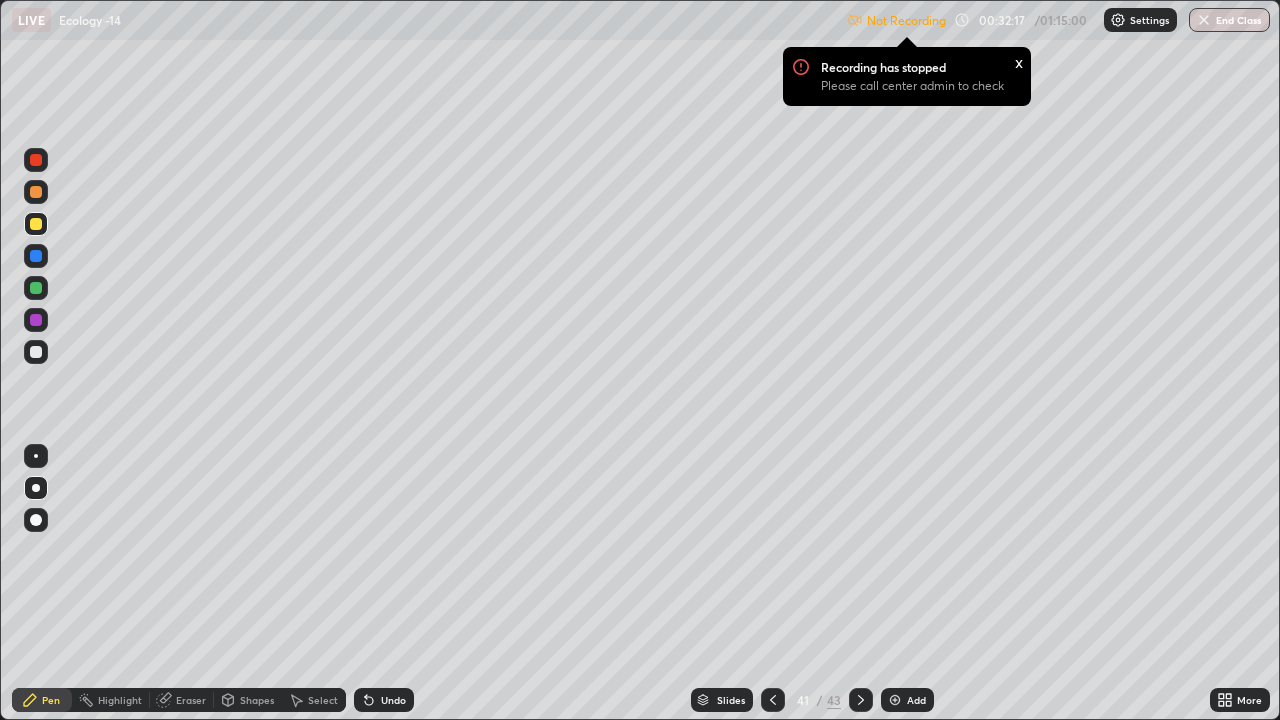 click on "Select" at bounding box center [323, 700] 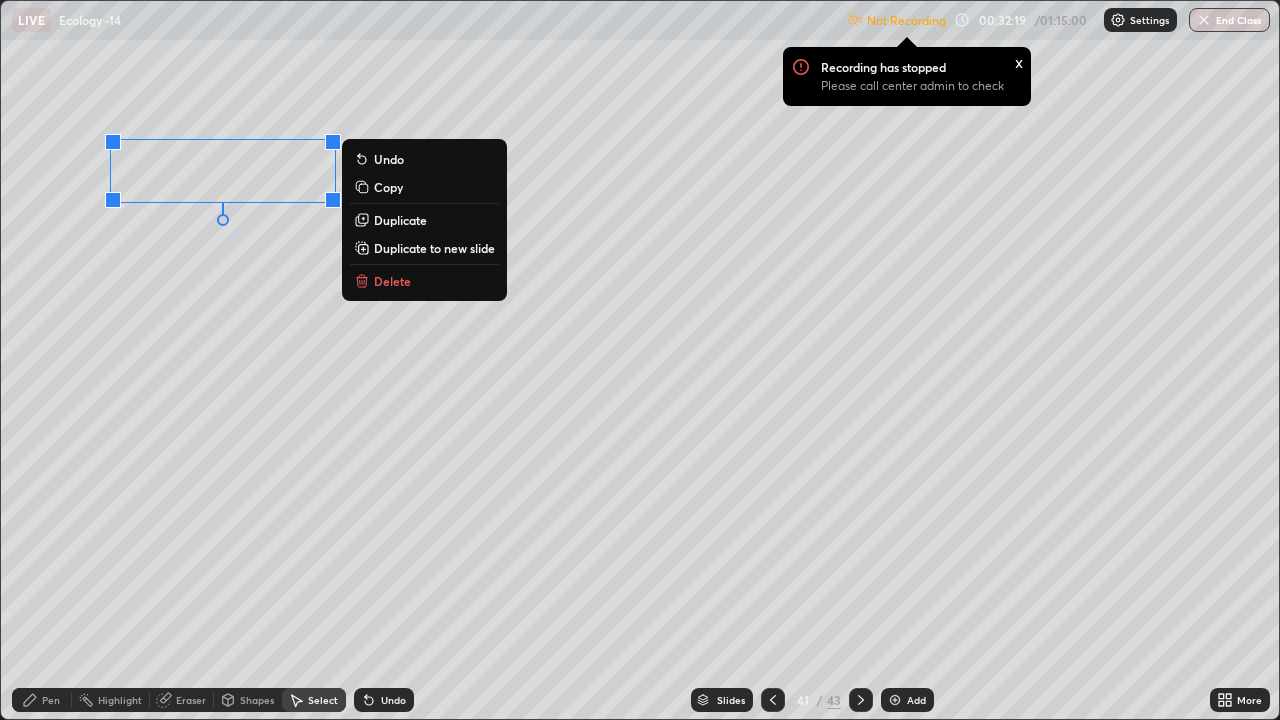 click on "Delete" at bounding box center [392, 281] 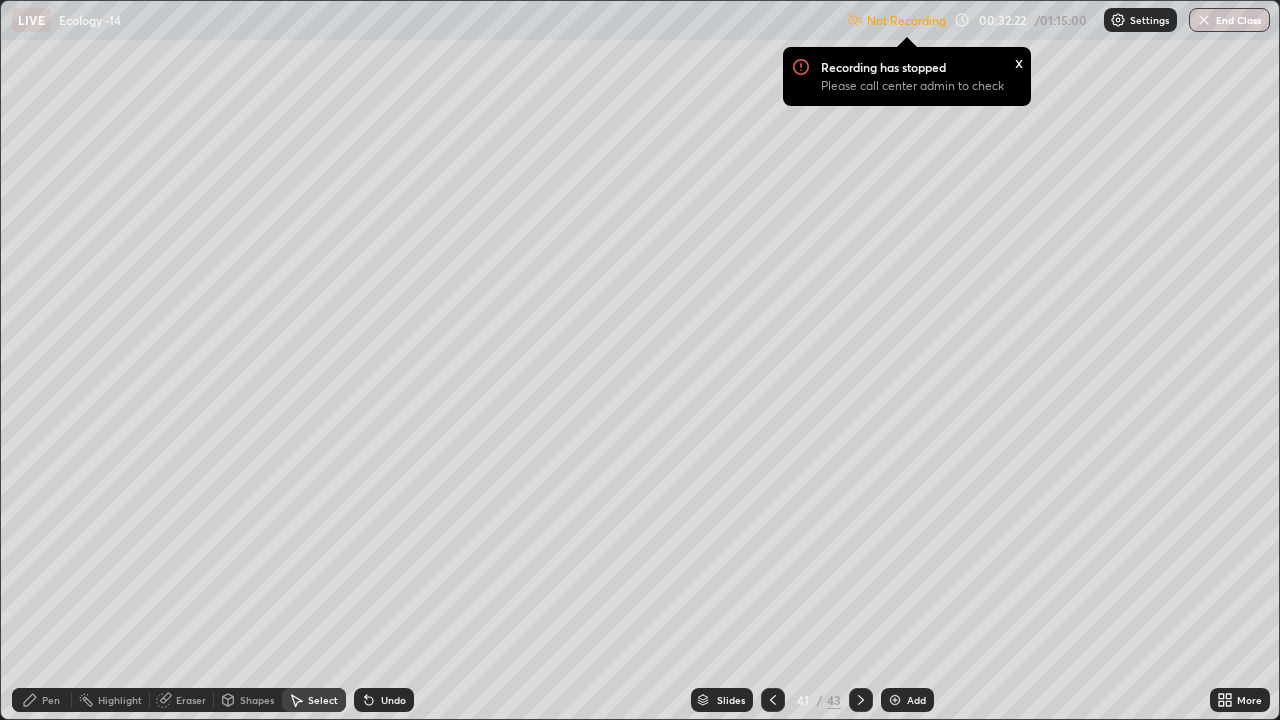 click 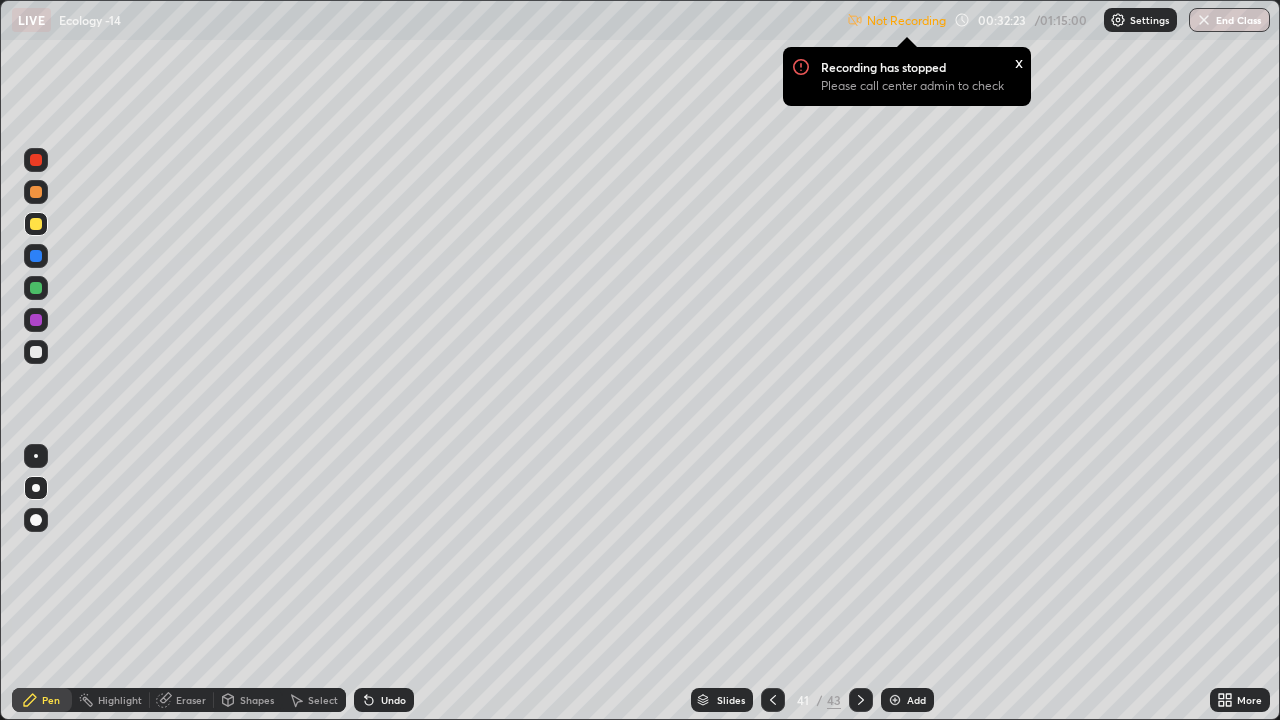 click at bounding box center (36, 256) 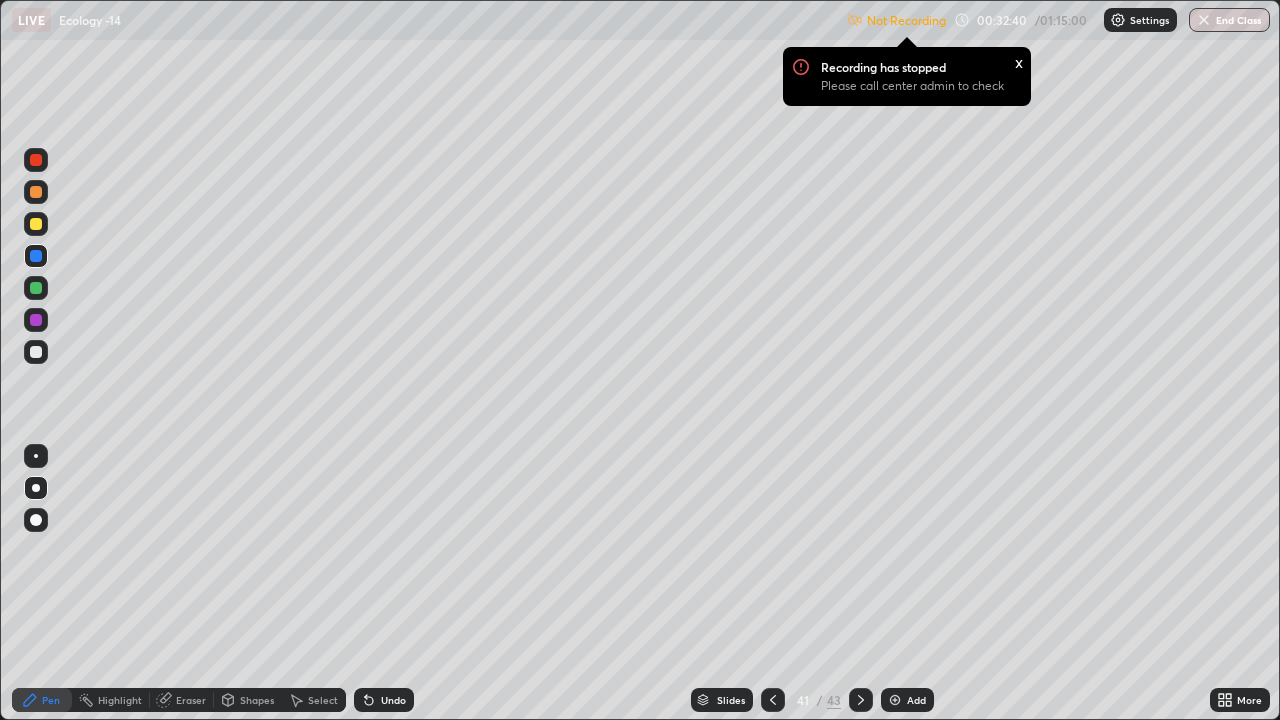 click at bounding box center (36, 224) 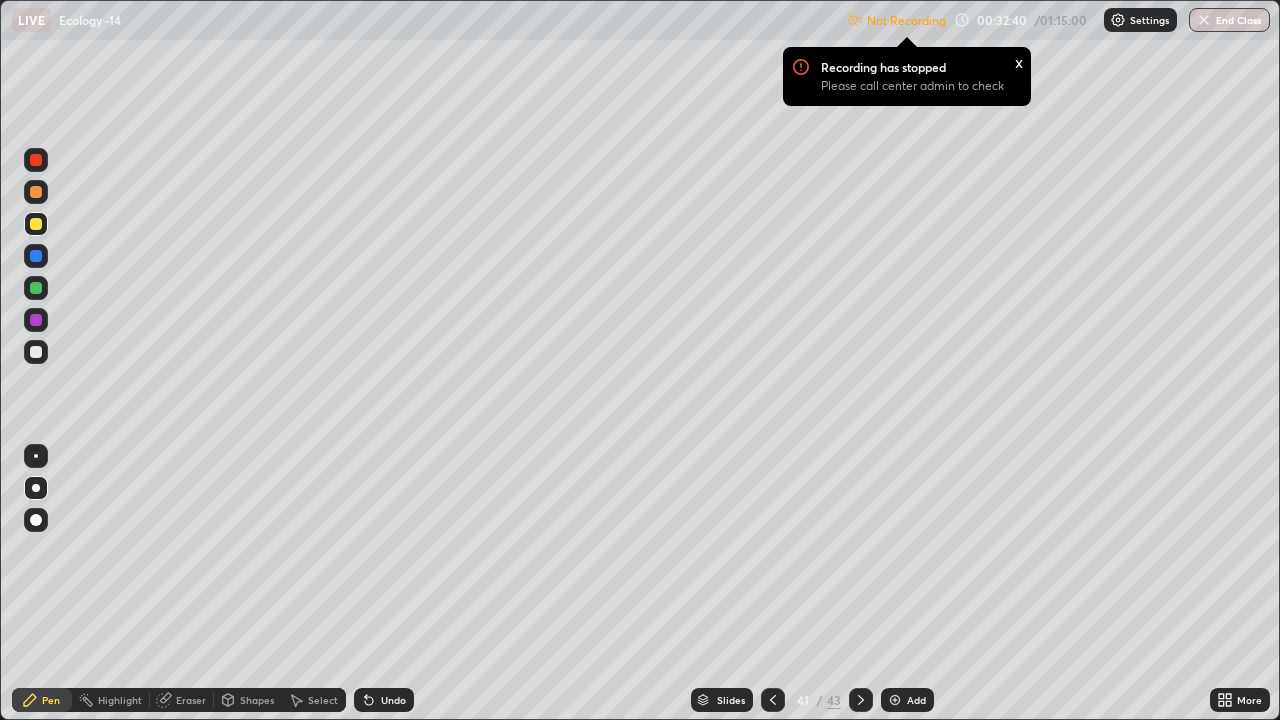 click at bounding box center [36, 192] 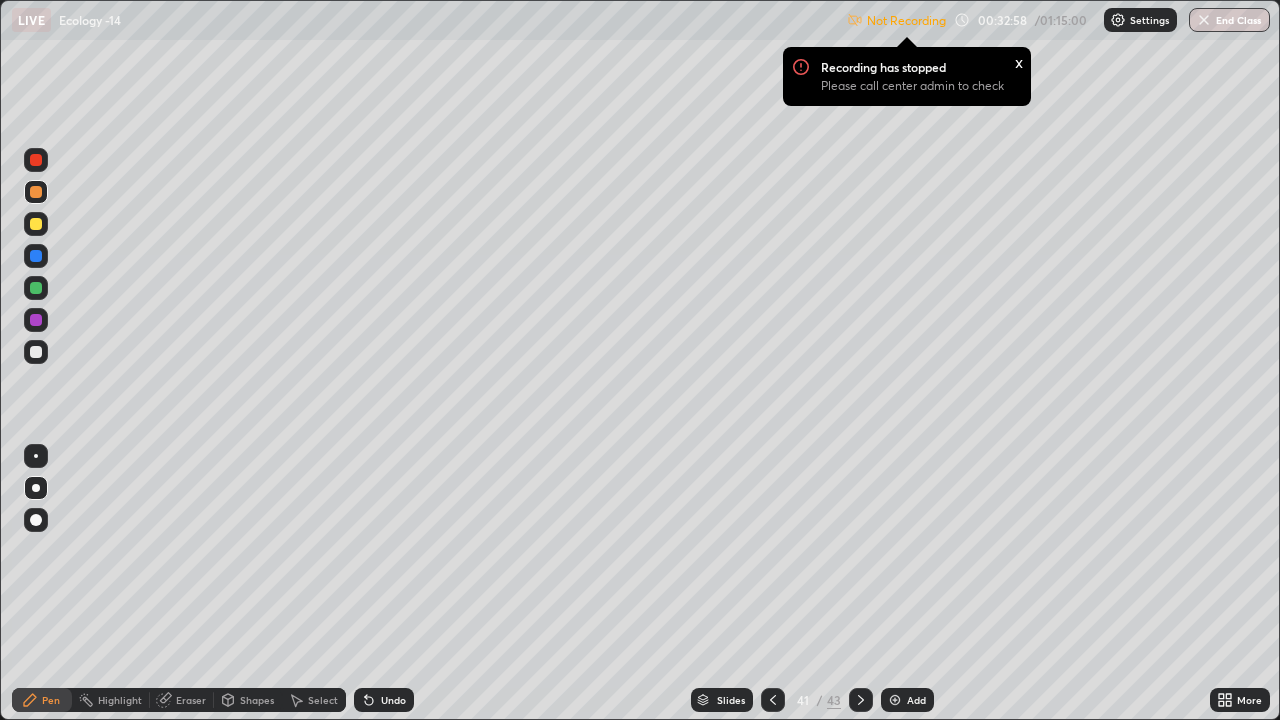 click at bounding box center [36, 160] 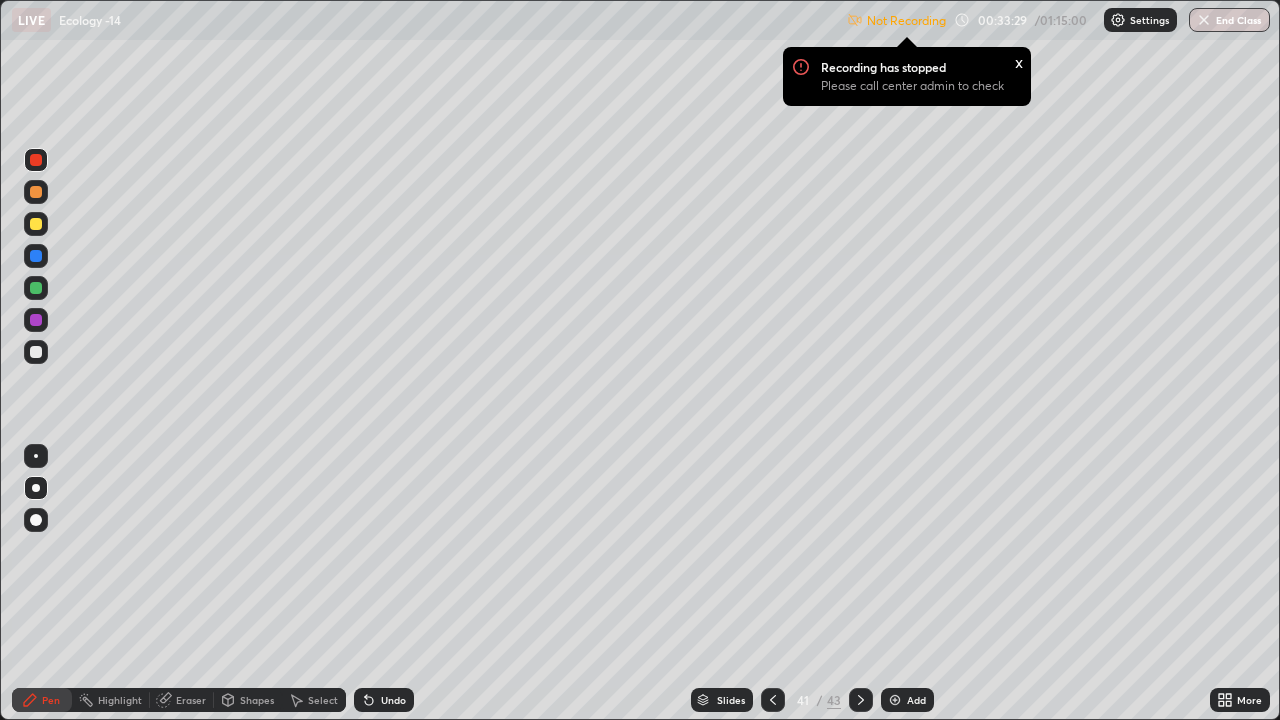 click at bounding box center [773, 700] 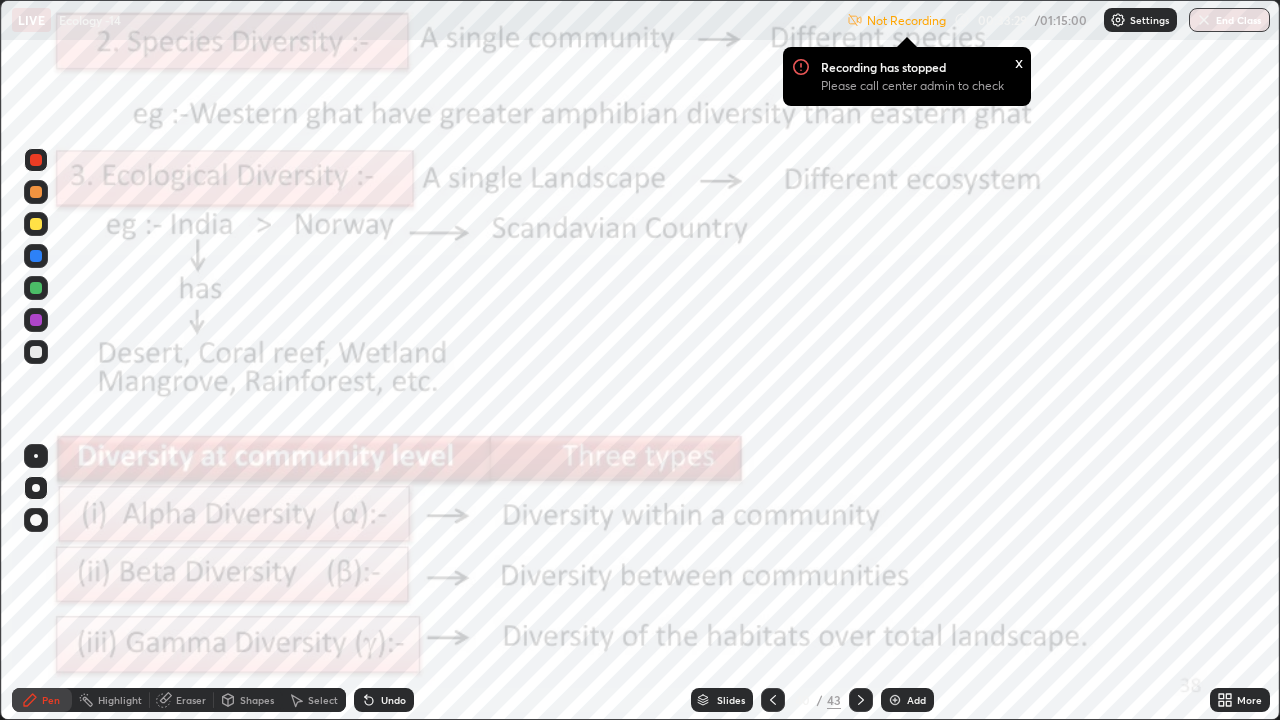 click 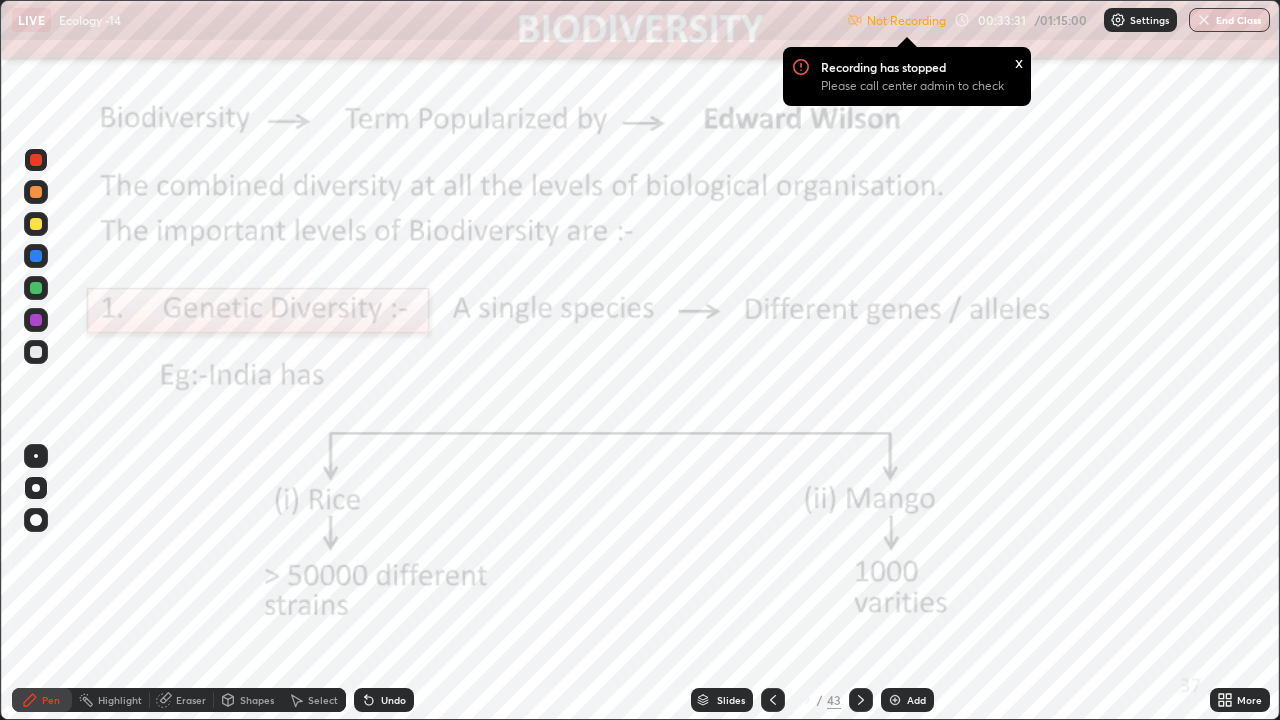 click 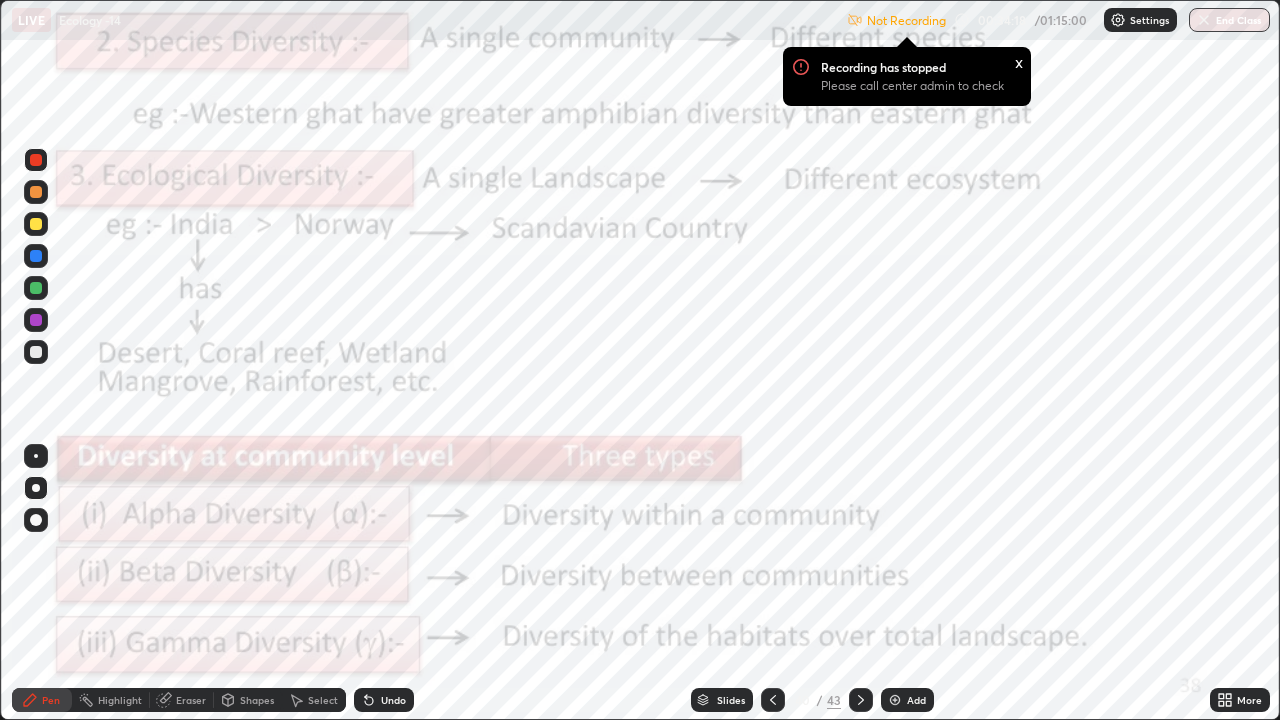 click on "Slides" at bounding box center (731, 700) 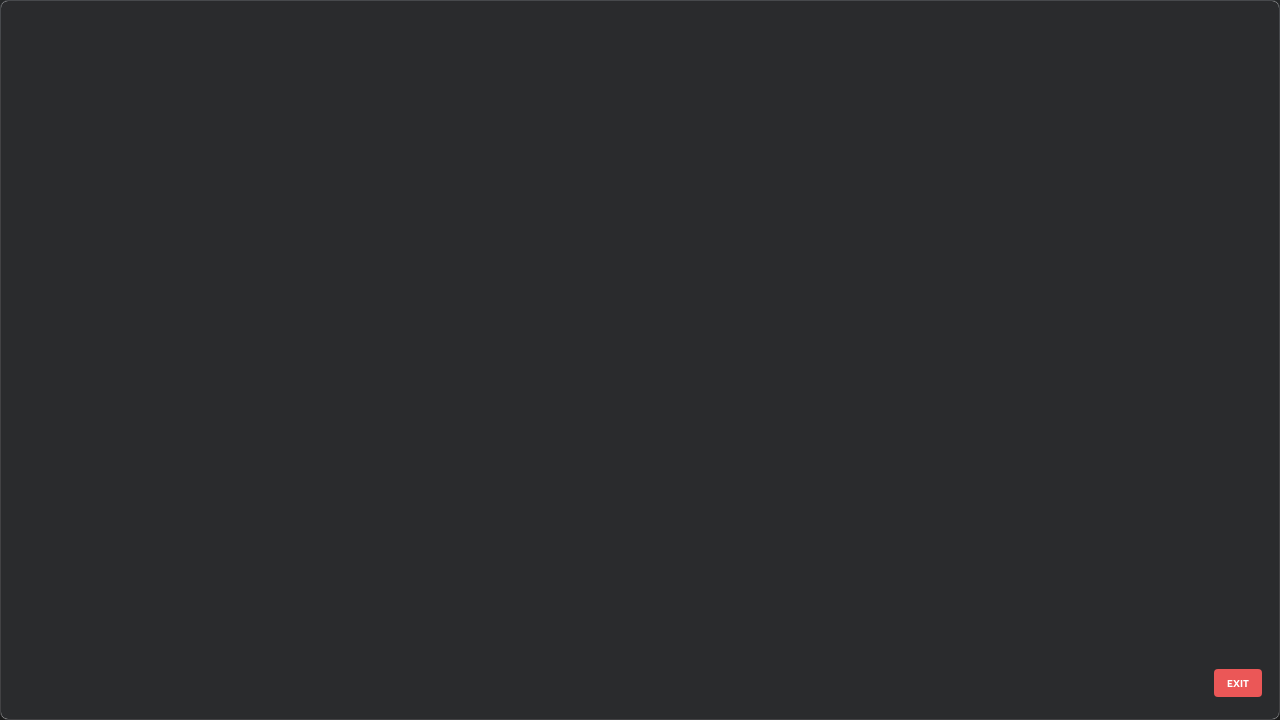 scroll, scrollTop: 2426, scrollLeft: 0, axis: vertical 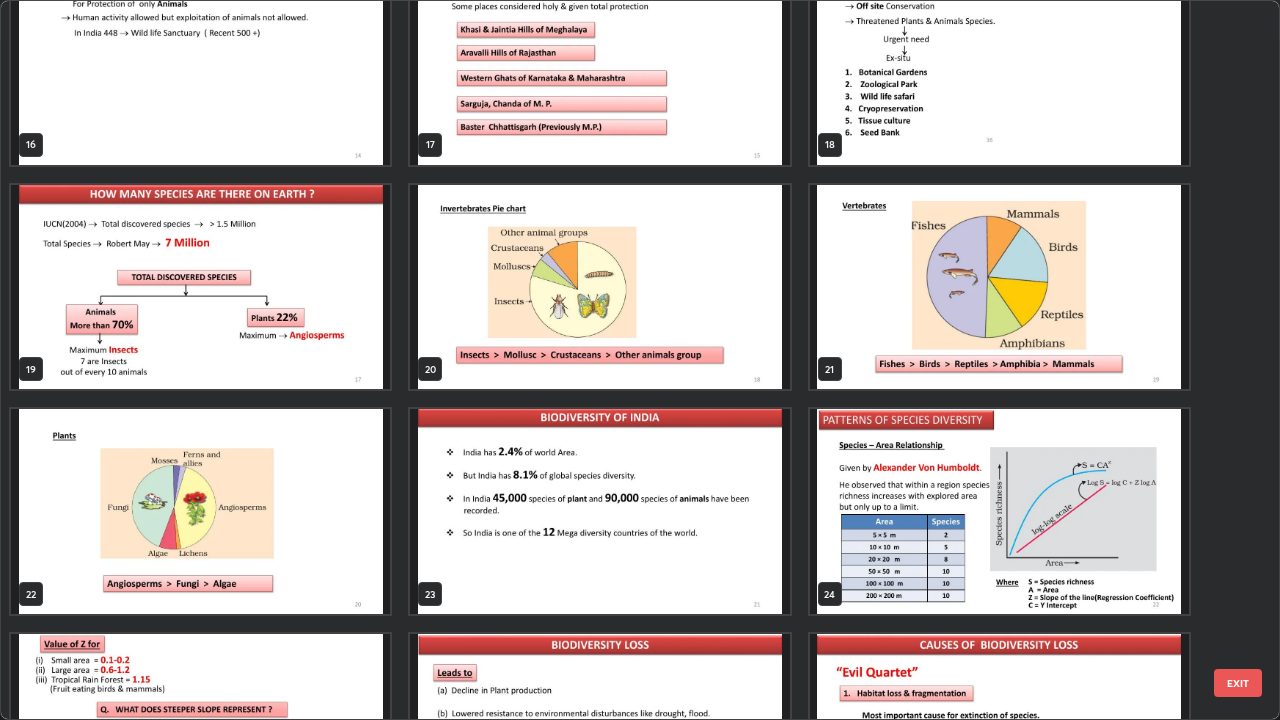click at bounding box center [200, 287] 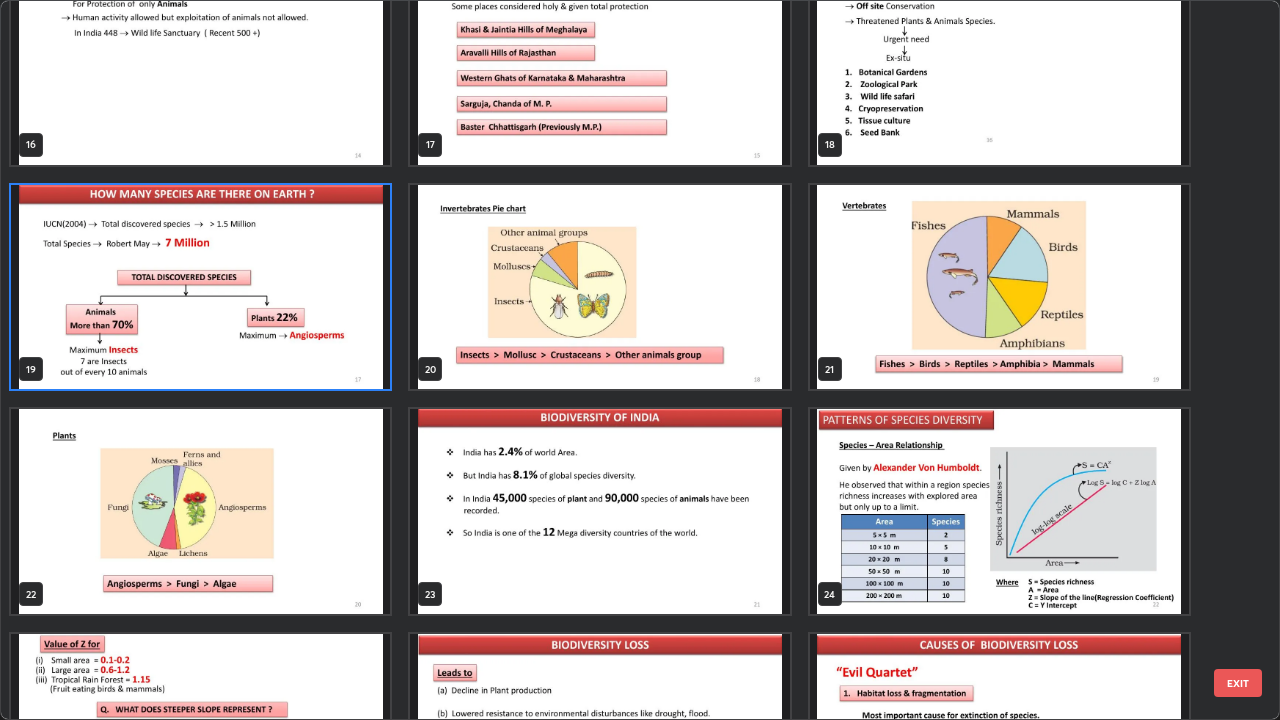 click at bounding box center (200, 287) 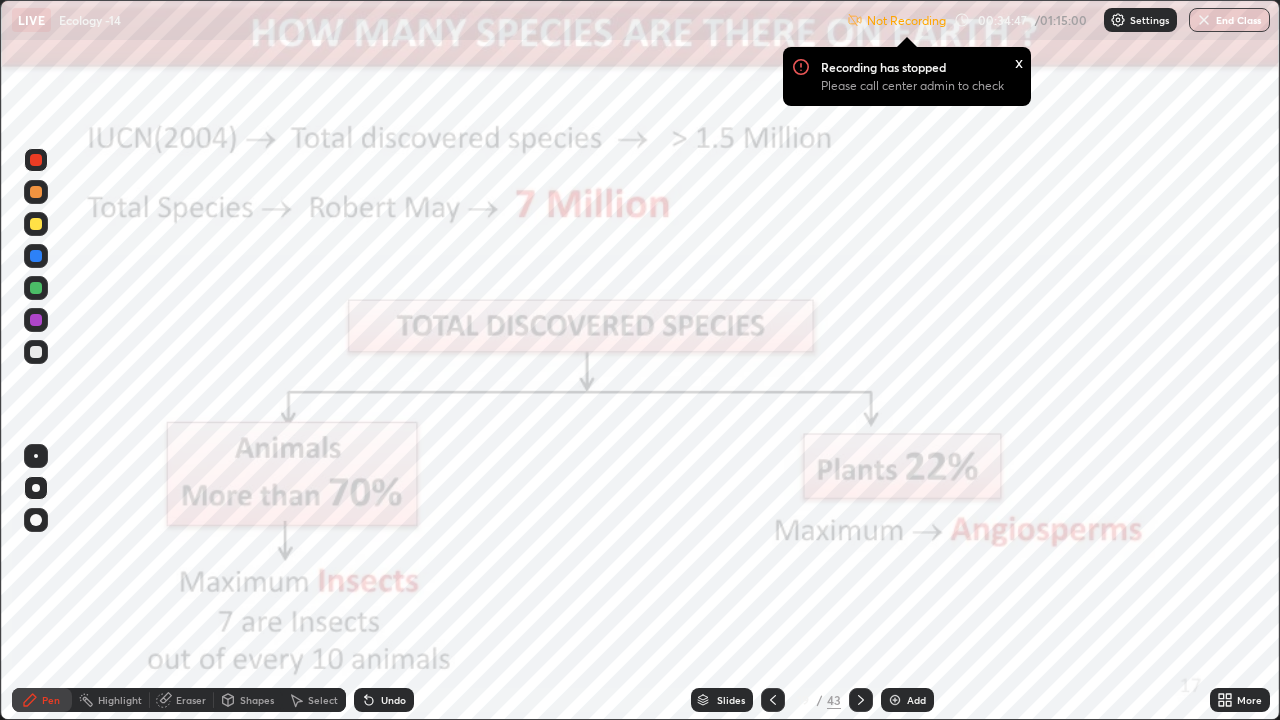 click on "x" at bounding box center (1019, 61) 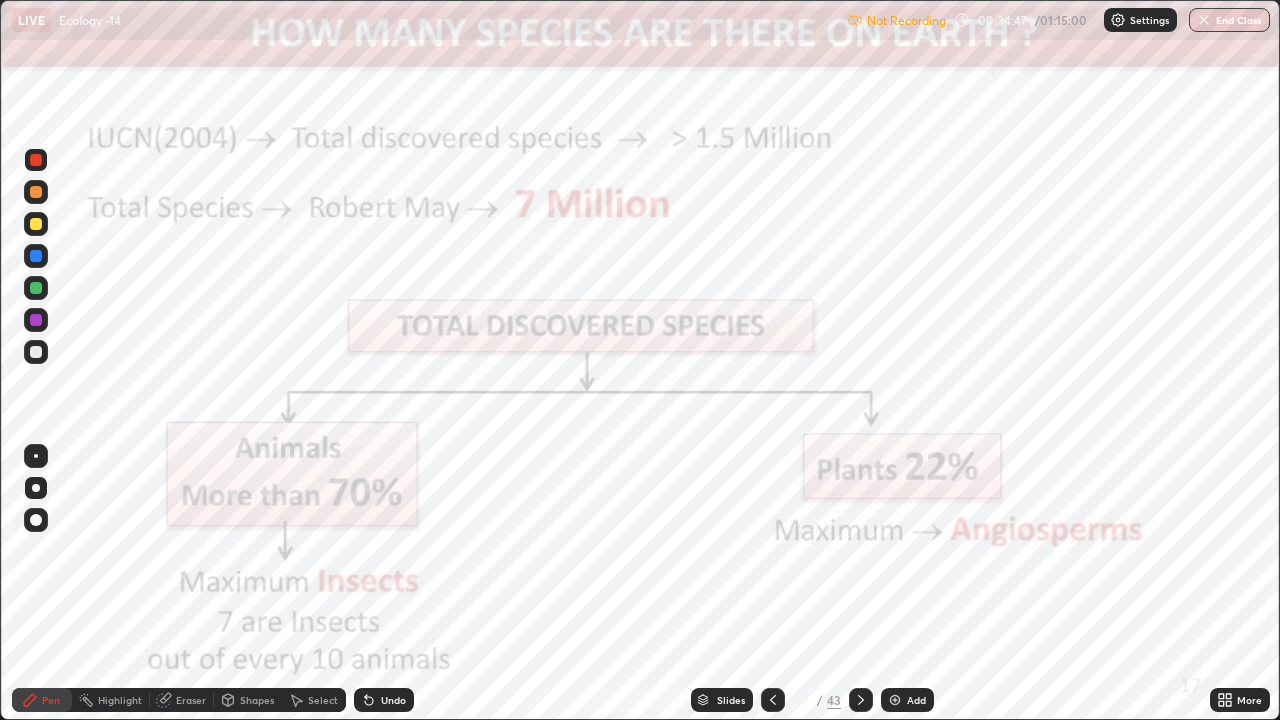 click on "Settings" at bounding box center (1149, 20) 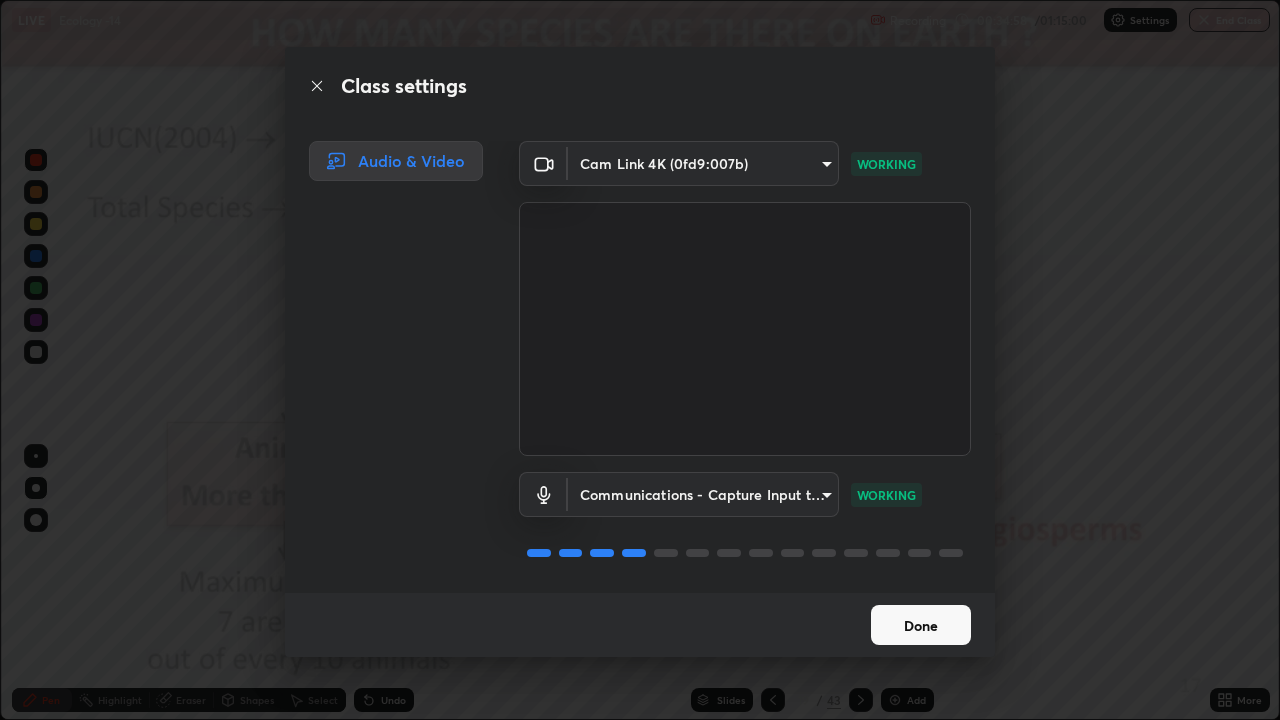 click on "Done" at bounding box center (921, 625) 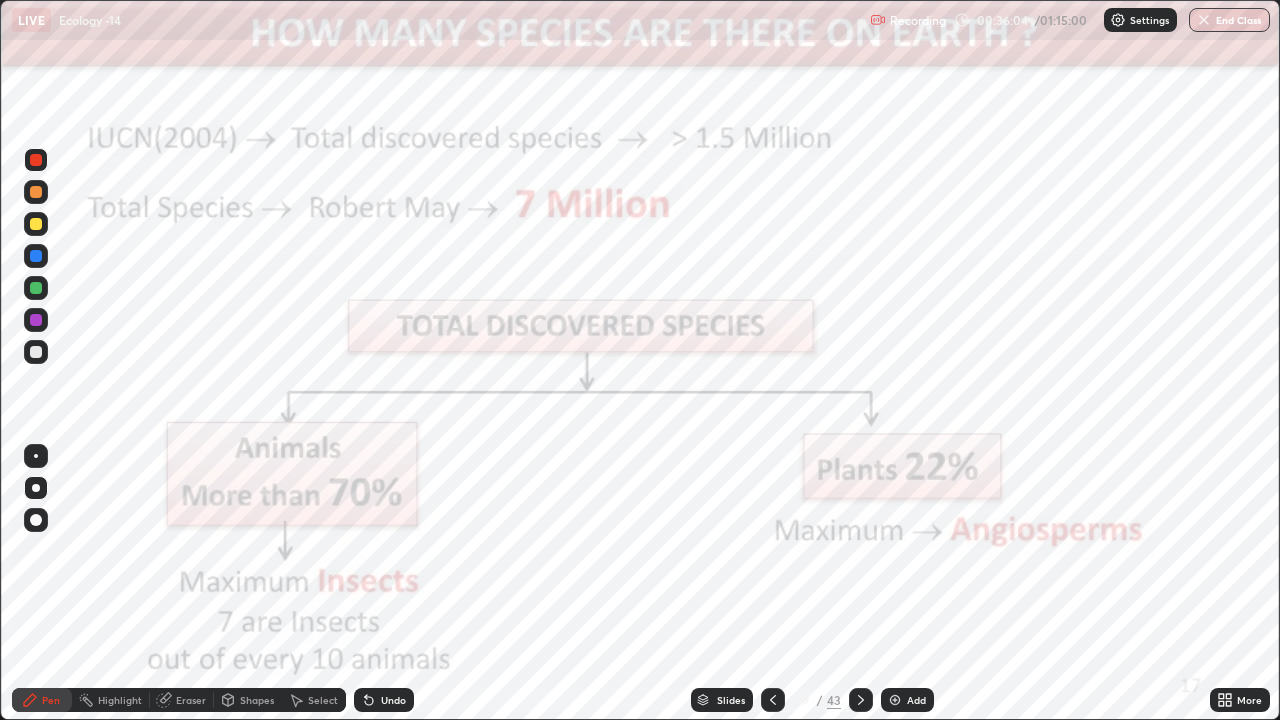 click on "Highlight" at bounding box center (120, 700) 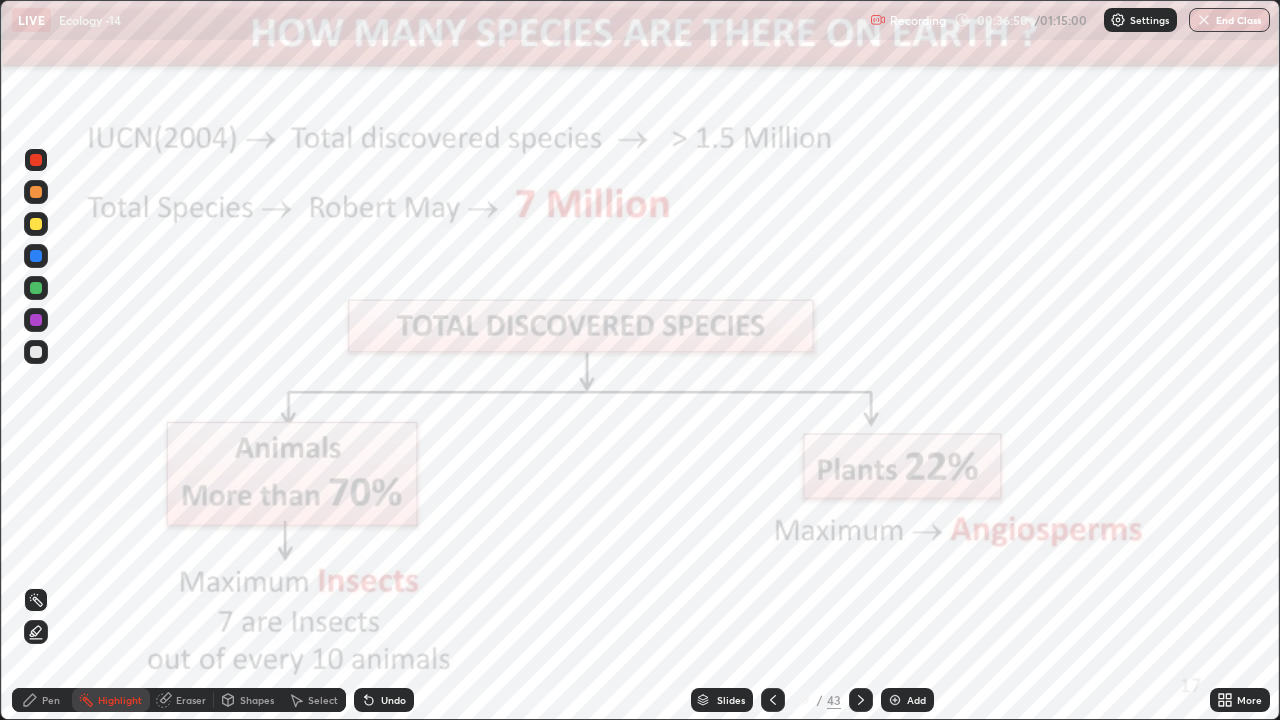 click 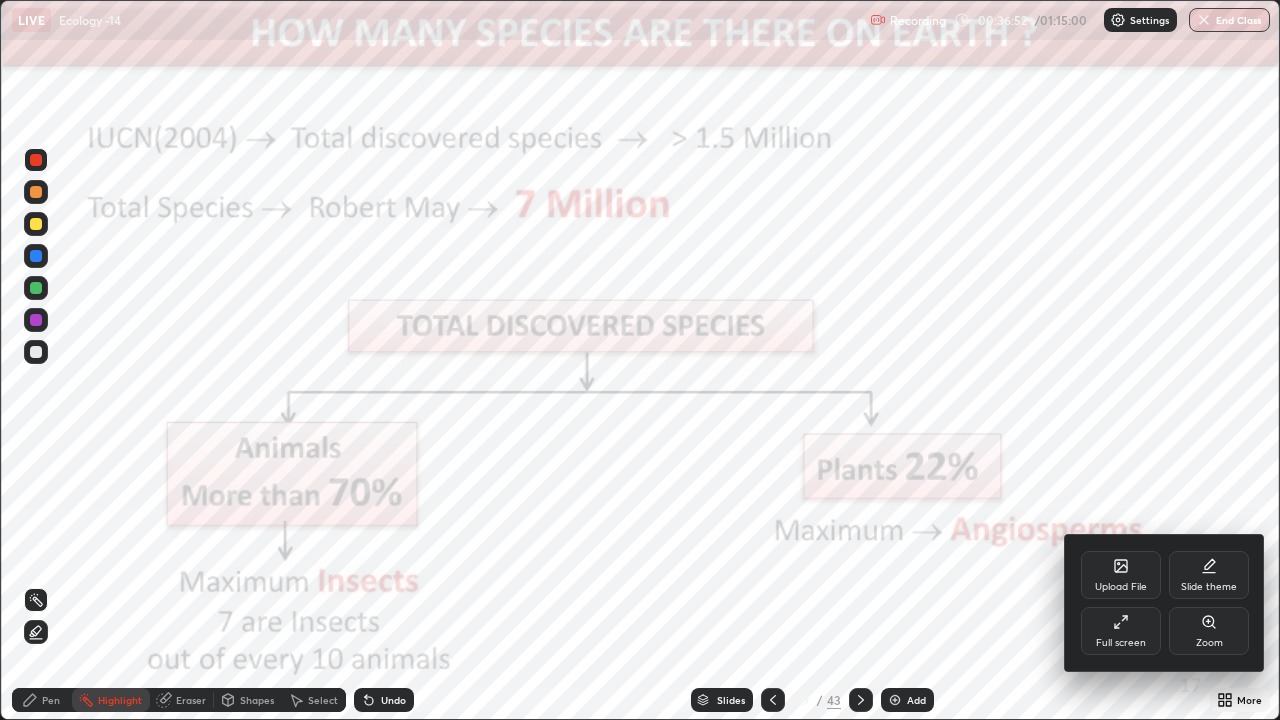 click on "Full screen" at bounding box center (1121, 631) 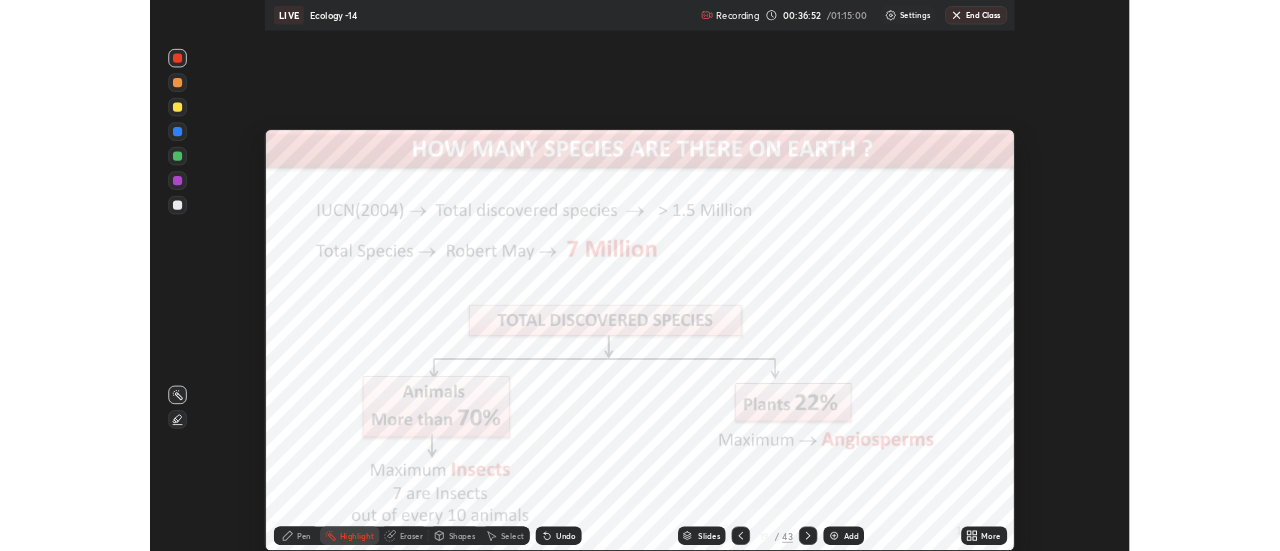 scroll, scrollTop: 551, scrollLeft: 1280, axis: both 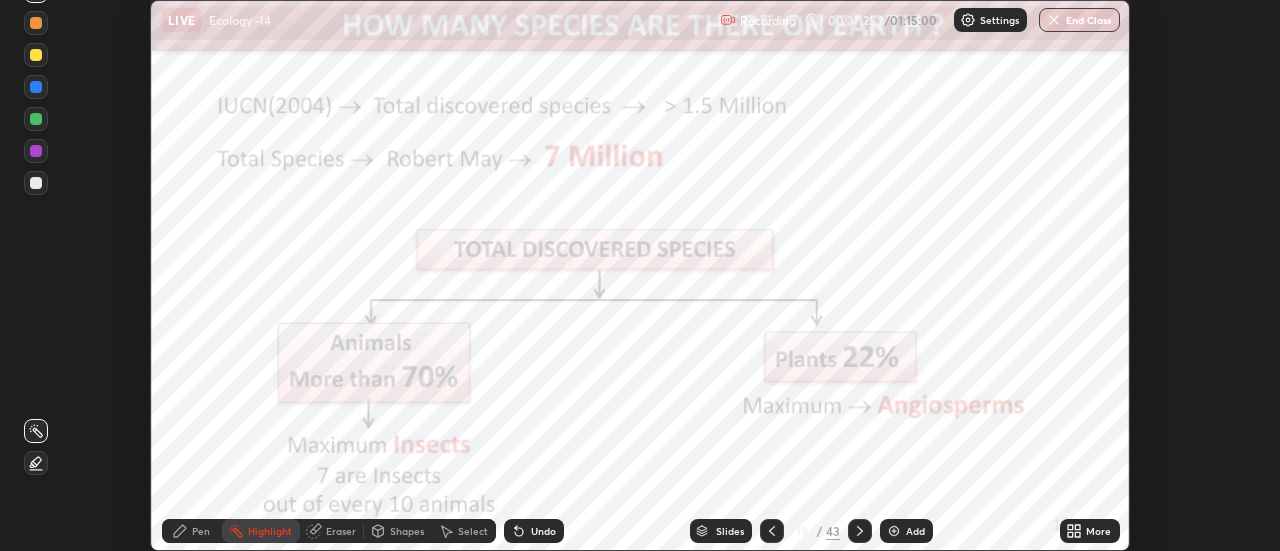 click 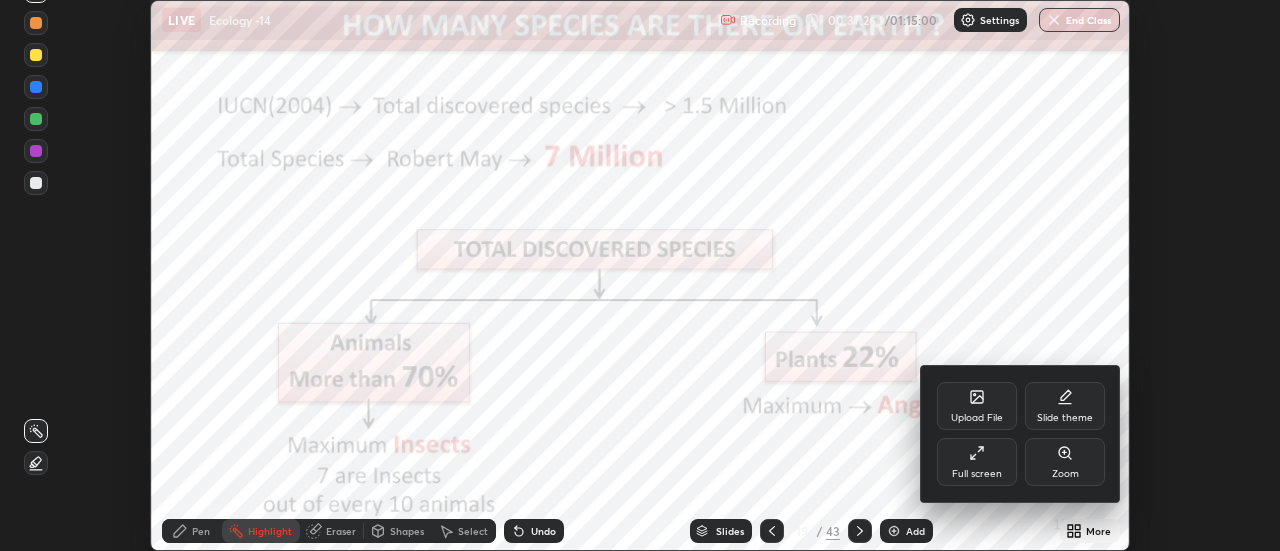 click 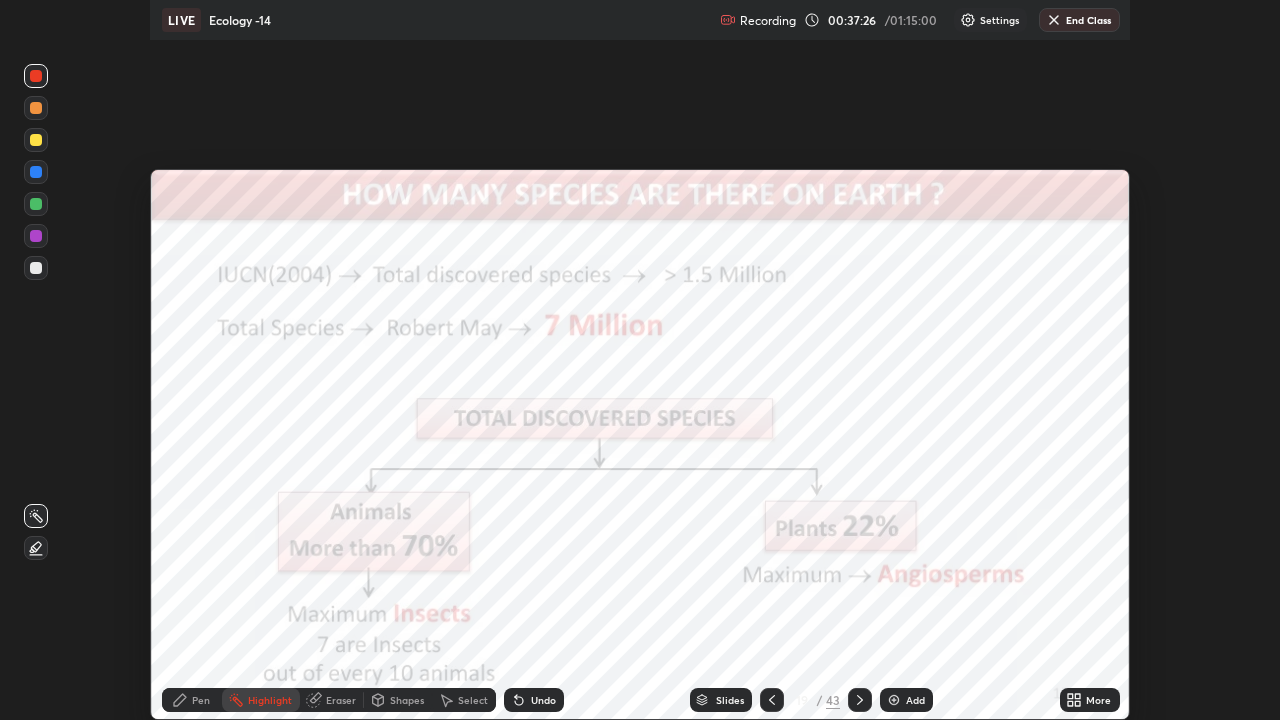 scroll, scrollTop: 99280, scrollLeft: 98720, axis: both 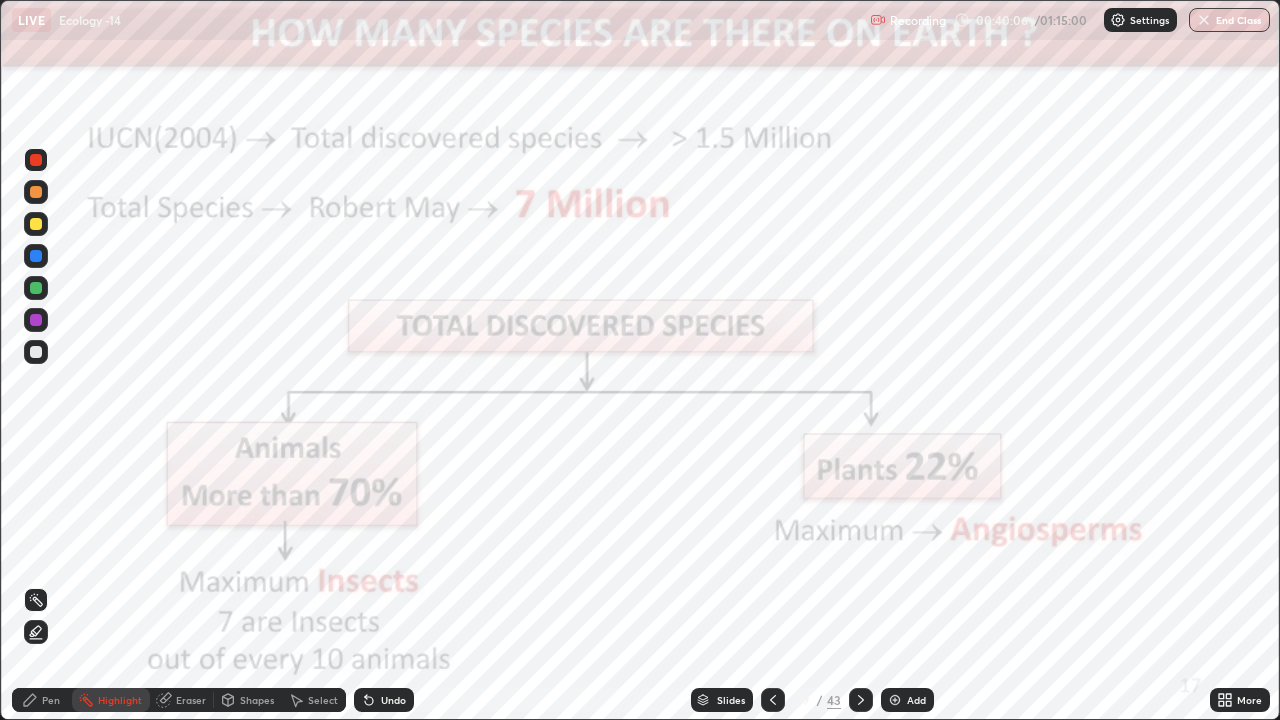 click 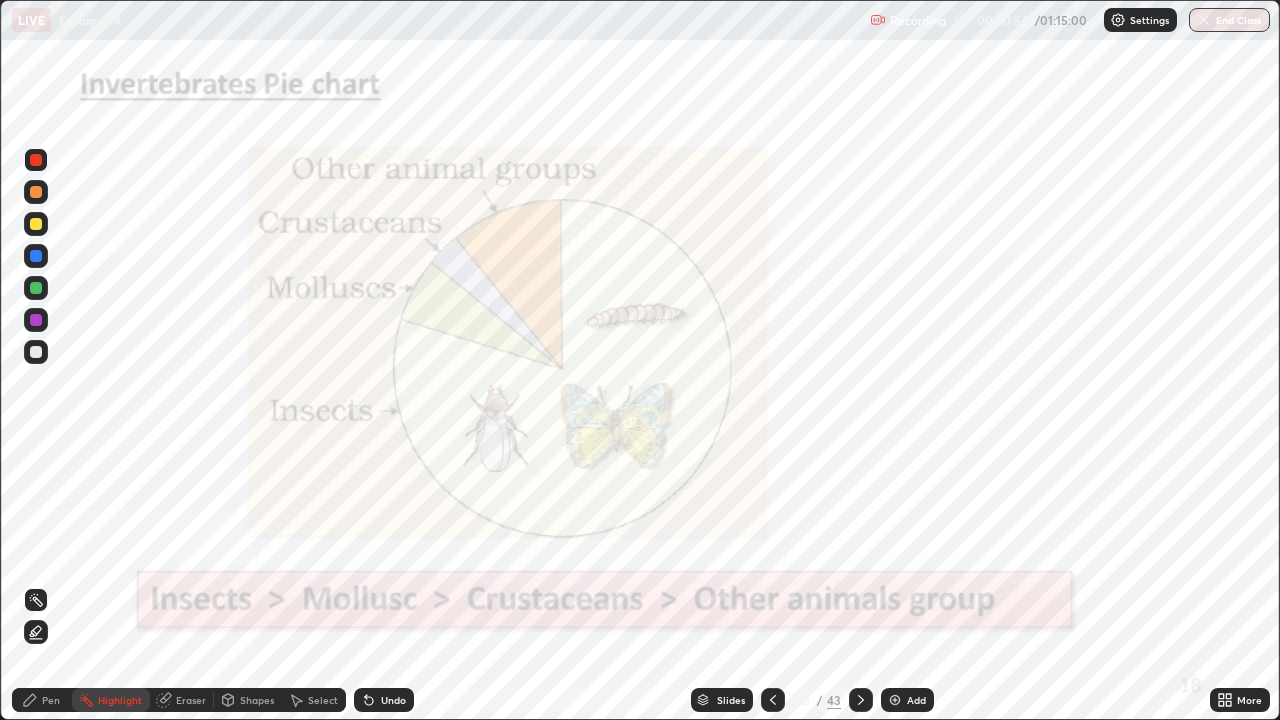 click 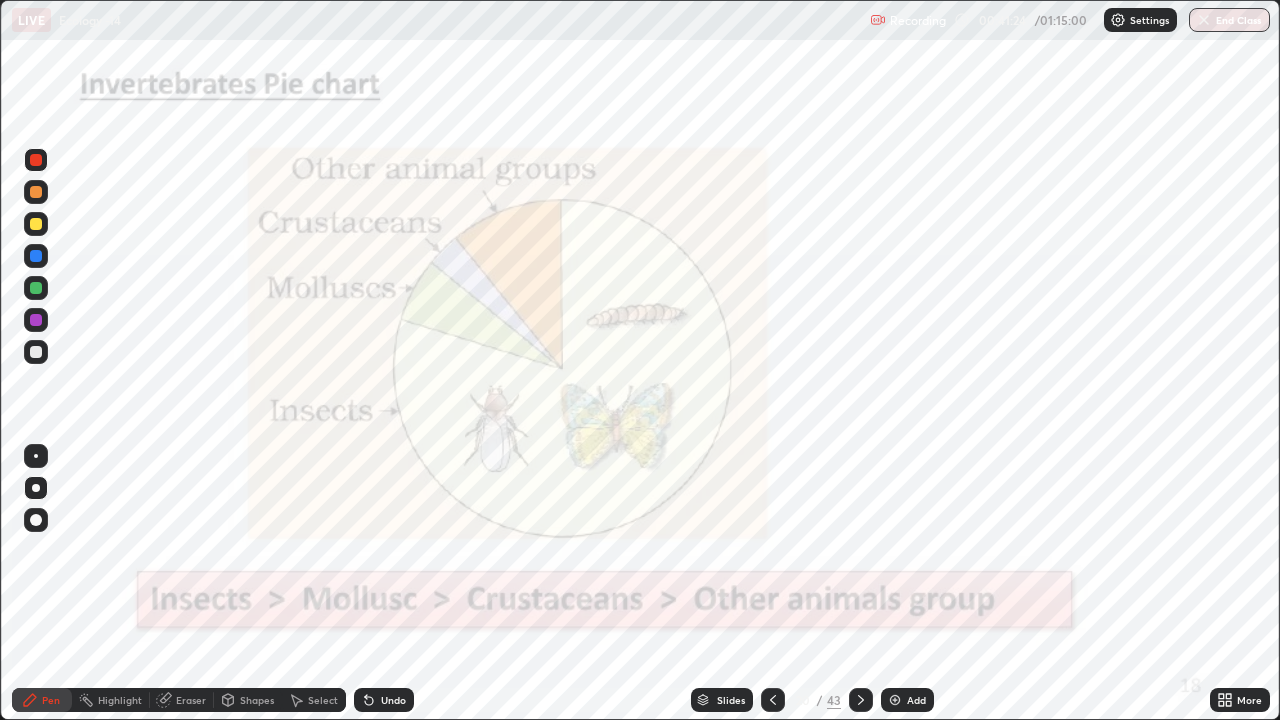 click on "Eraser" at bounding box center [191, 700] 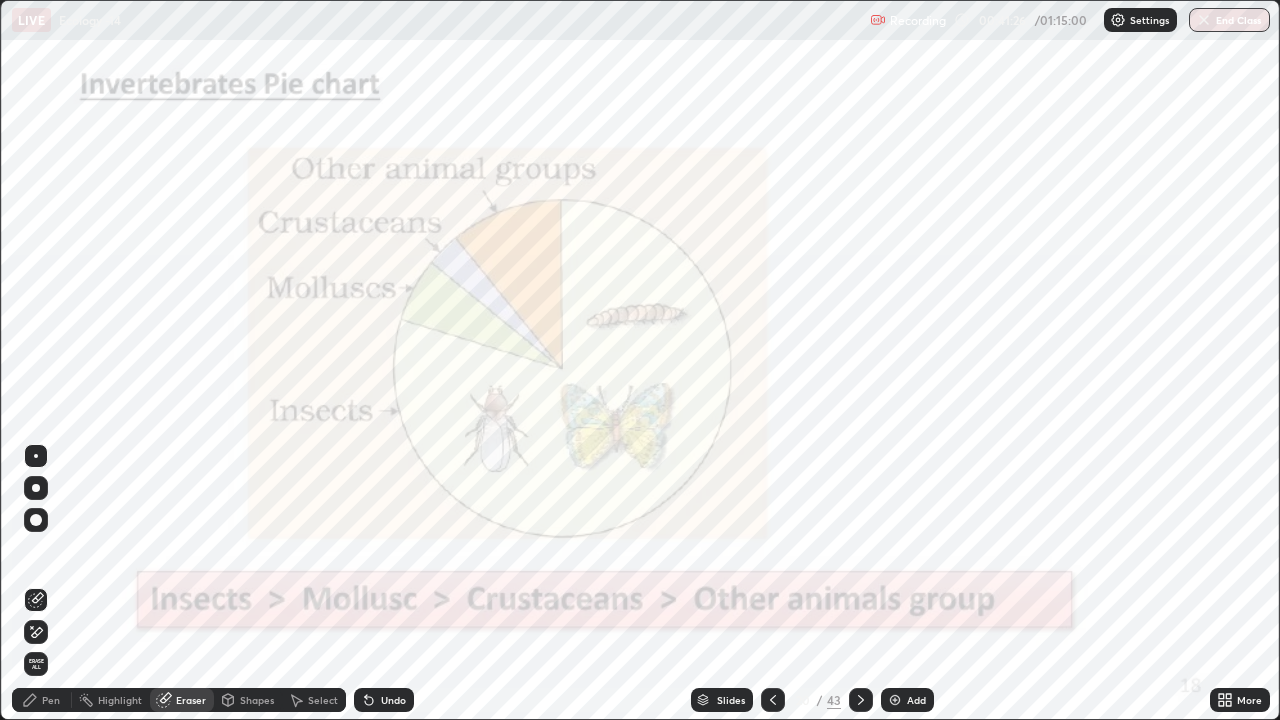 click on "Pen" at bounding box center (51, 700) 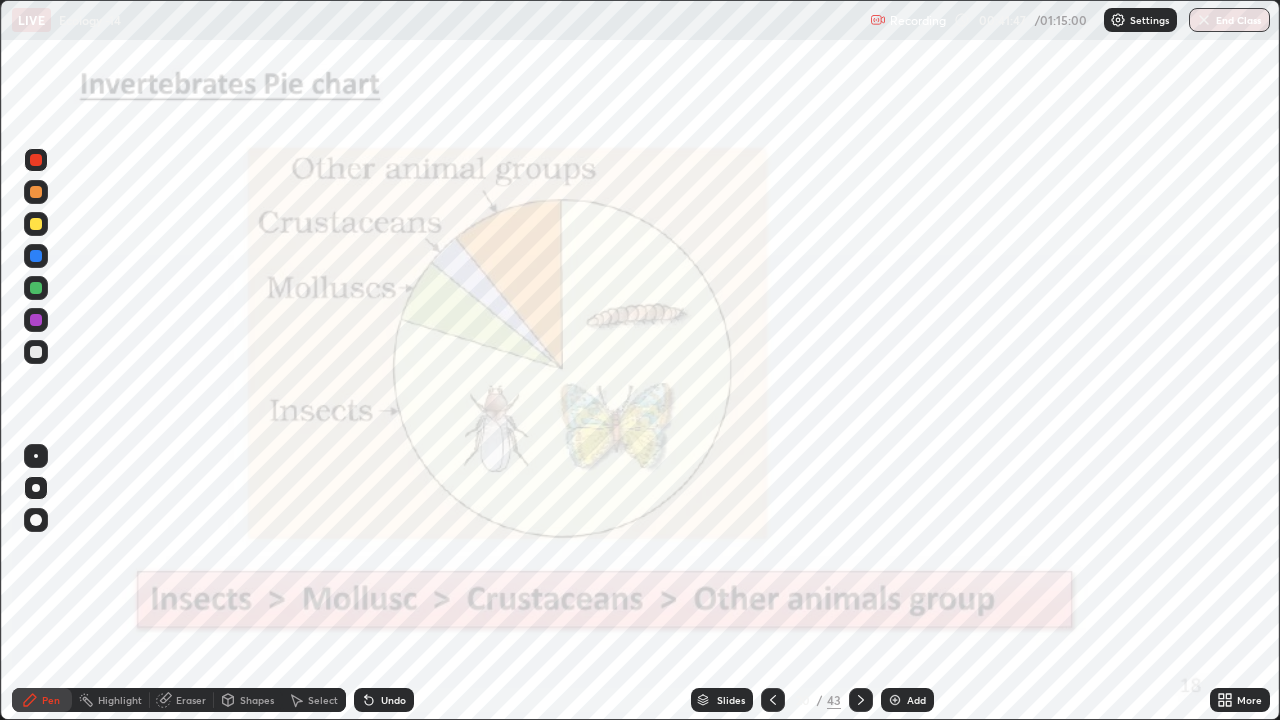 click on "Highlight" at bounding box center (120, 700) 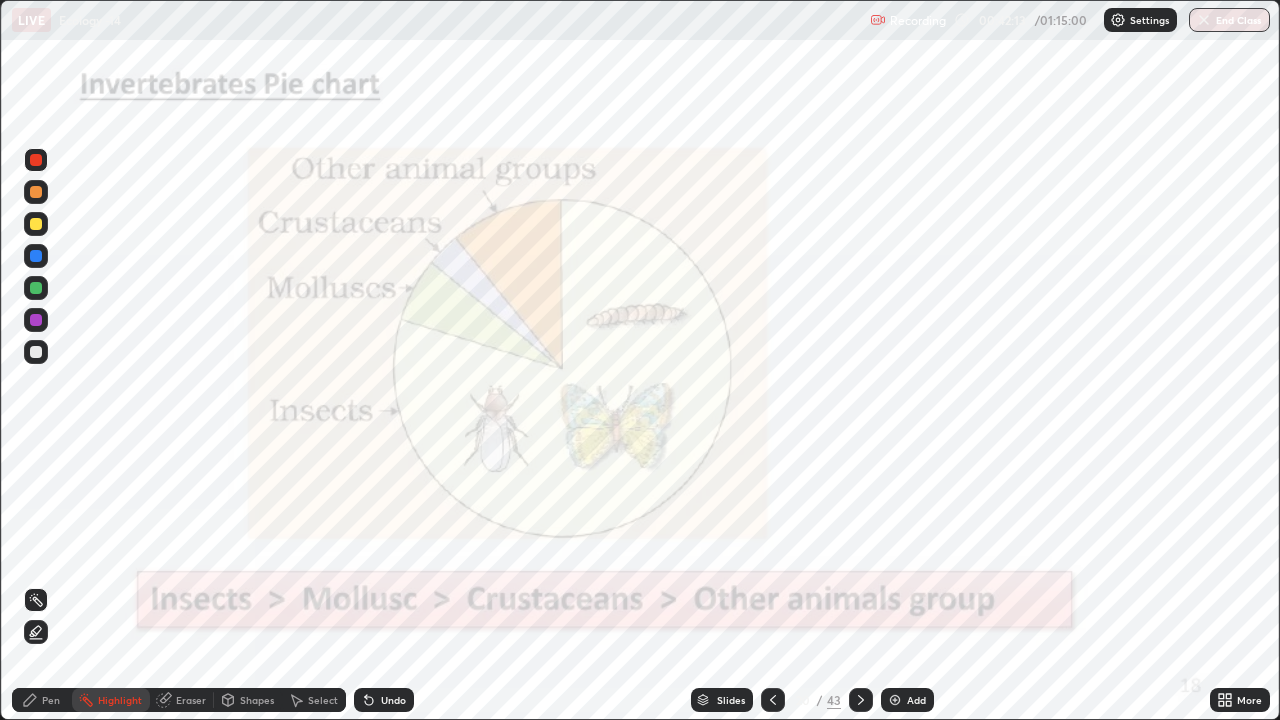 click 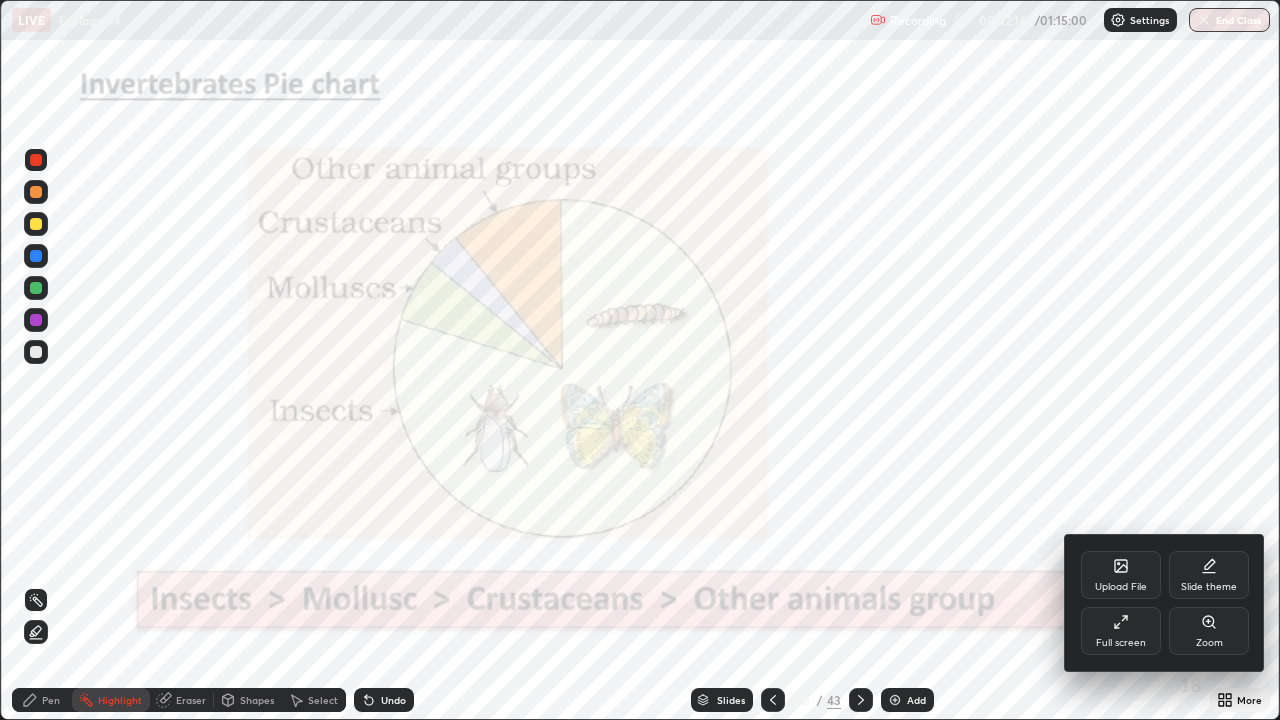click on "Full screen" at bounding box center (1121, 631) 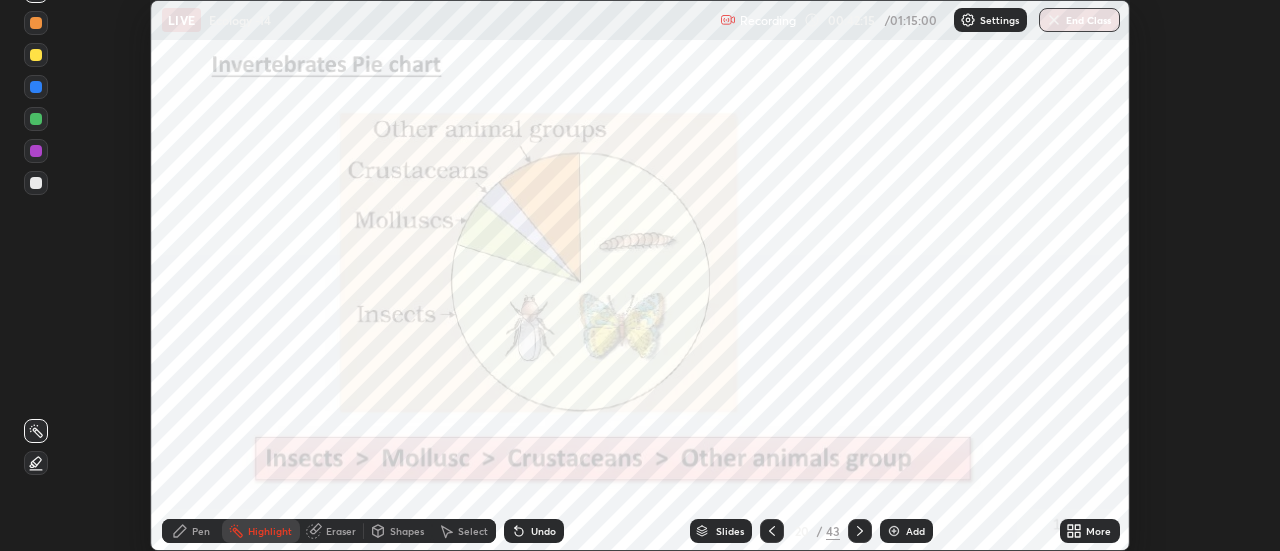 scroll, scrollTop: 551, scrollLeft: 1280, axis: both 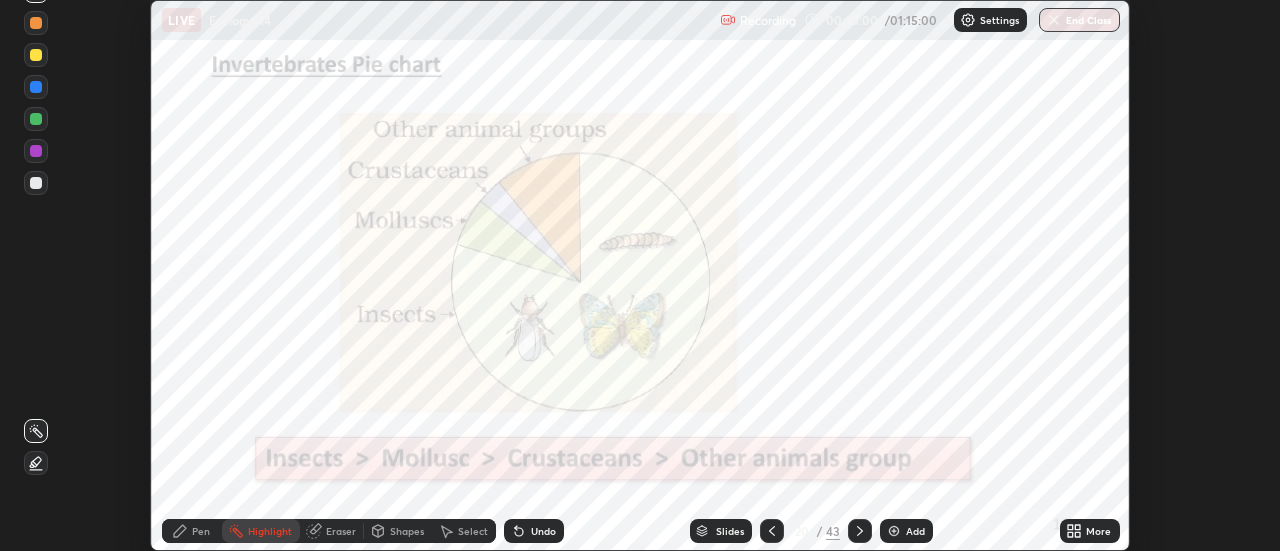 click 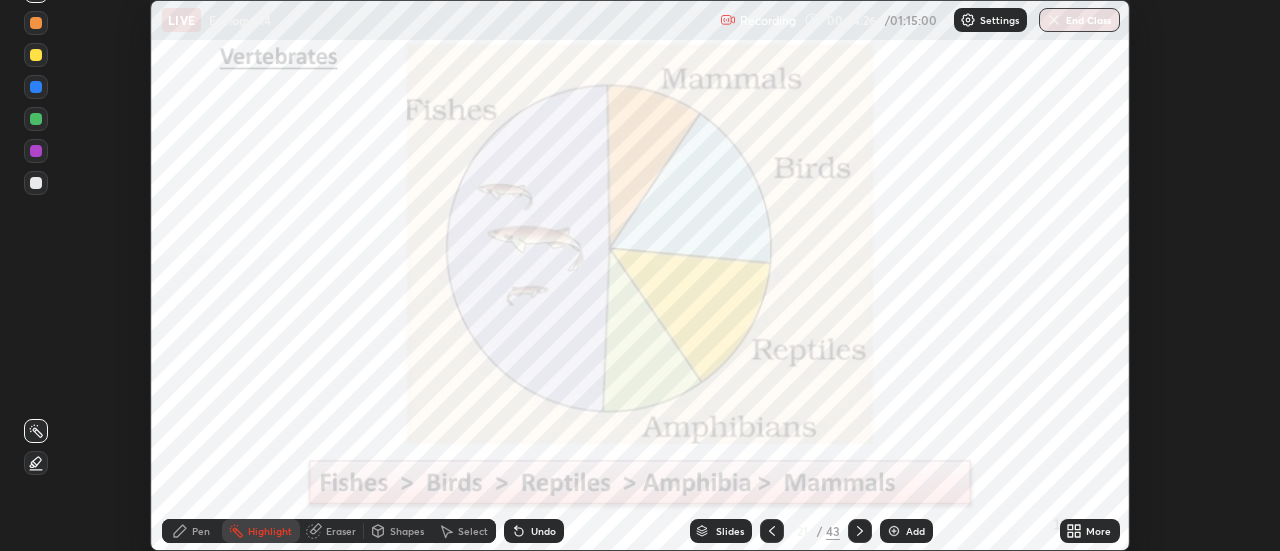click 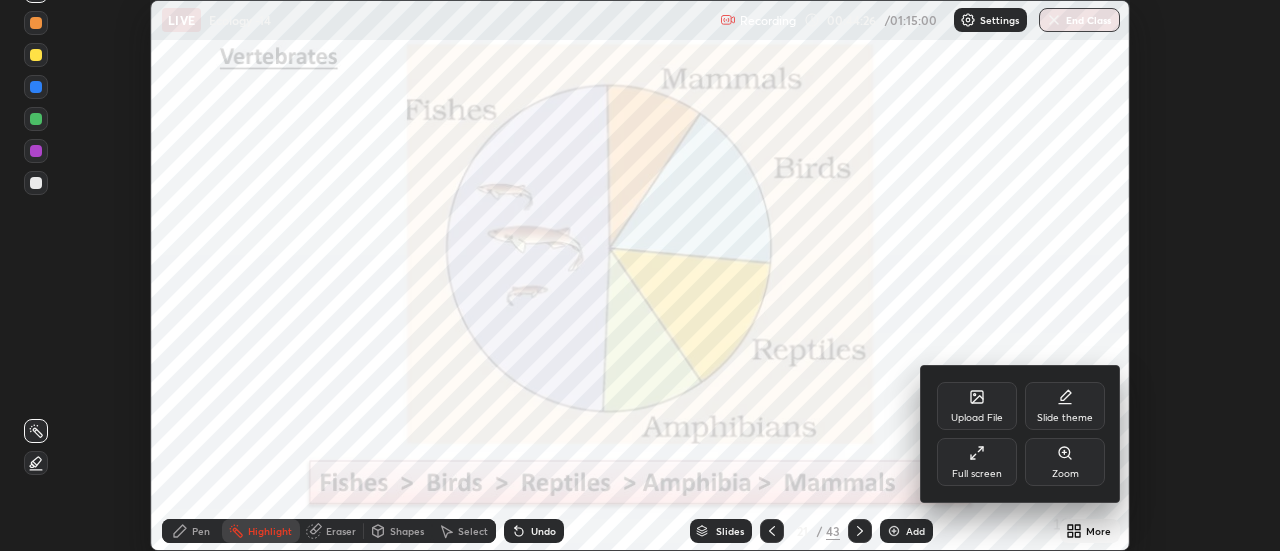 click on "Full screen" at bounding box center (977, 462) 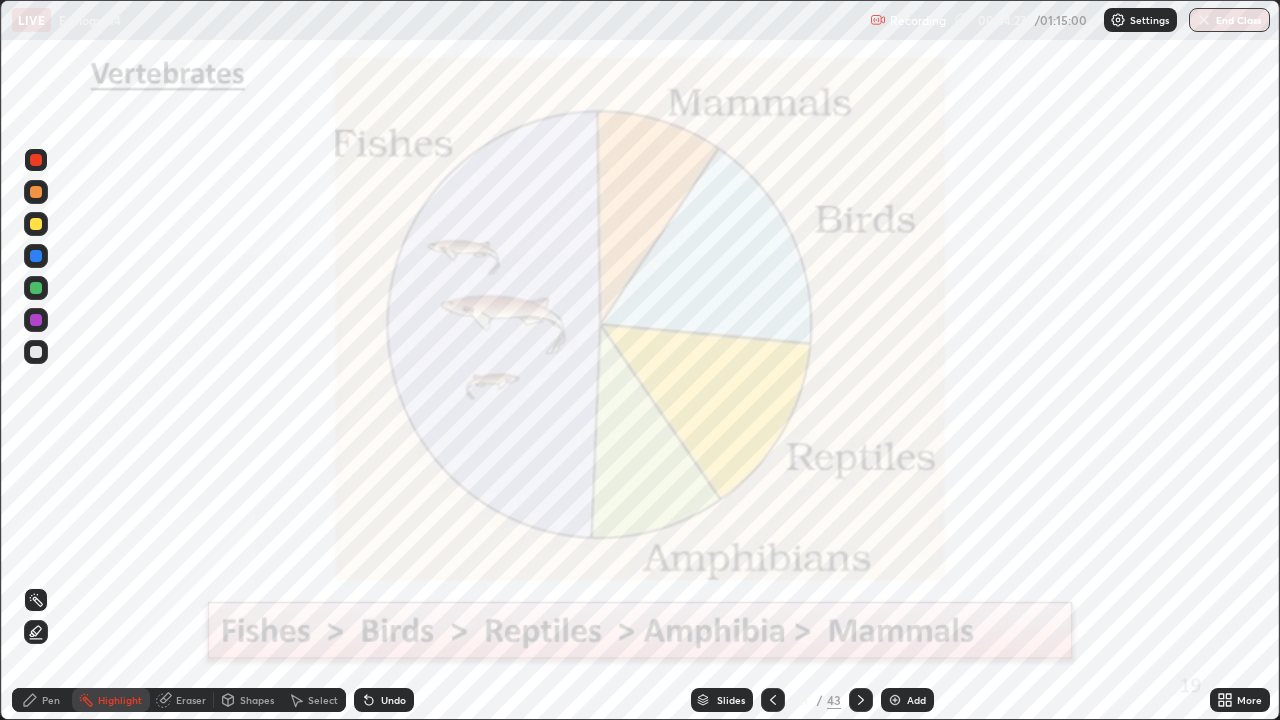 scroll, scrollTop: 99280, scrollLeft: 98720, axis: both 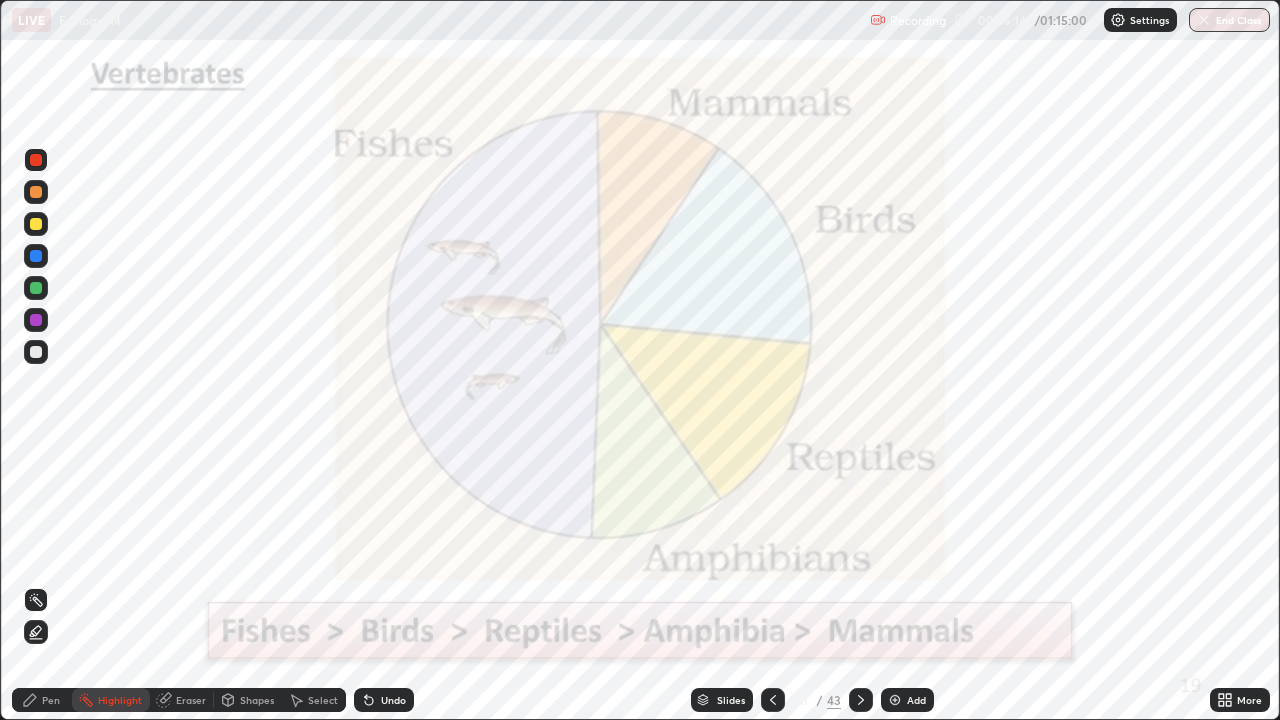 click at bounding box center [773, 700] 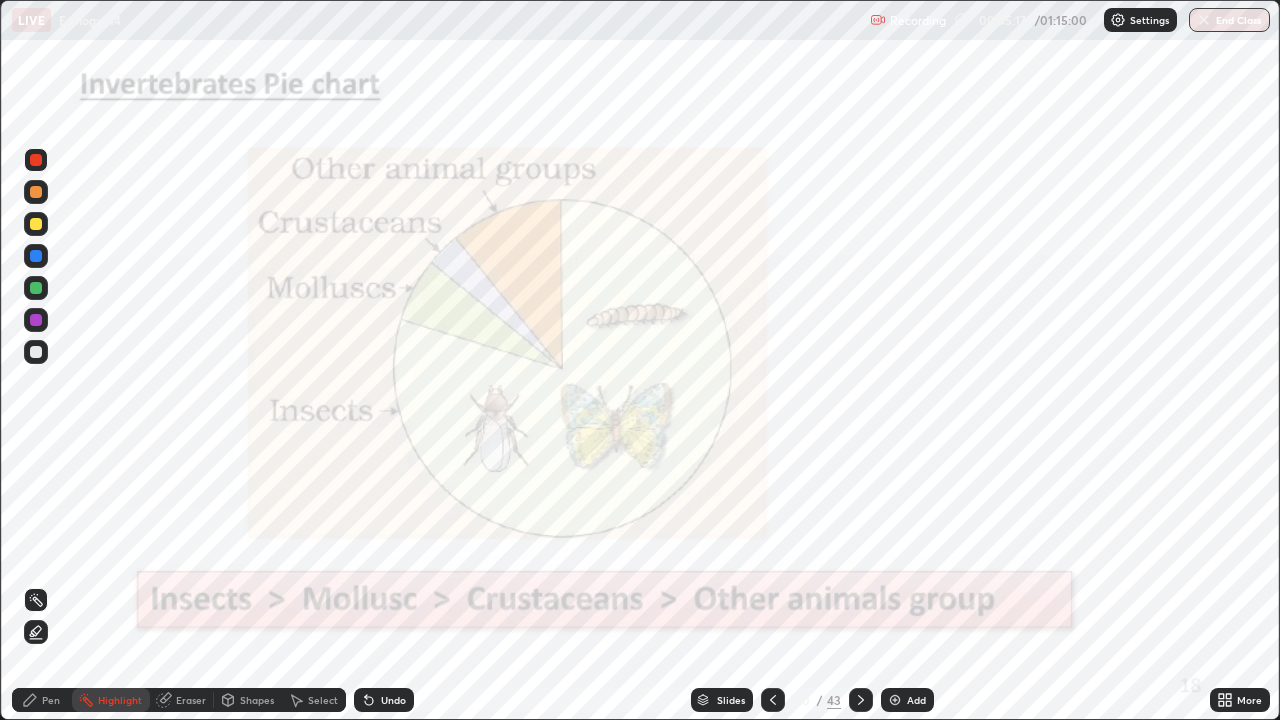 click 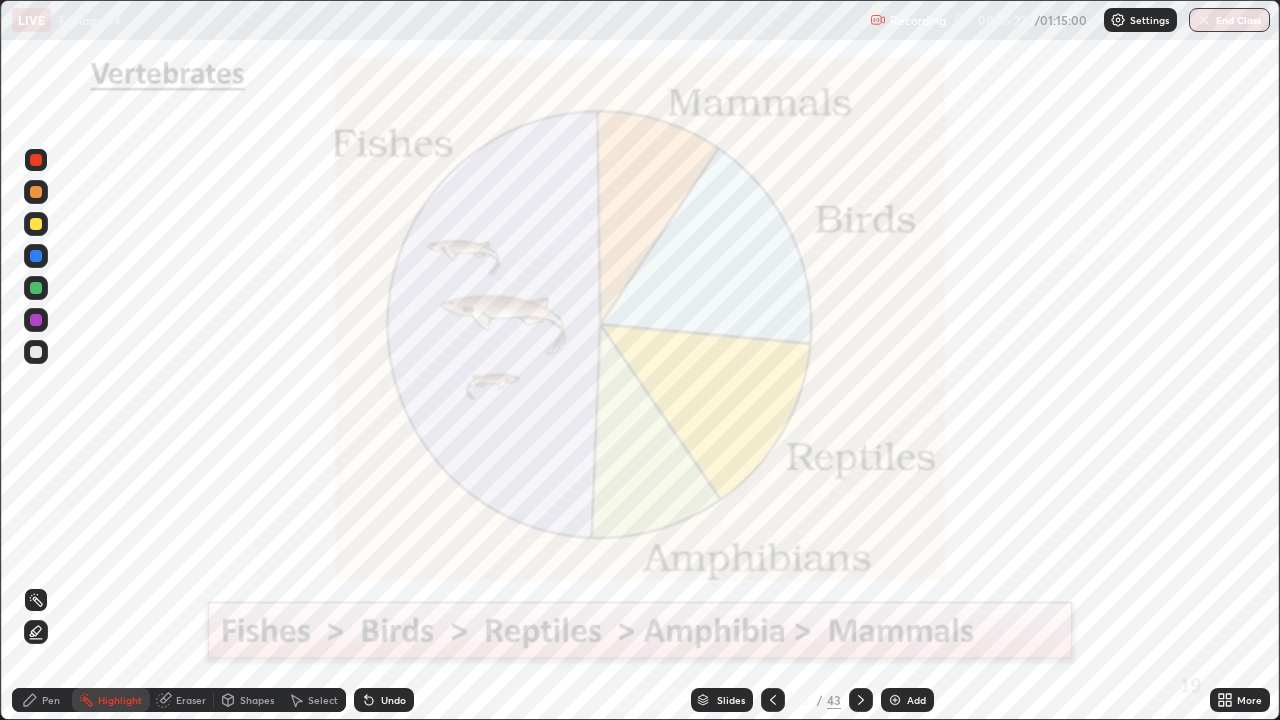 click 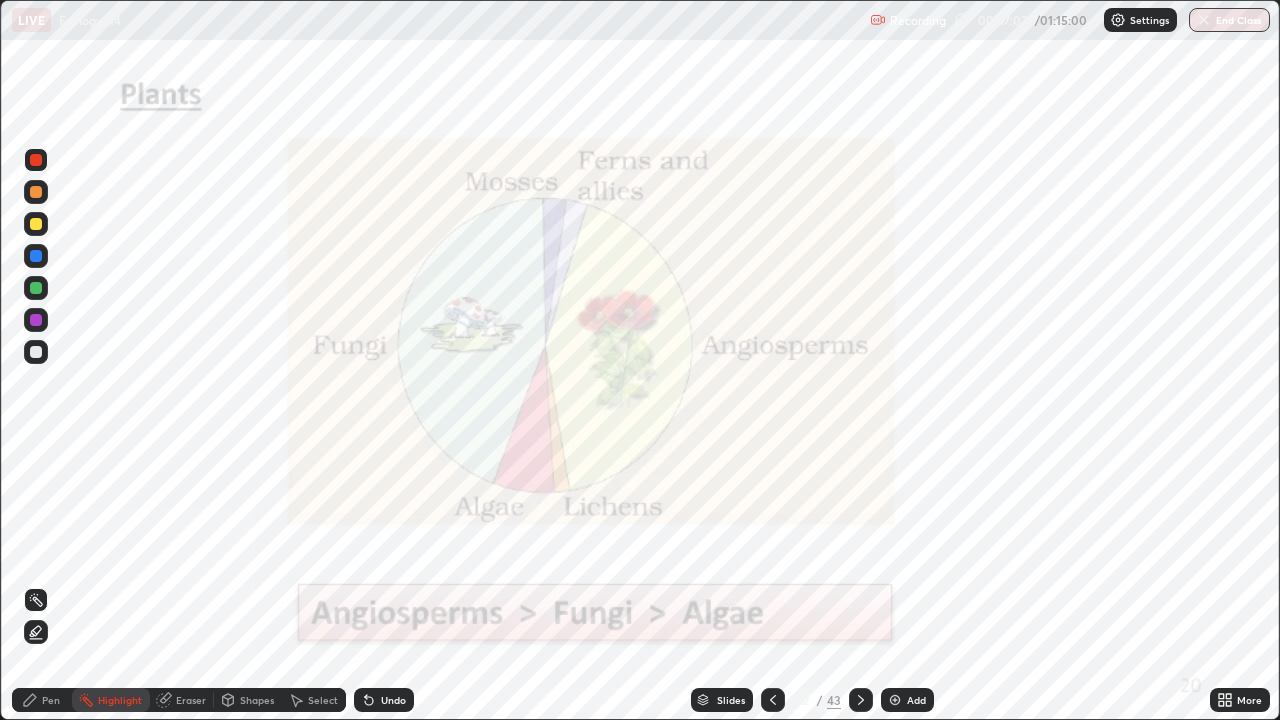 click 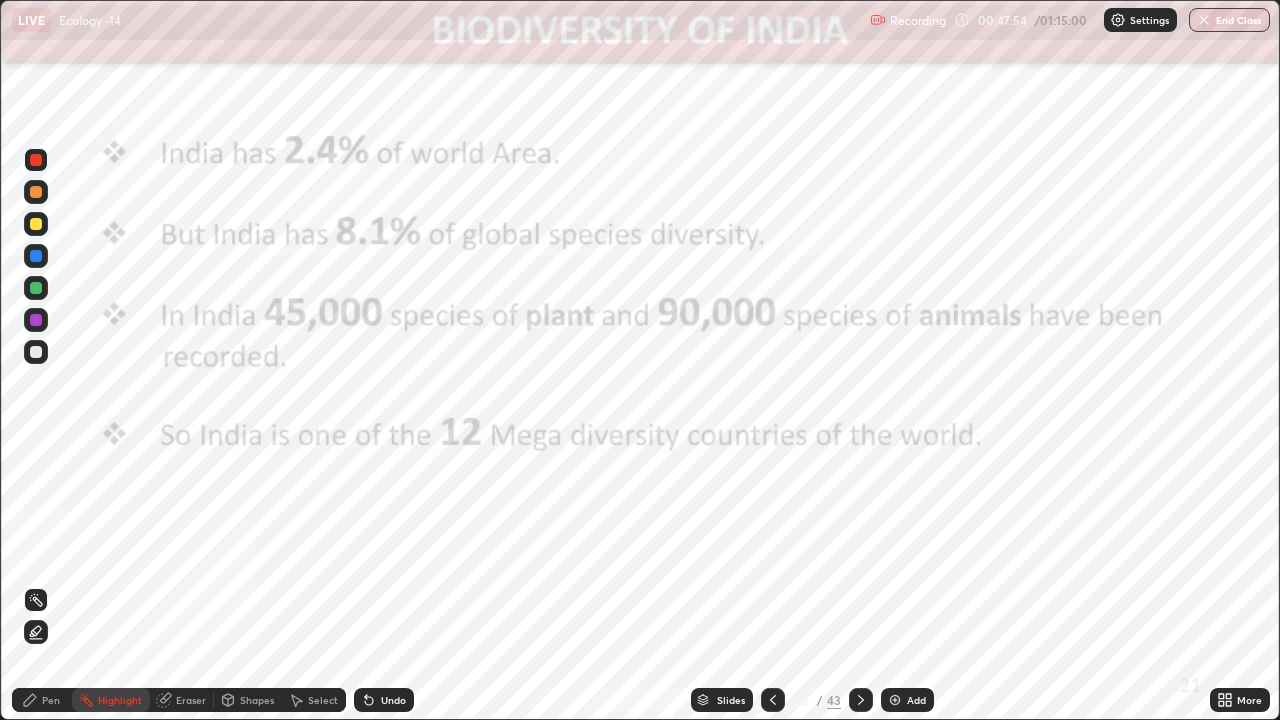 click on "Pen" at bounding box center (51, 700) 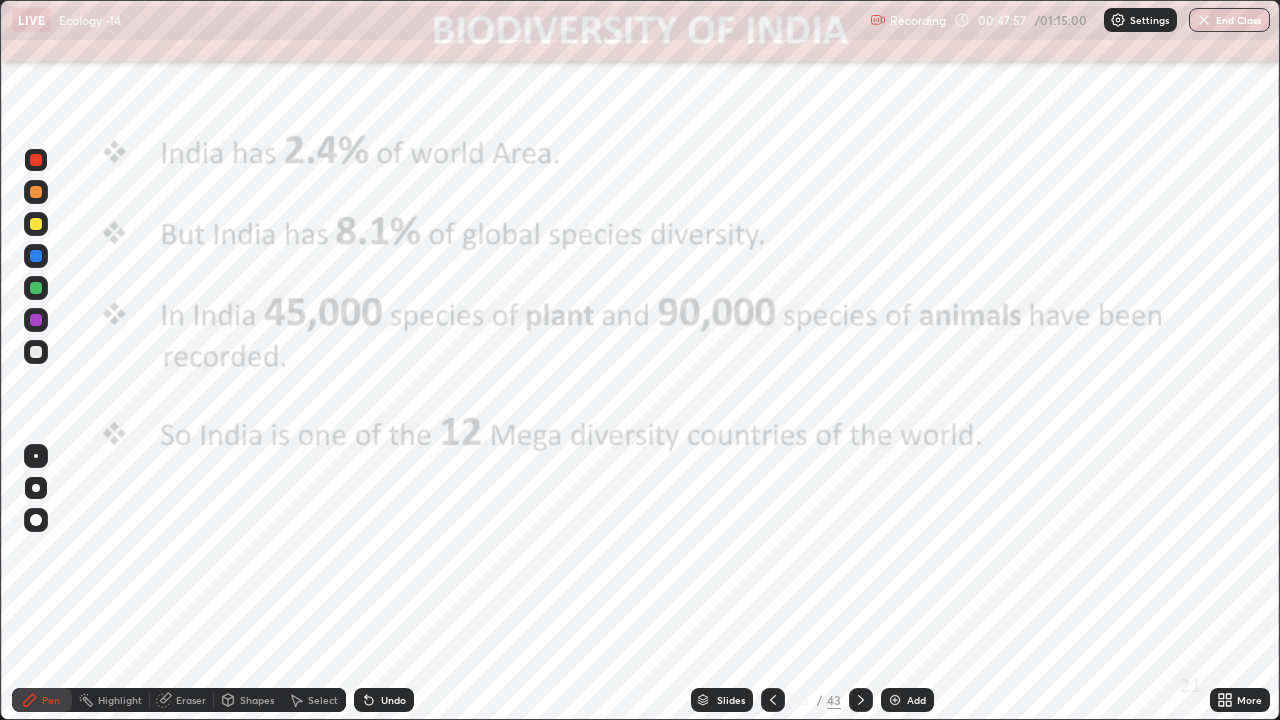 click on "Undo" at bounding box center [384, 700] 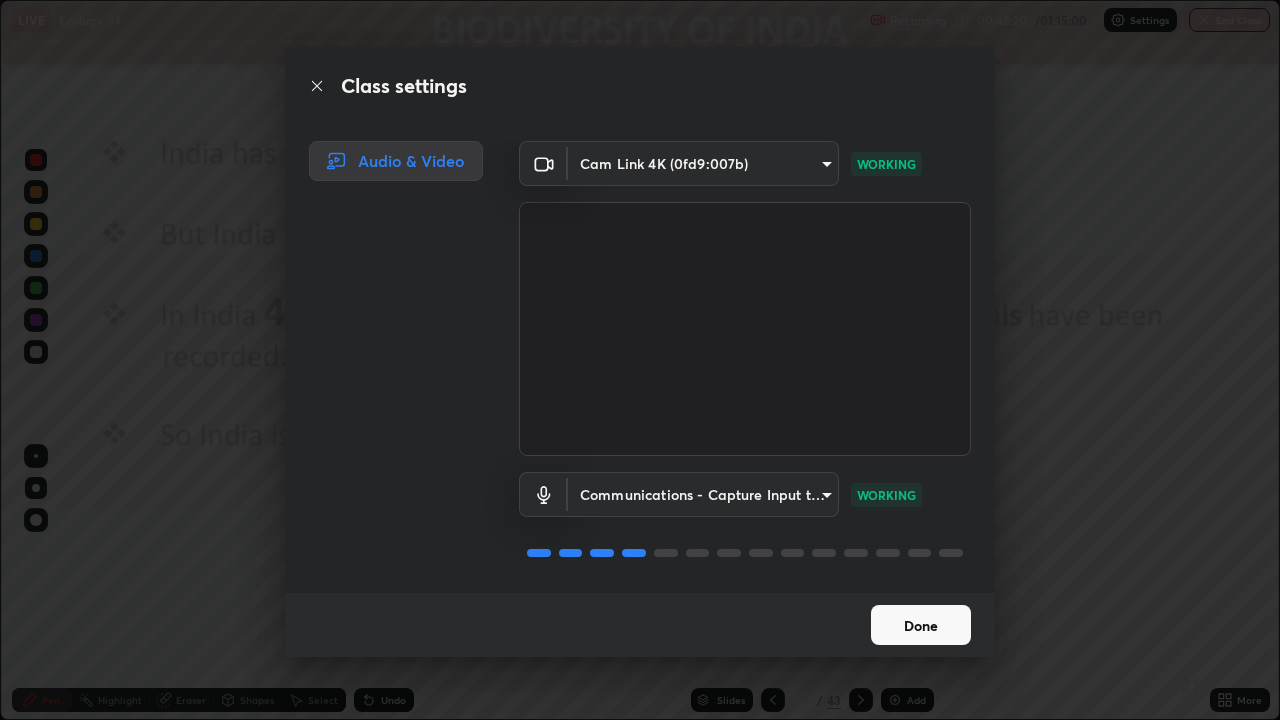 click on "Done" at bounding box center [921, 625] 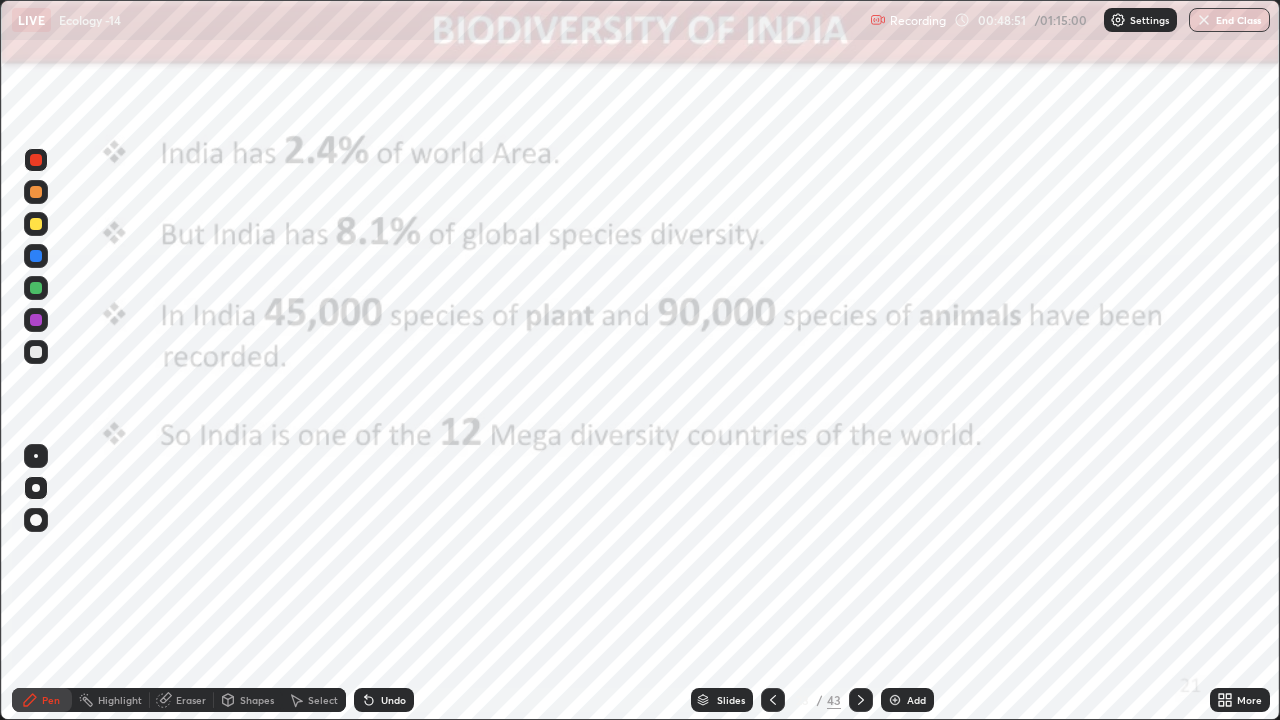 click on "Highlight" at bounding box center [120, 700] 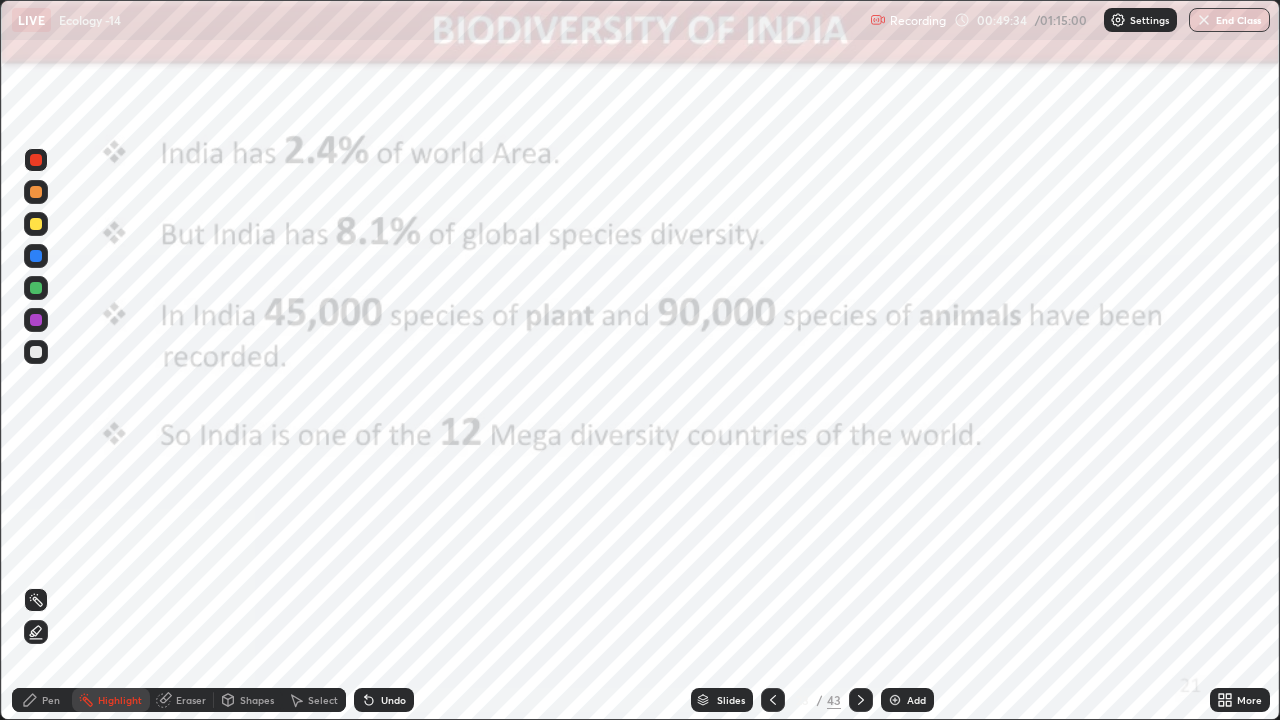 click 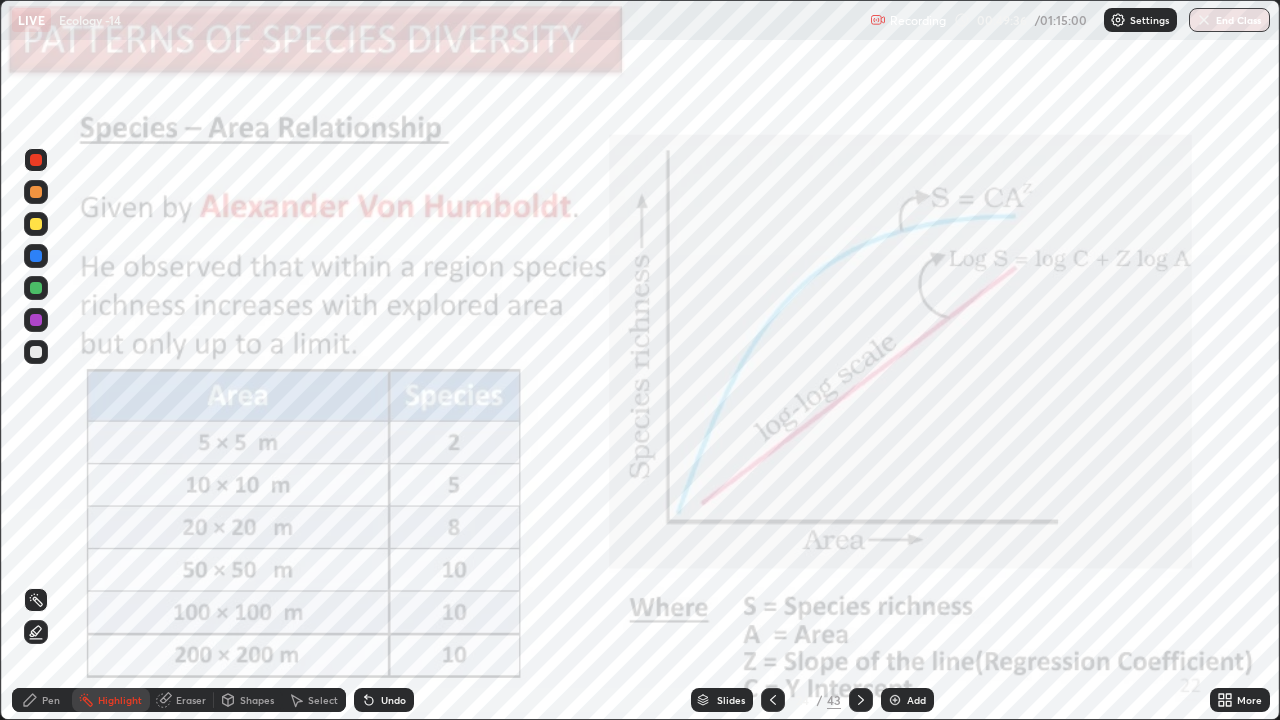 click 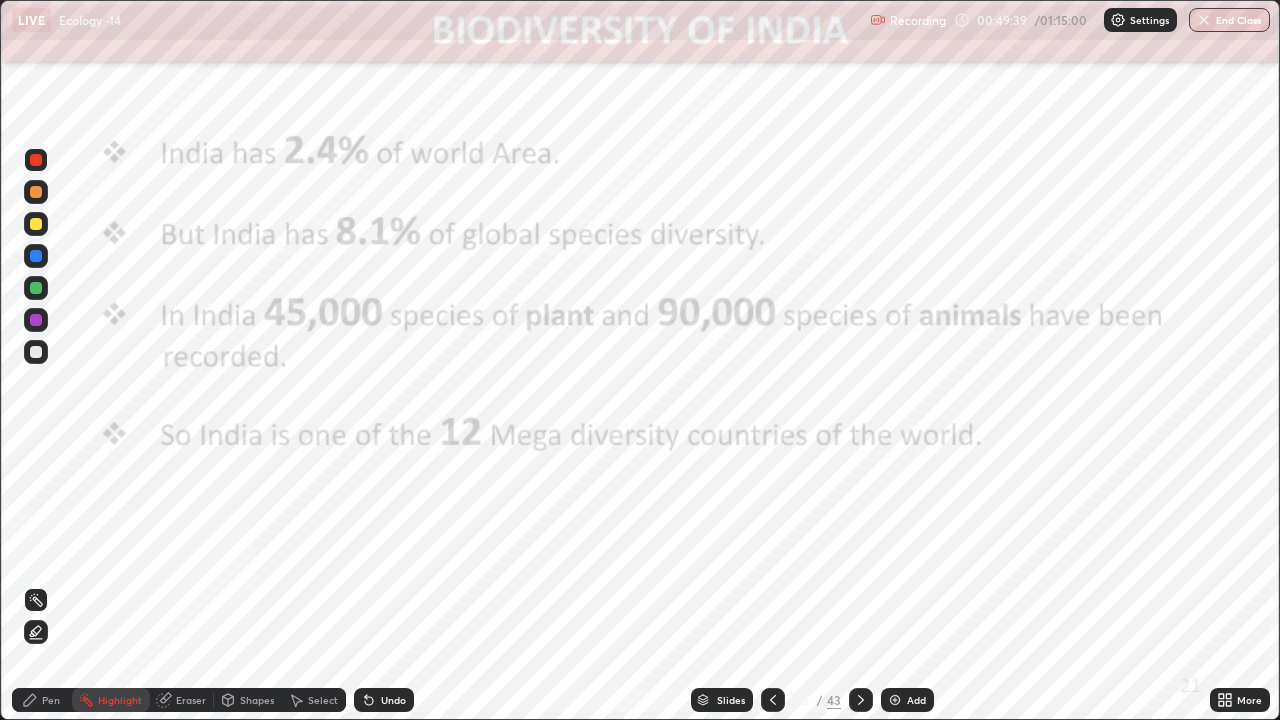 click 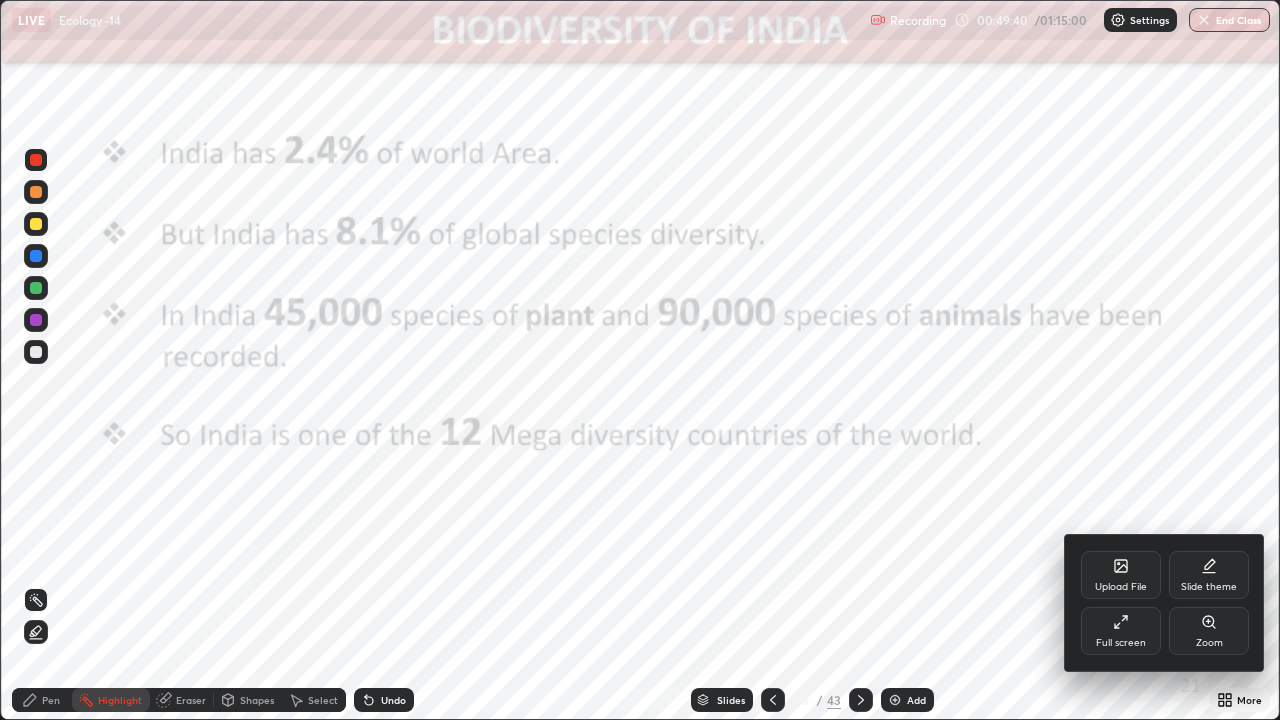 click 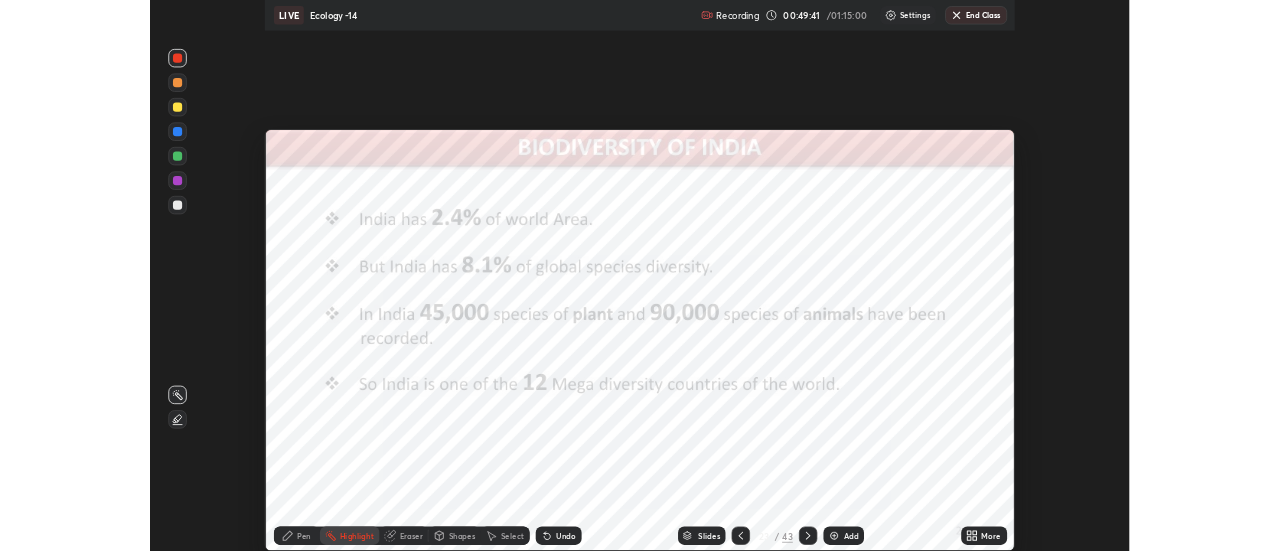 scroll, scrollTop: 551, scrollLeft: 1280, axis: both 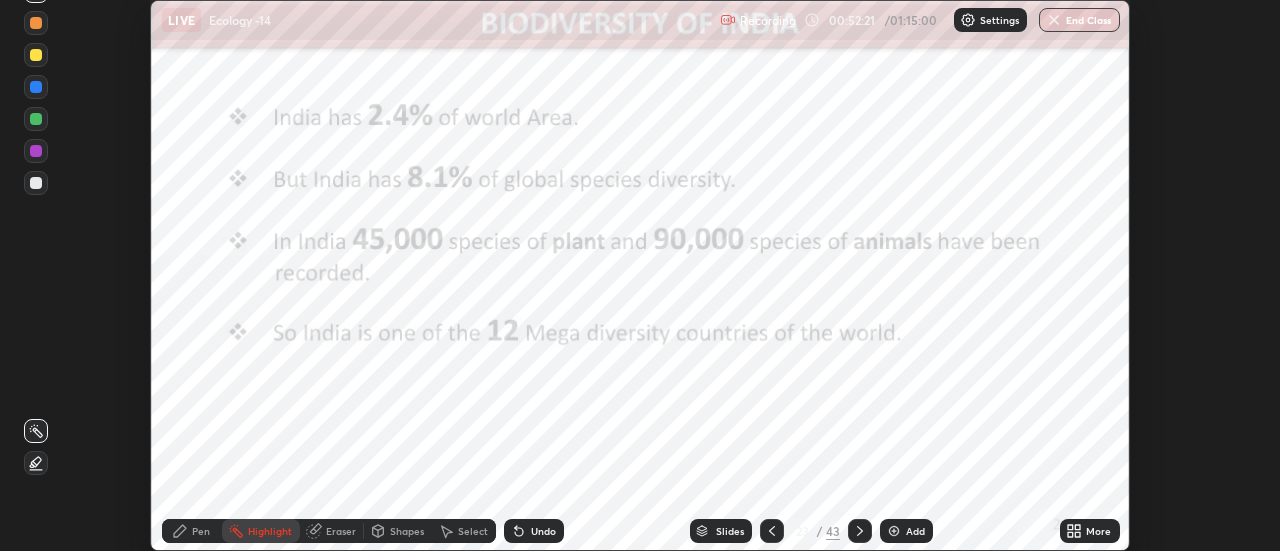 click 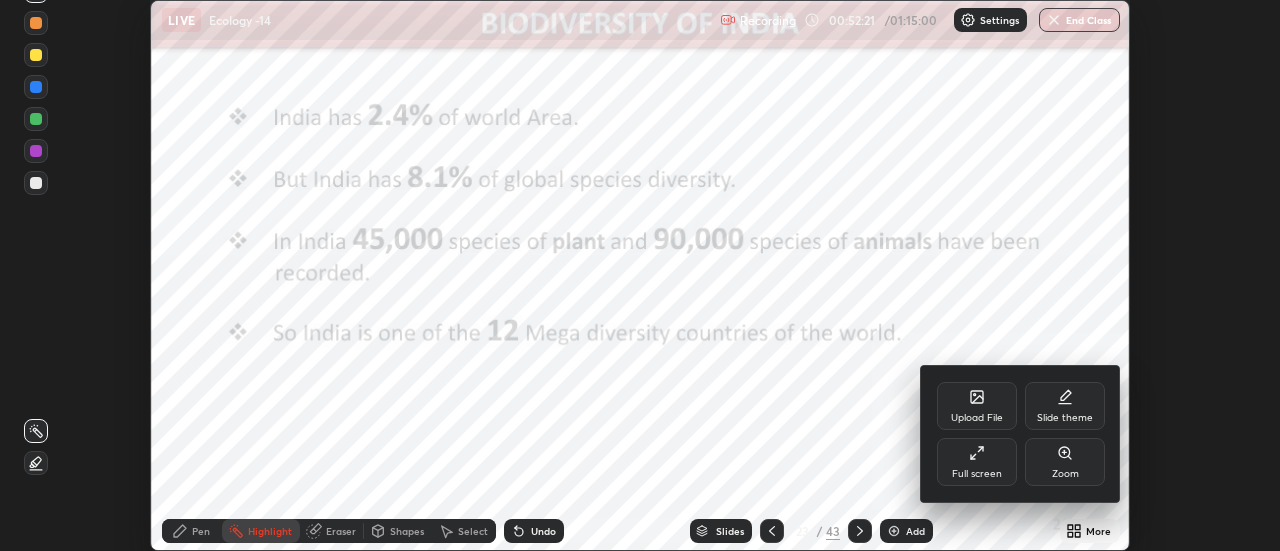 click on "Full screen" at bounding box center [977, 462] 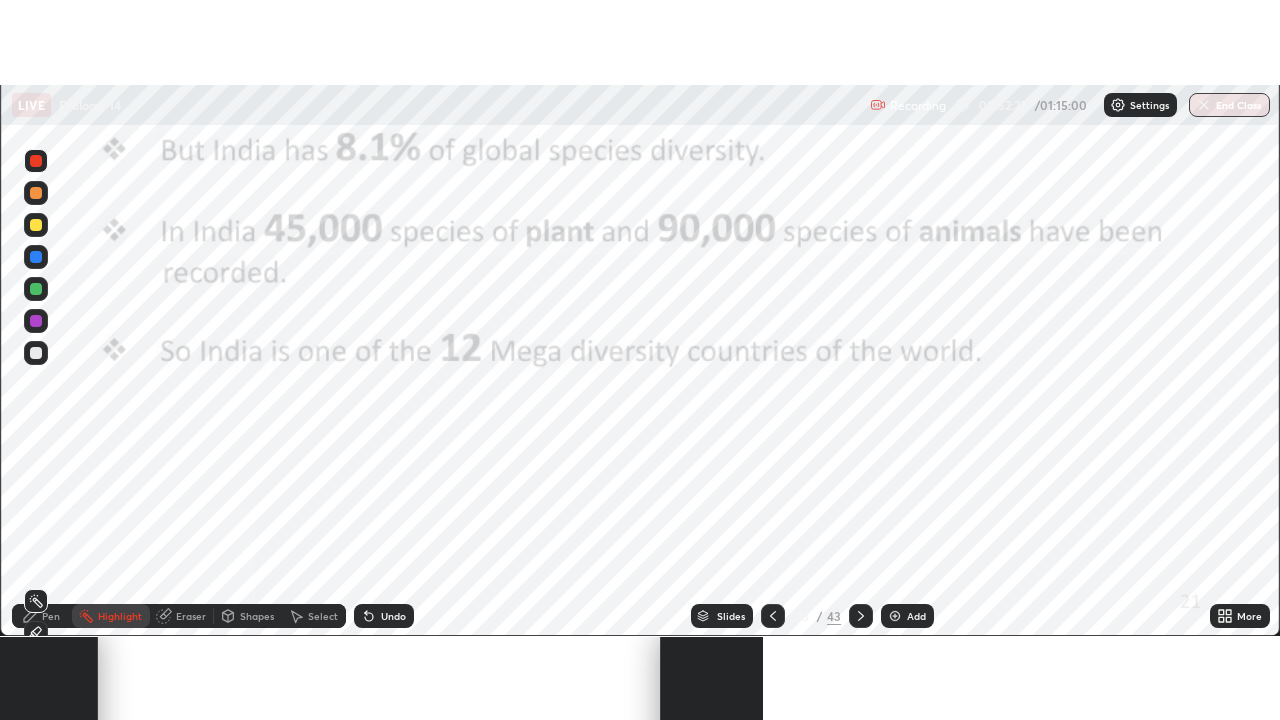 scroll, scrollTop: 99280, scrollLeft: 98720, axis: both 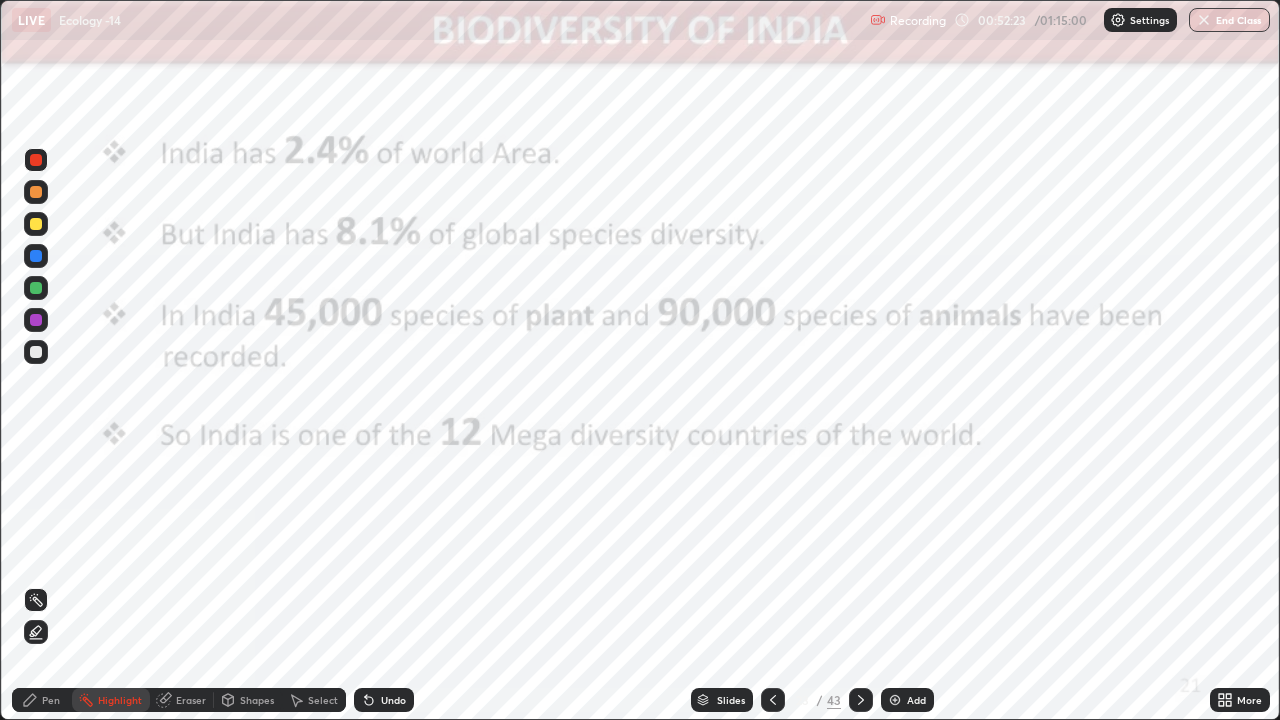 click 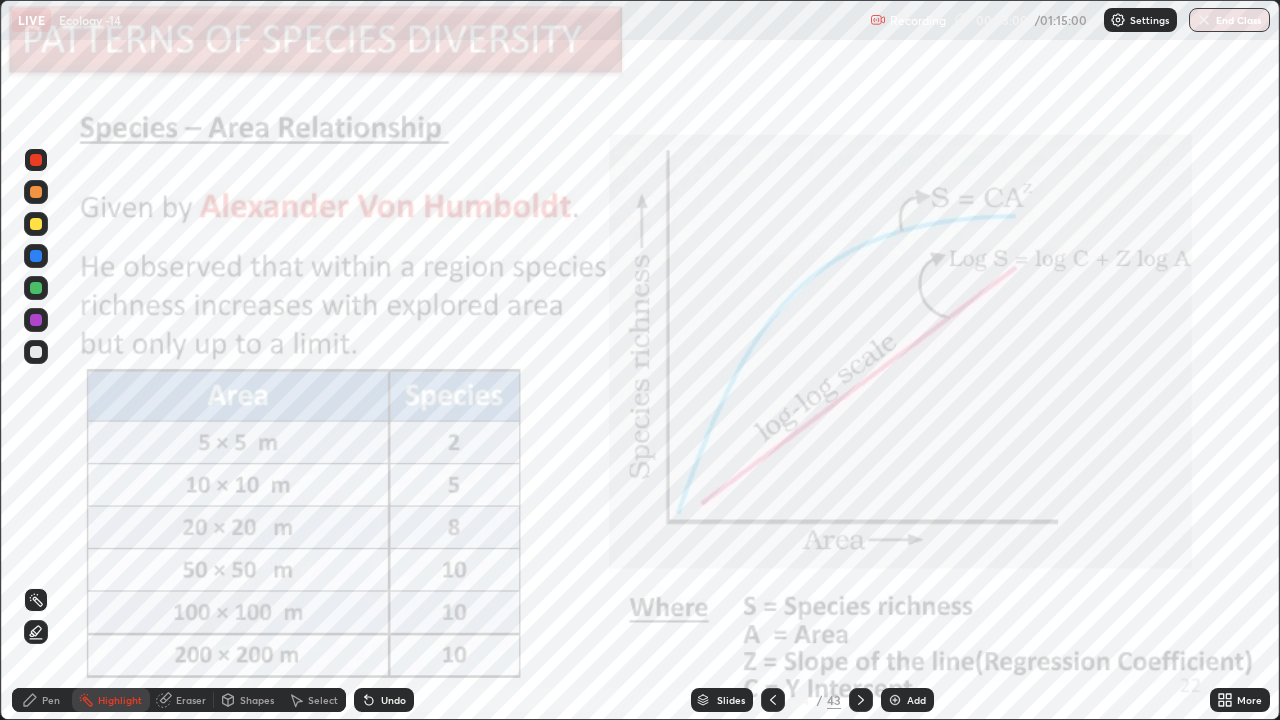 click 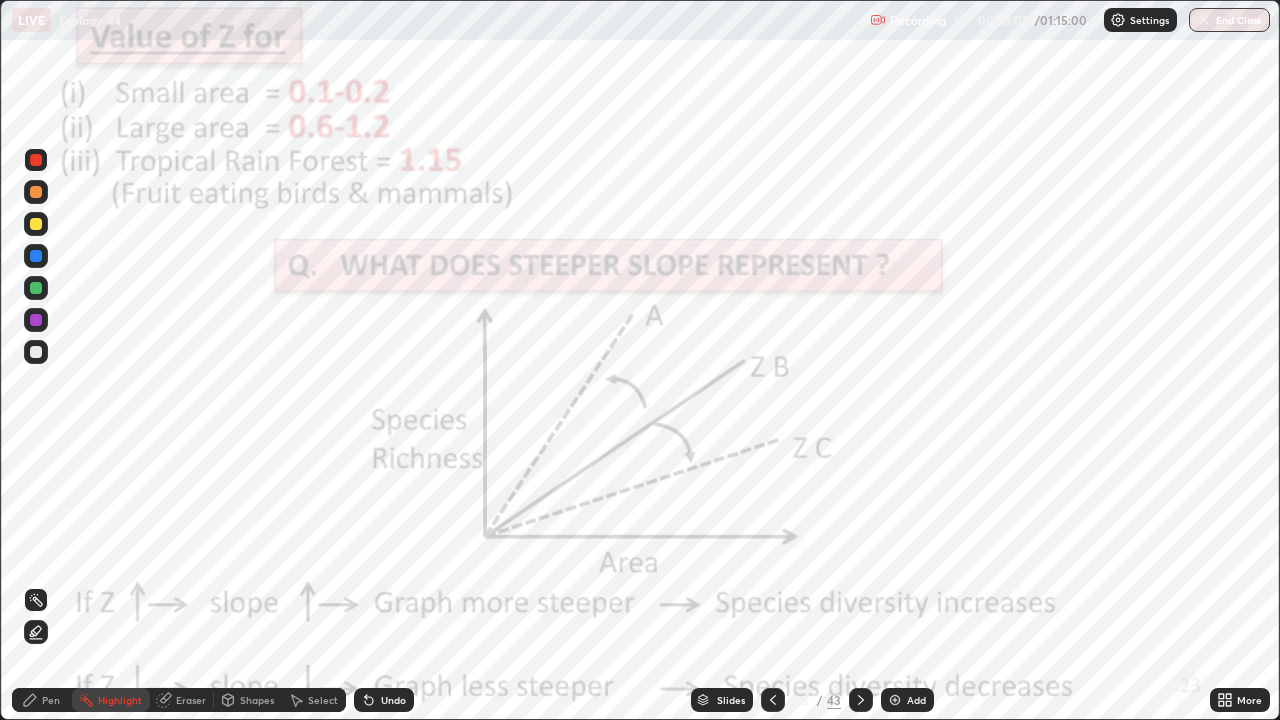 click 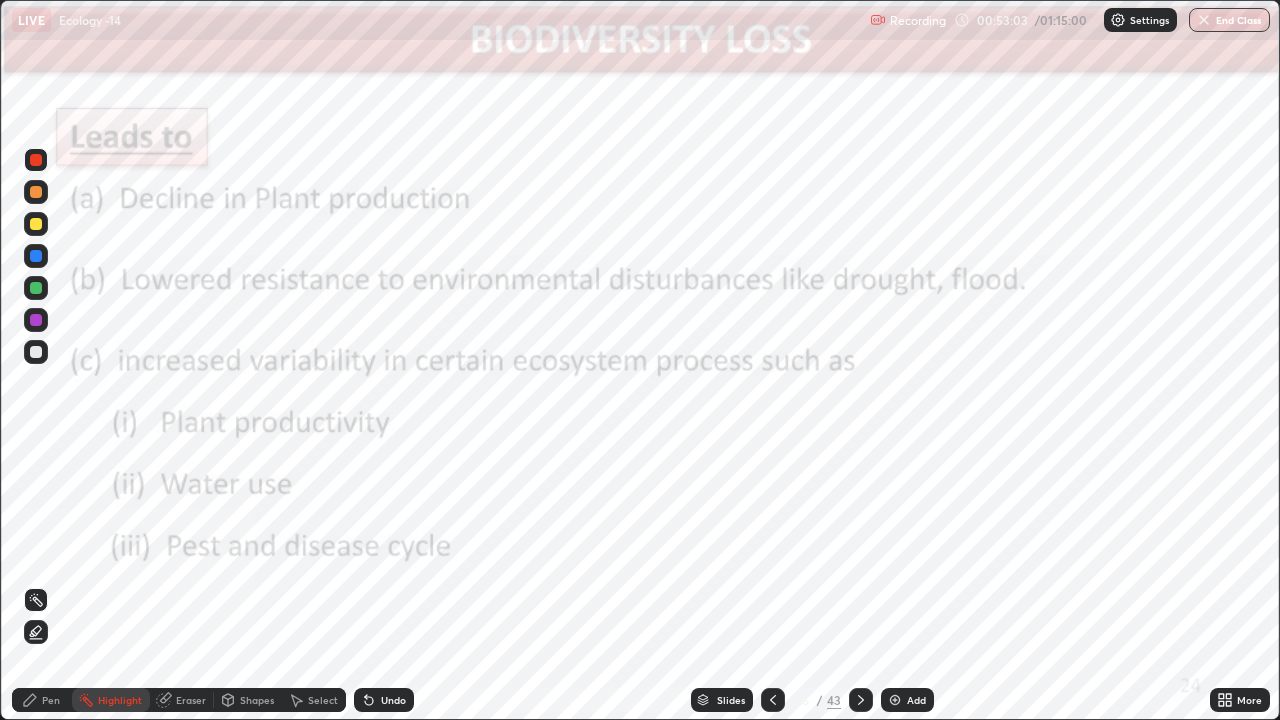 click at bounding box center (861, 700) 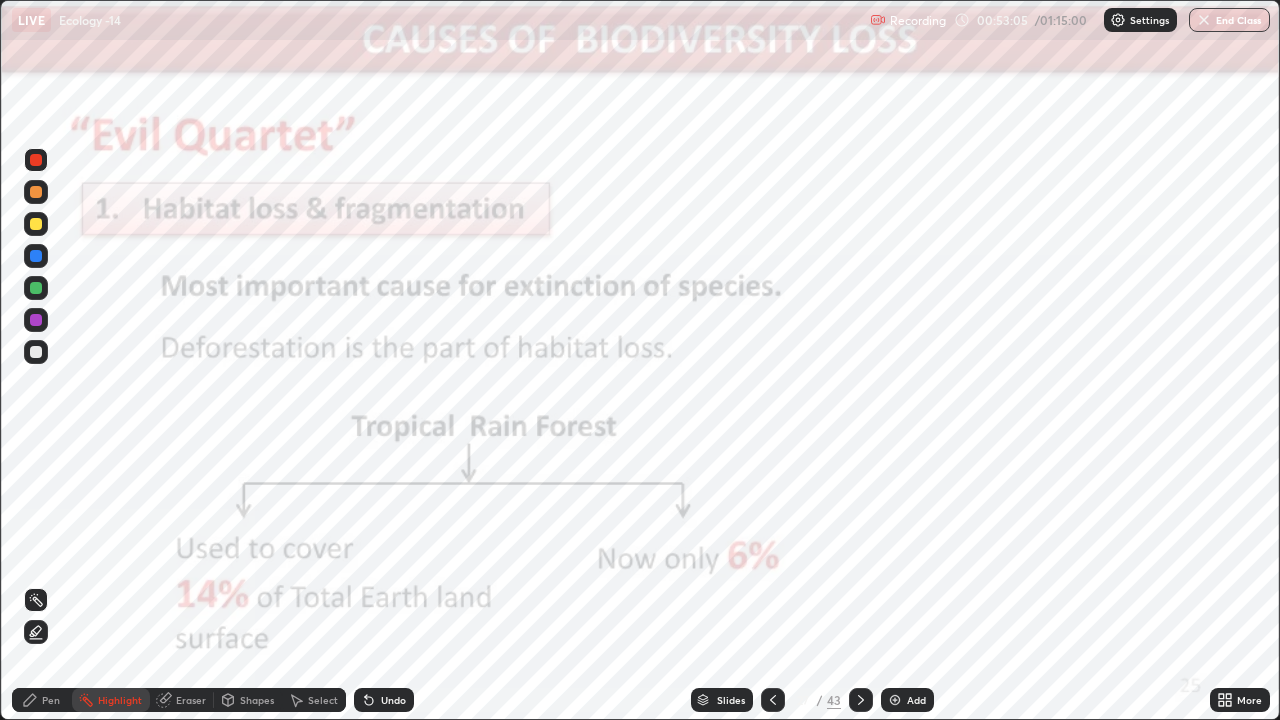 click on "Slides" at bounding box center (722, 700) 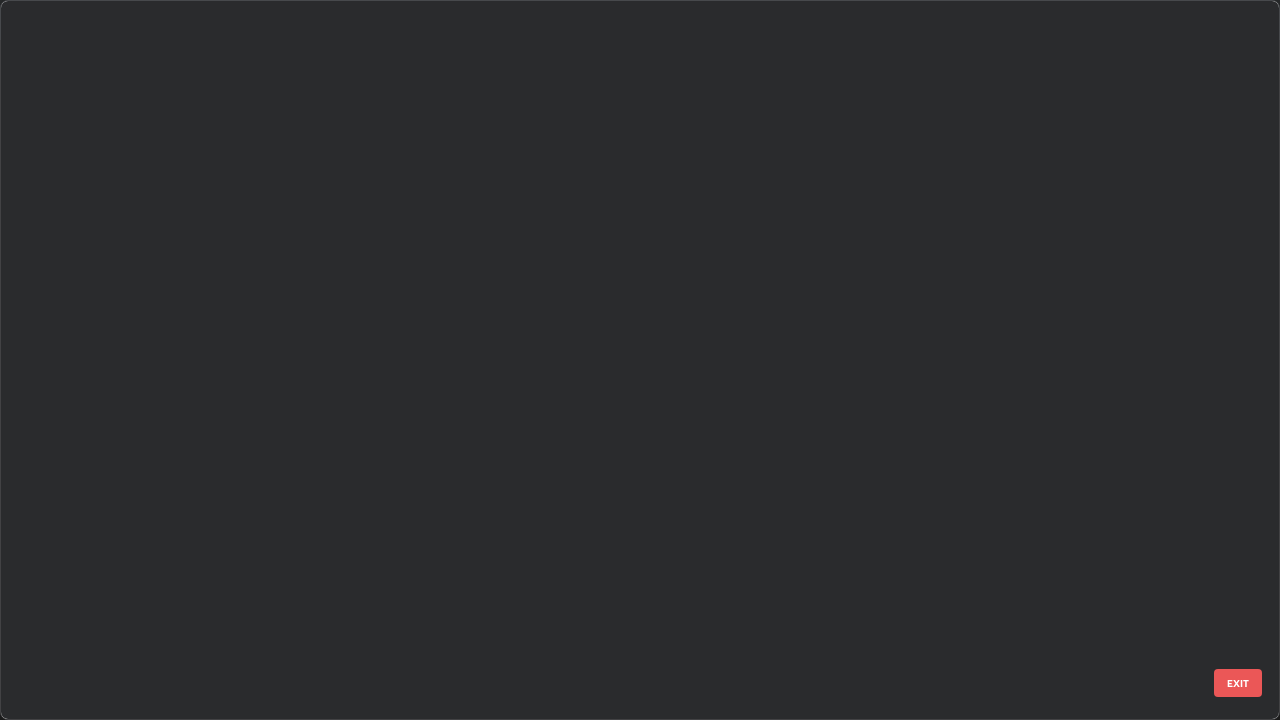 scroll, scrollTop: 1303, scrollLeft: 0, axis: vertical 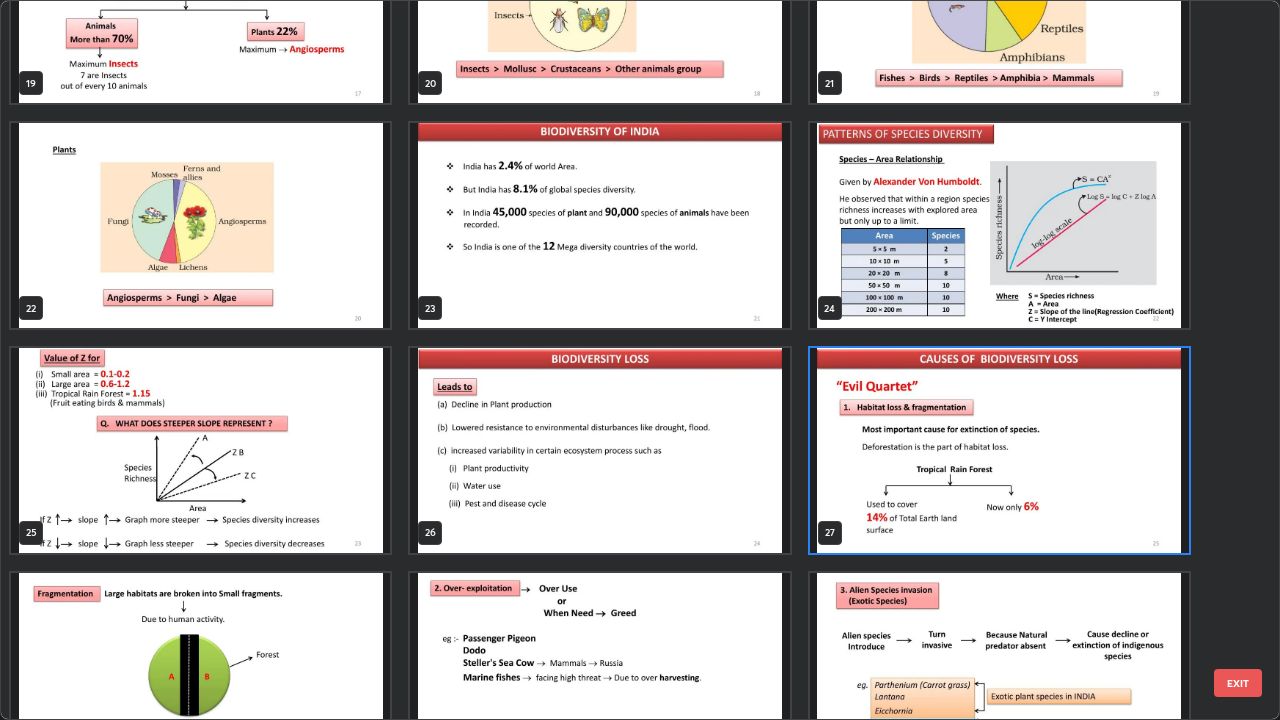 click at bounding box center [999, 225] 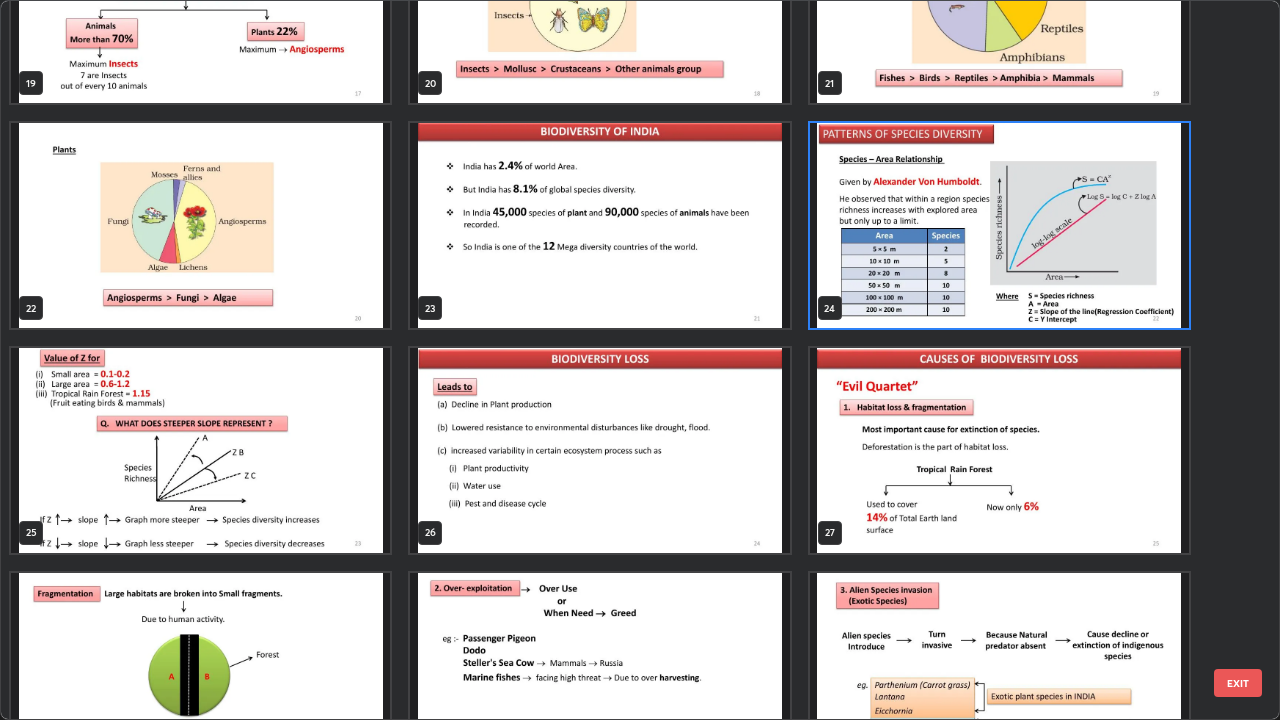 click at bounding box center [999, 225] 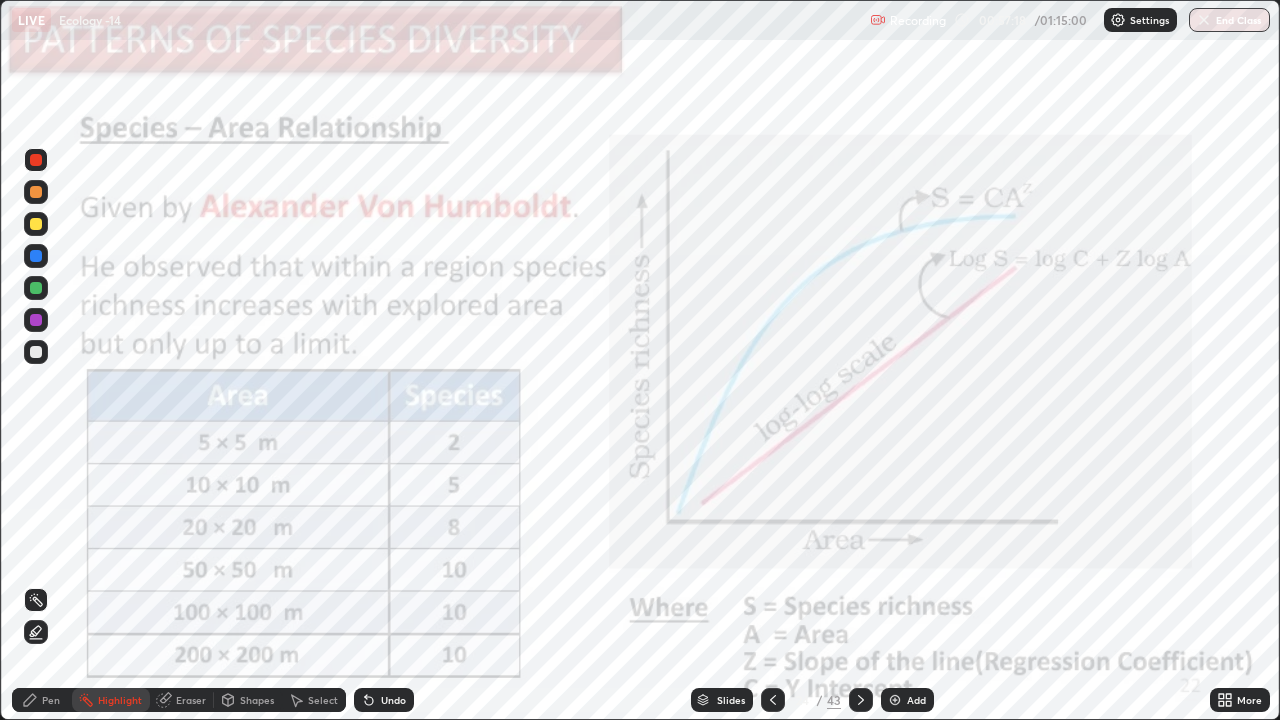 click on "Pen" at bounding box center (42, 700) 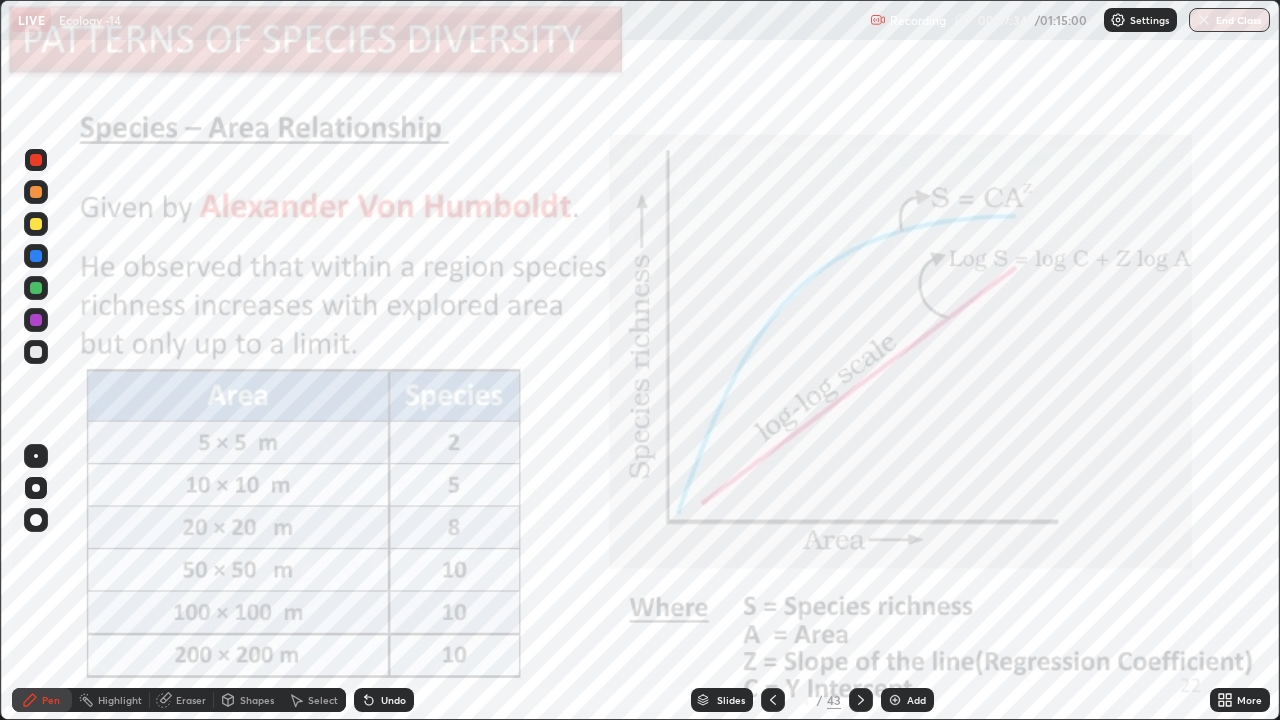 click 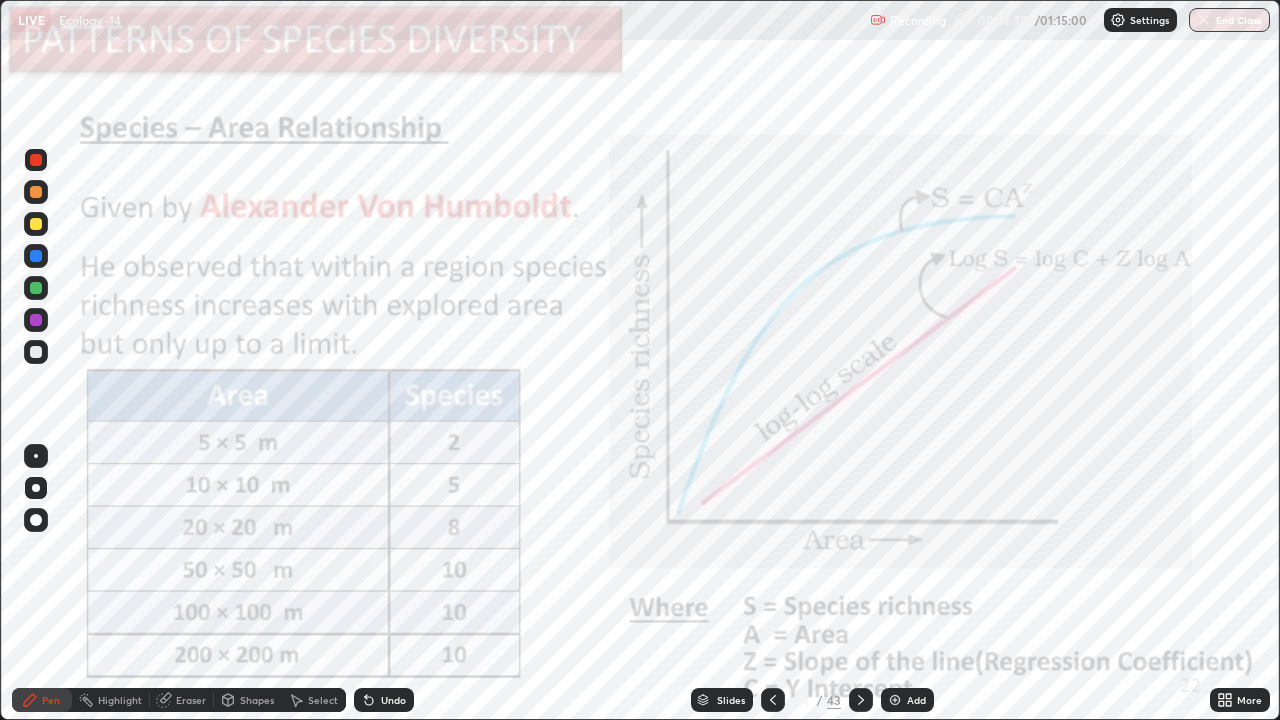 click at bounding box center [36, 320] 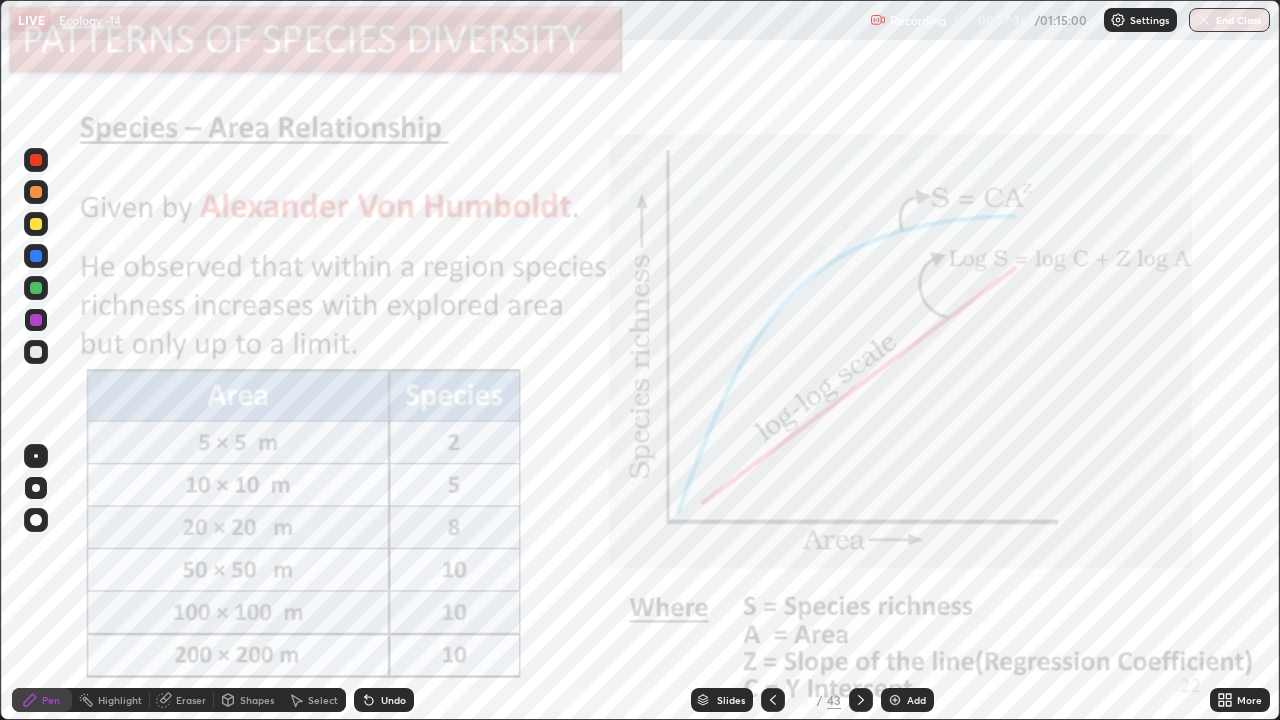 click at bounding box center (36, 288) 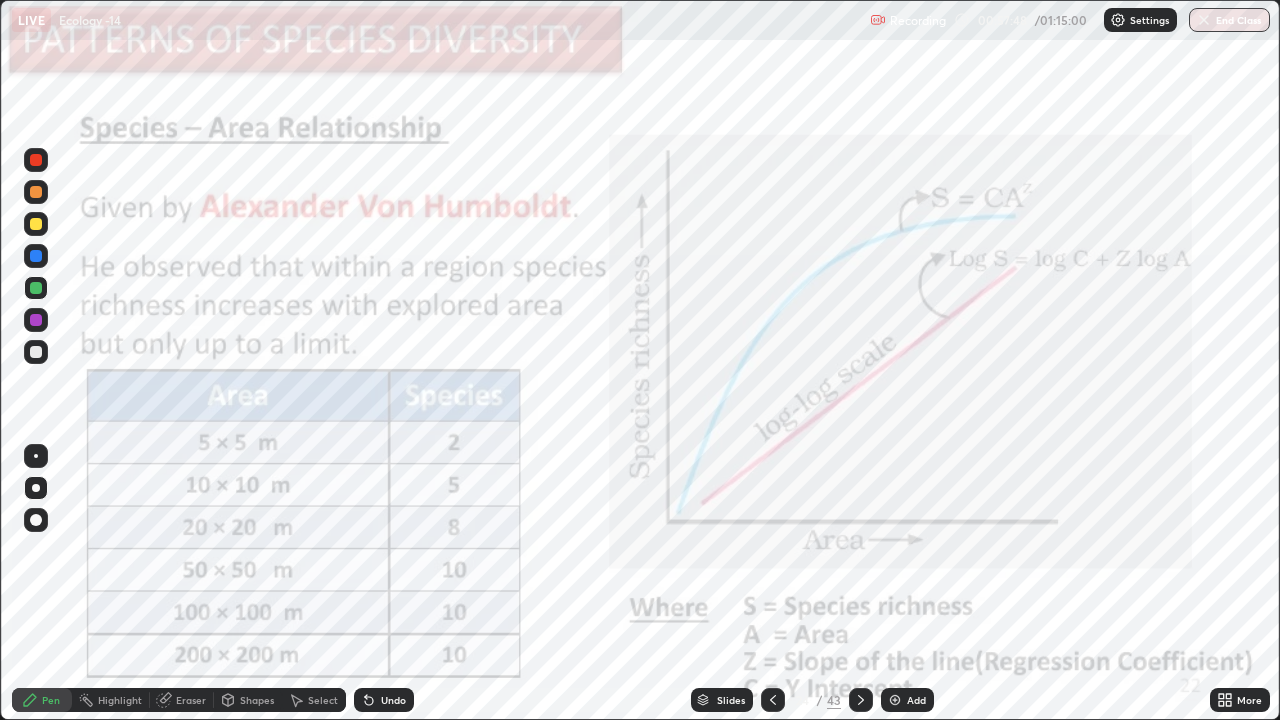 click on "Undo" at bounding box center [393, 700] 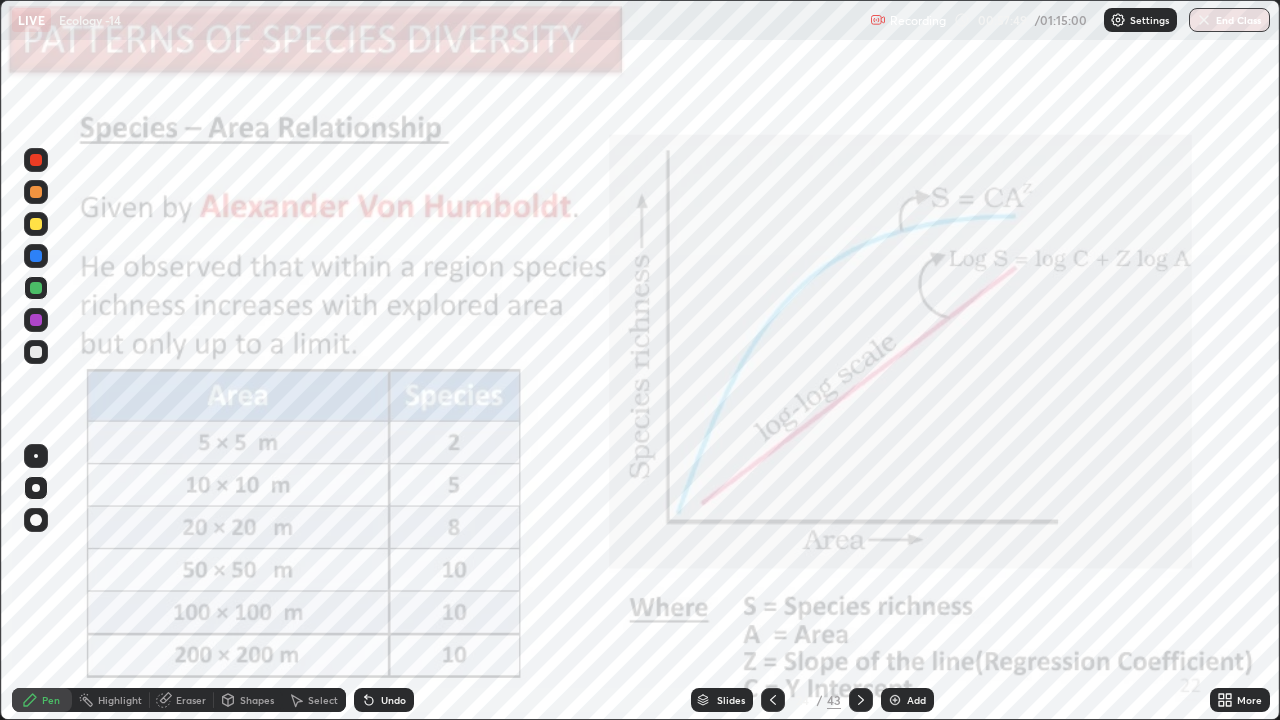 click on "Undo" at bounding box center [384, 700] 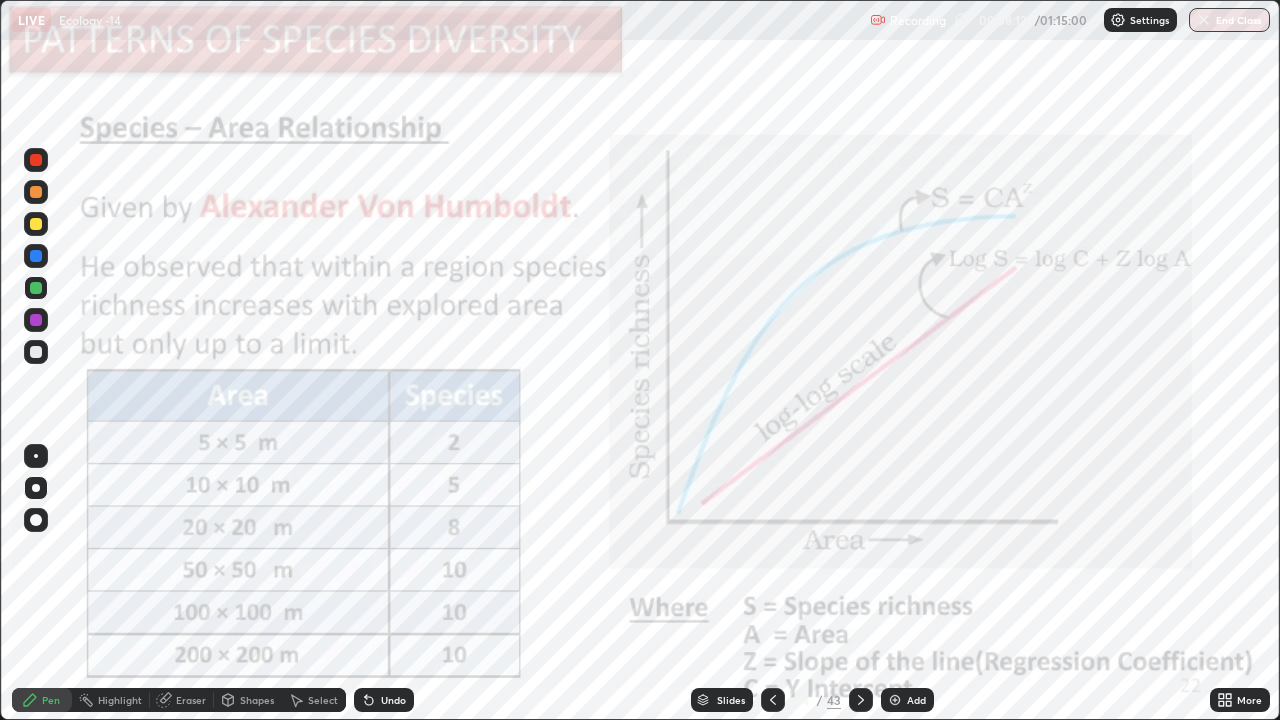 click on "Undo" at bounding box center [393, 700] 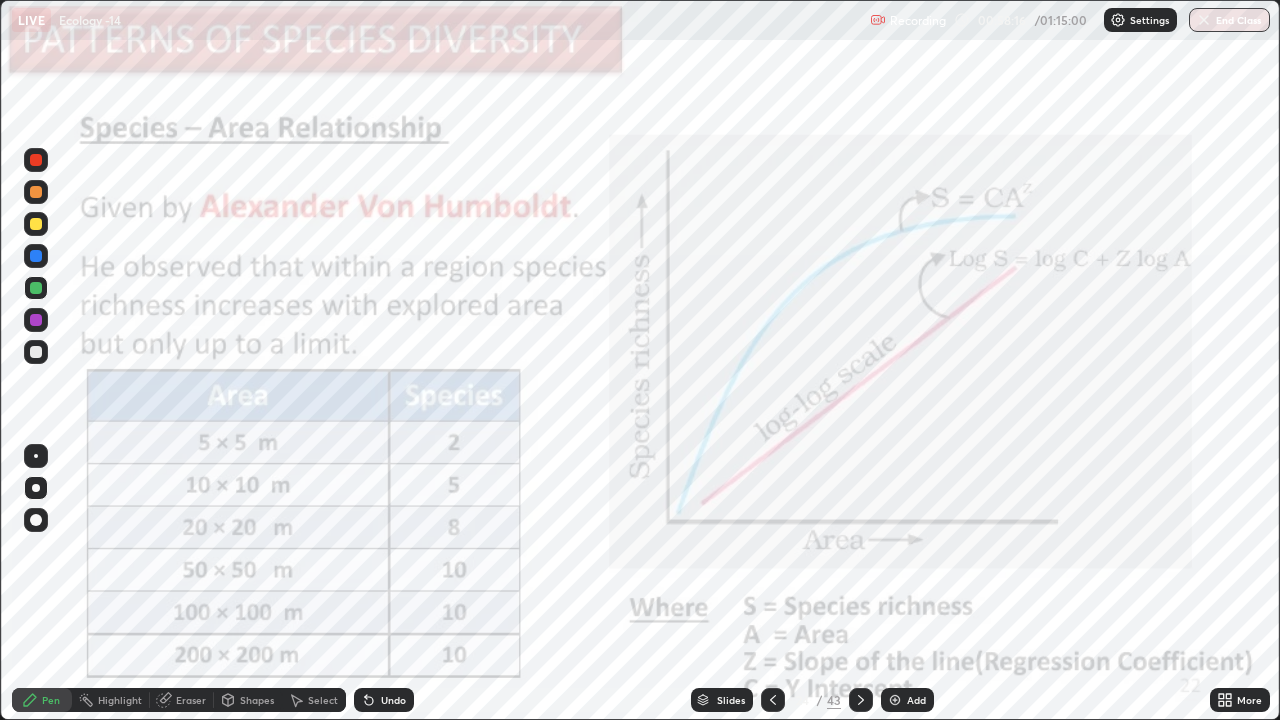 click on "Select" at bounding box center [323, 700] 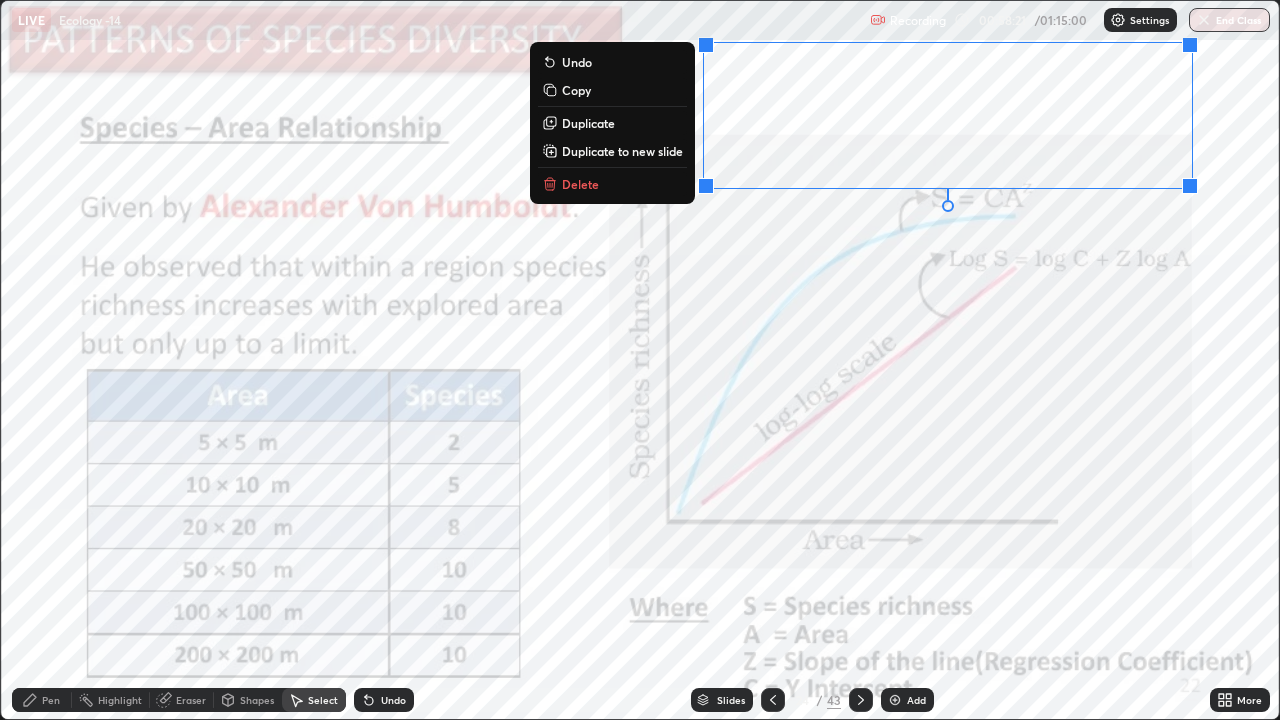 click on "Delete" at bounding box center (612, 184) 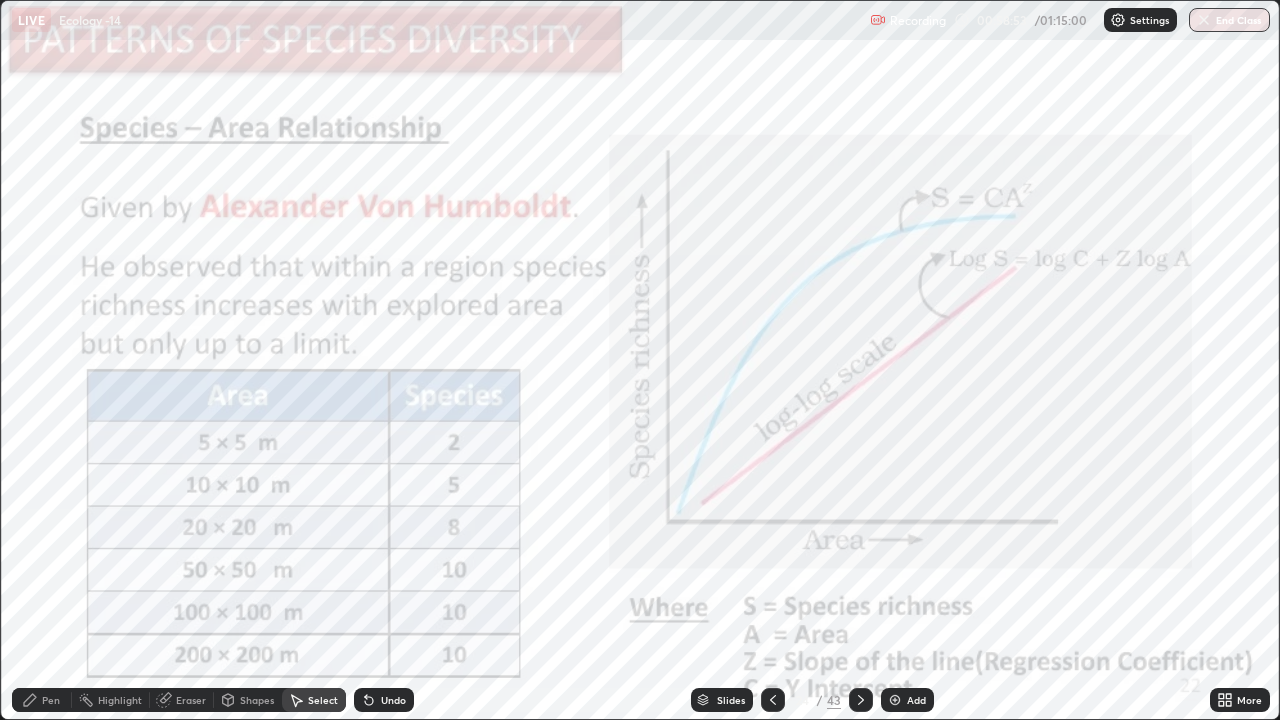 click 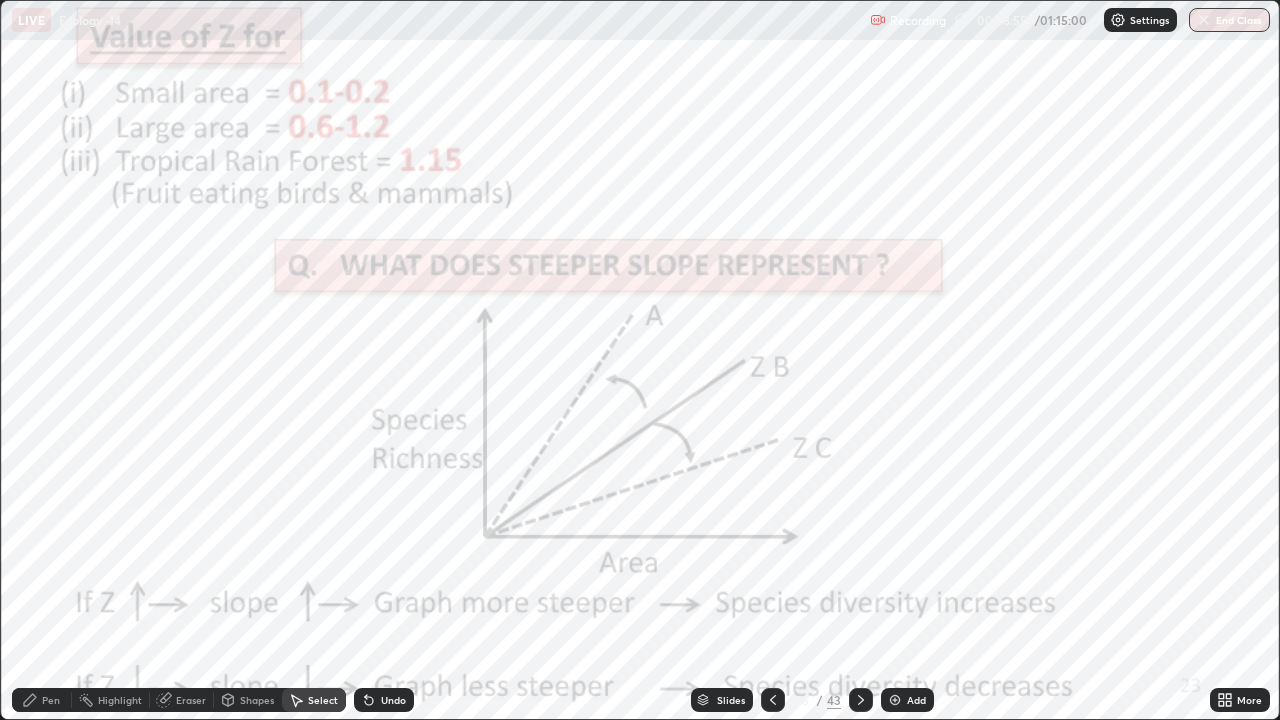click 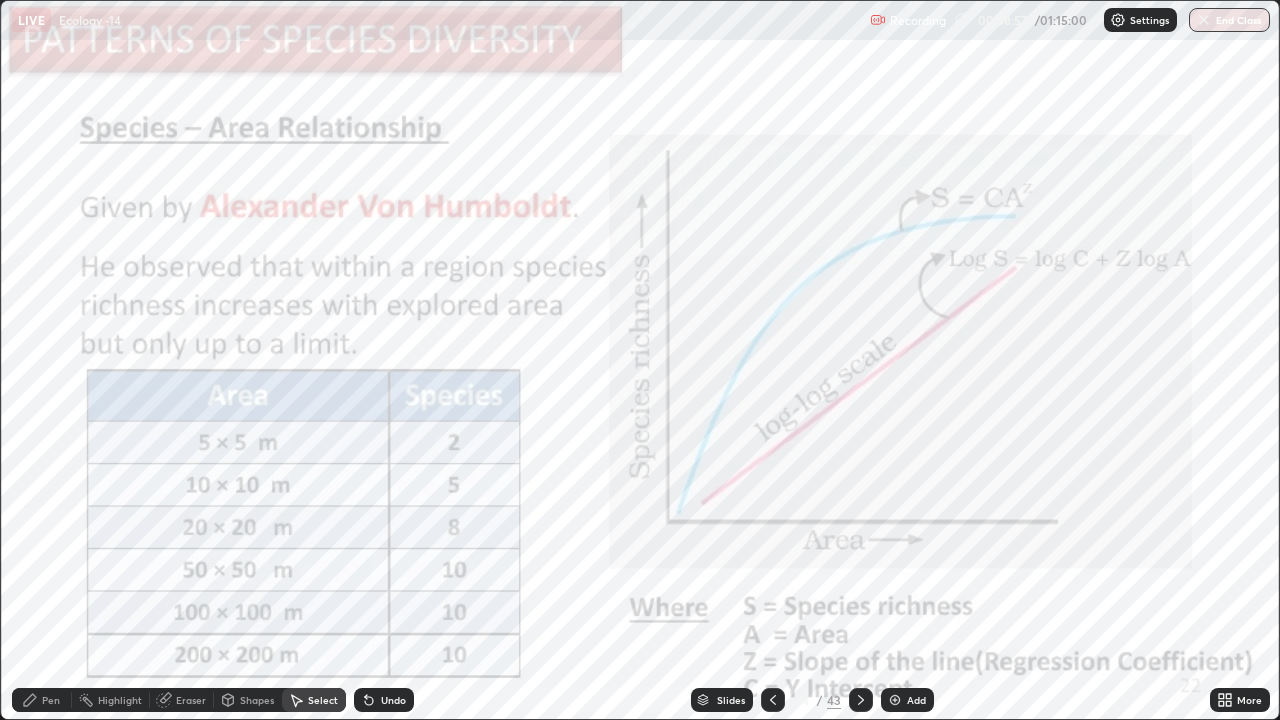 click on "Add" at bounding box center [907, 700] 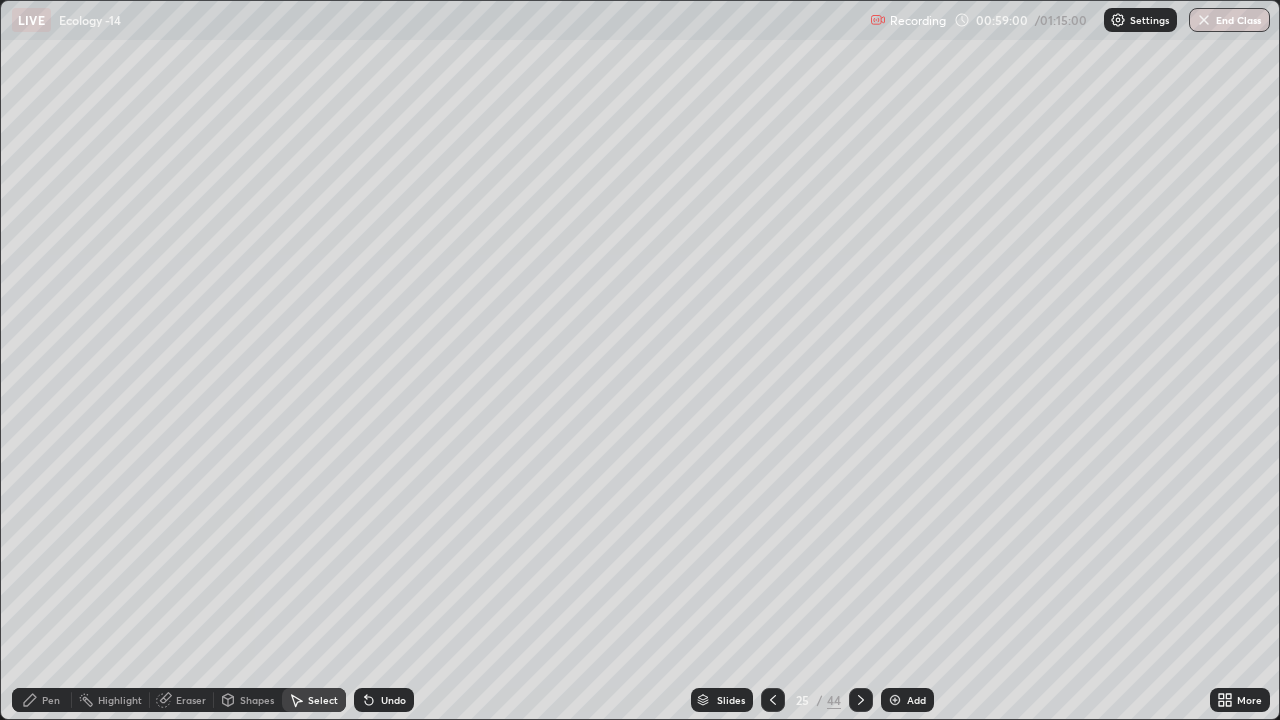 click 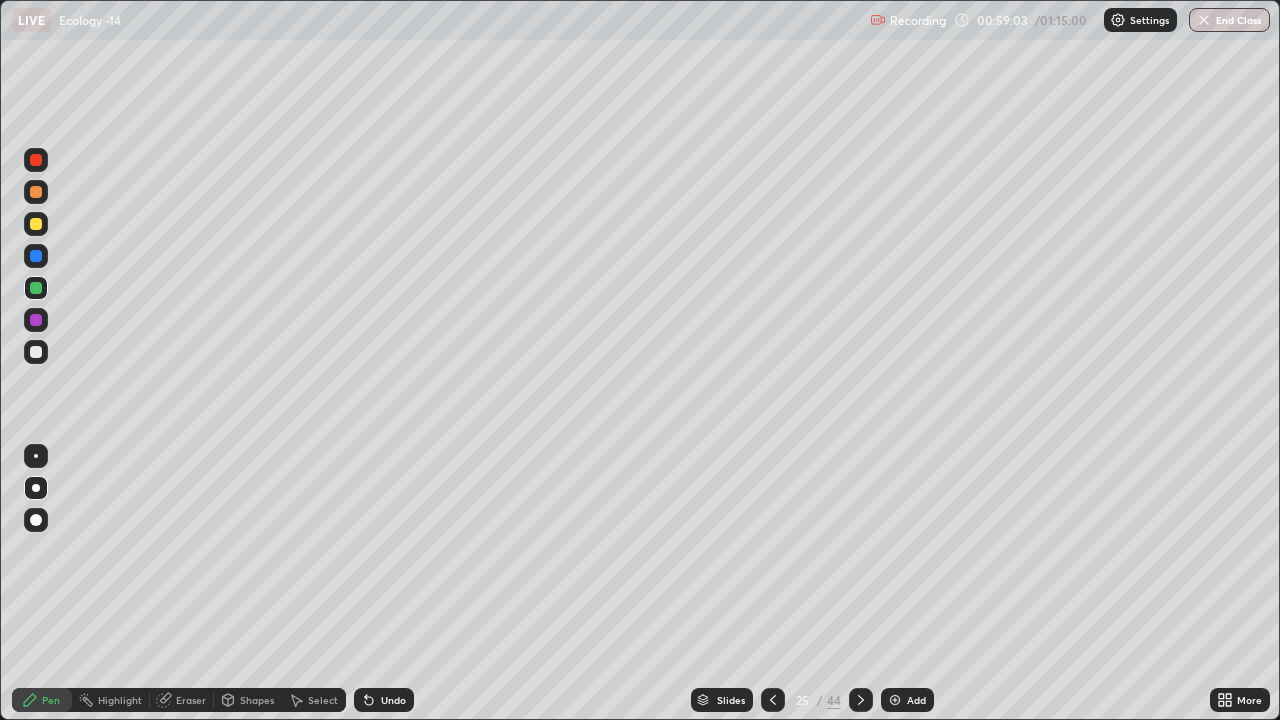 click on "Undo" at bounding box center [393, 700] 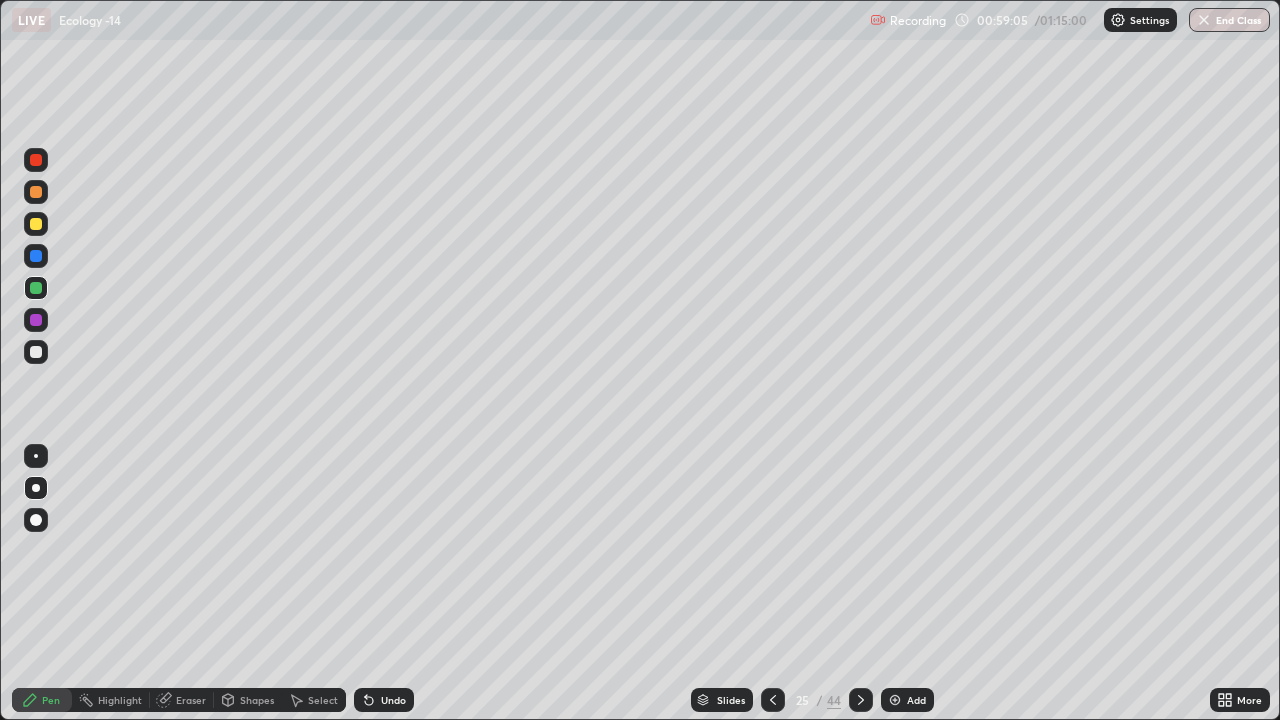click on "Shapes" at bounding box center (257, 700) 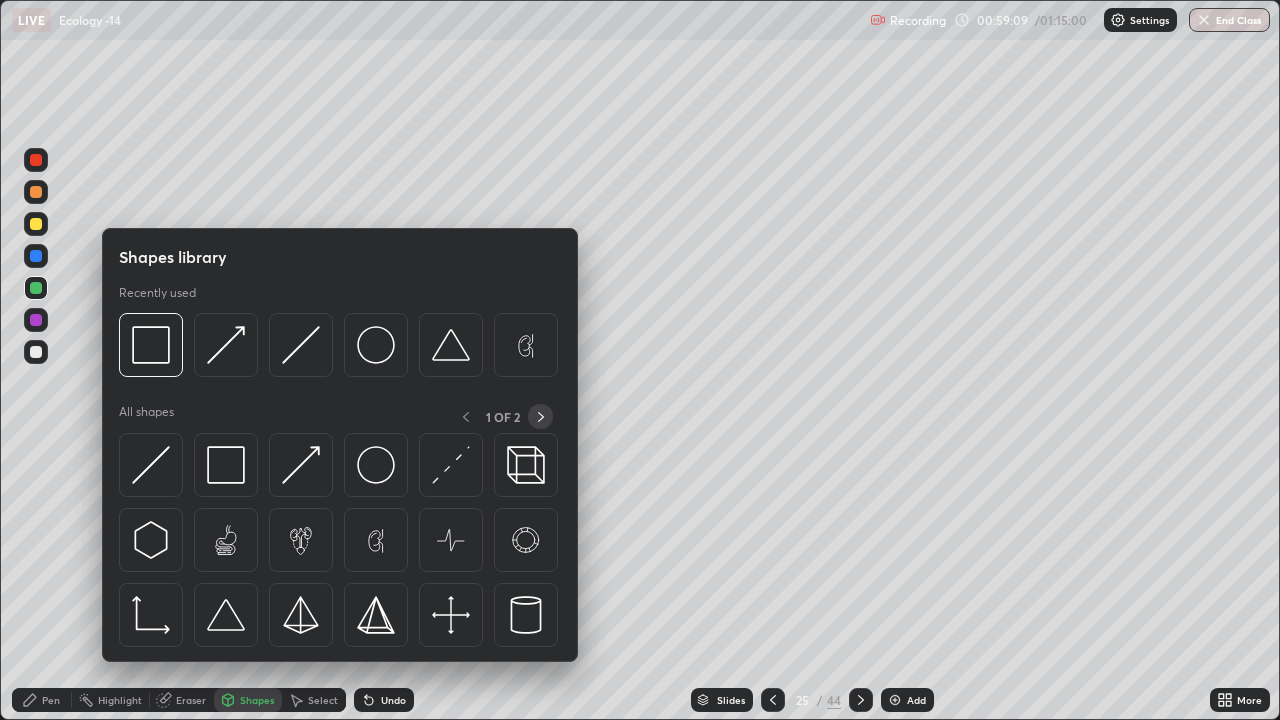 click 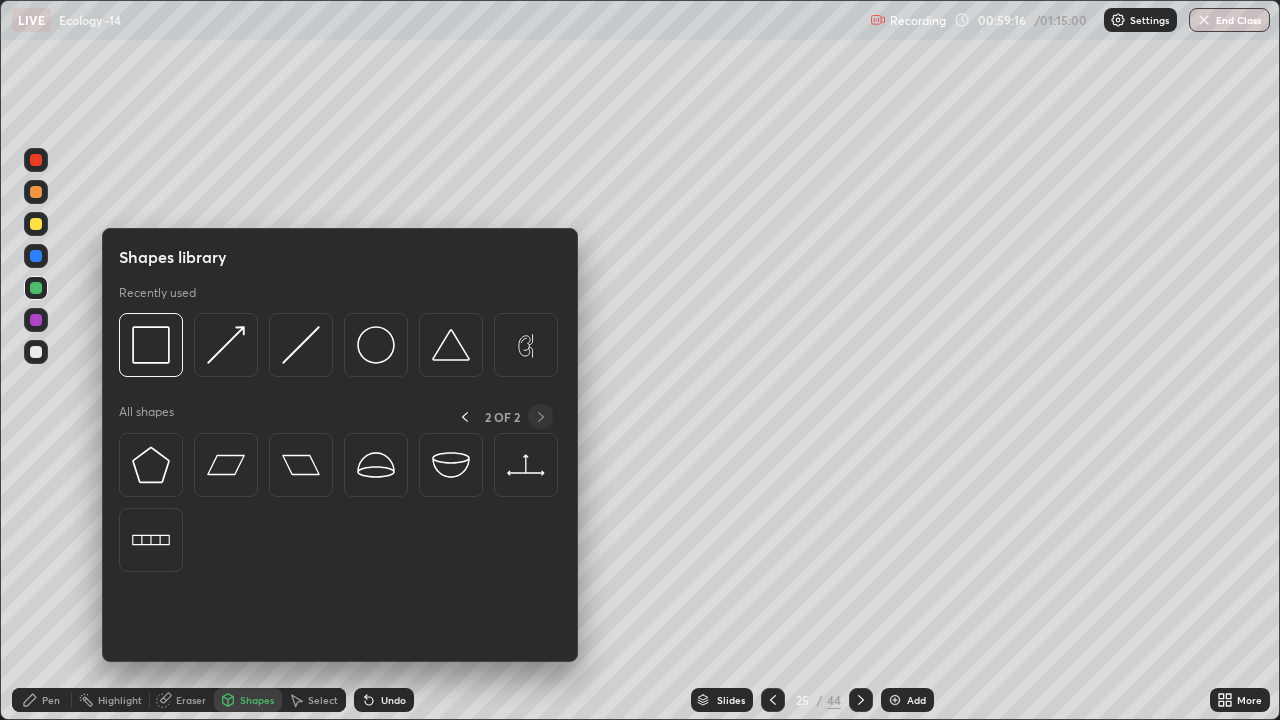 click at bounding box center (526, 465) 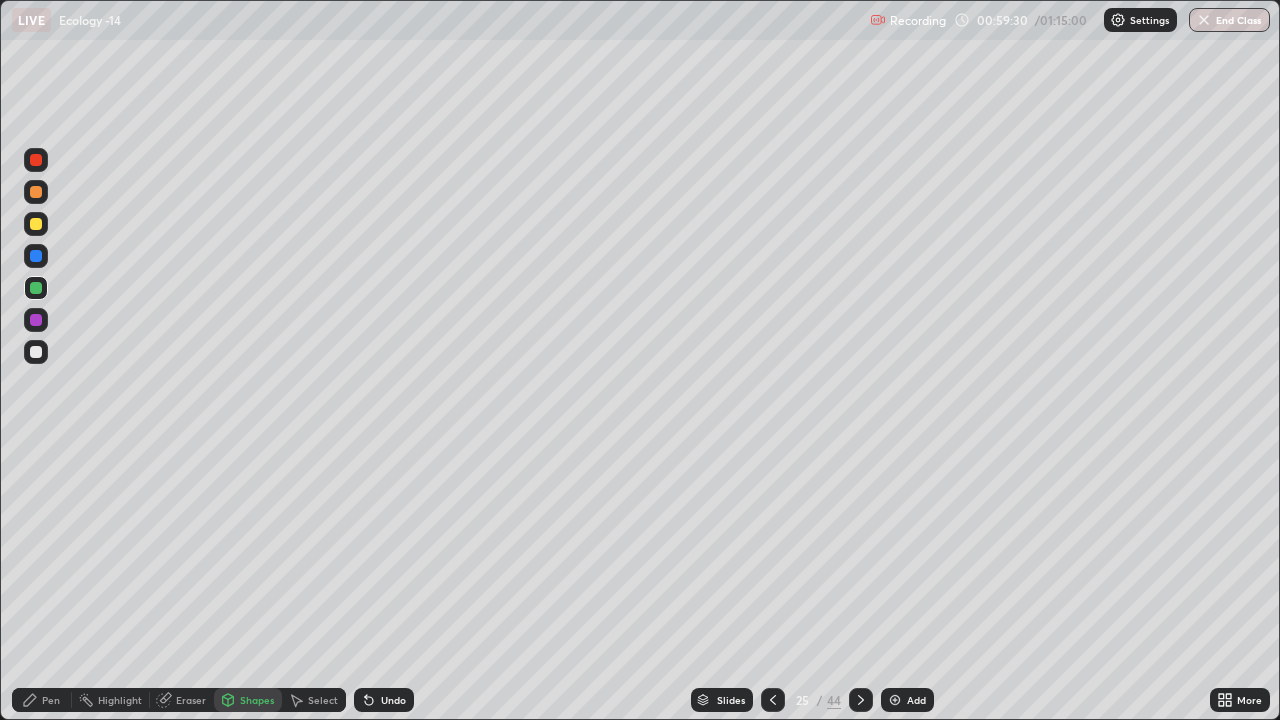 click on "Undo" at bounding box center (393, 700) 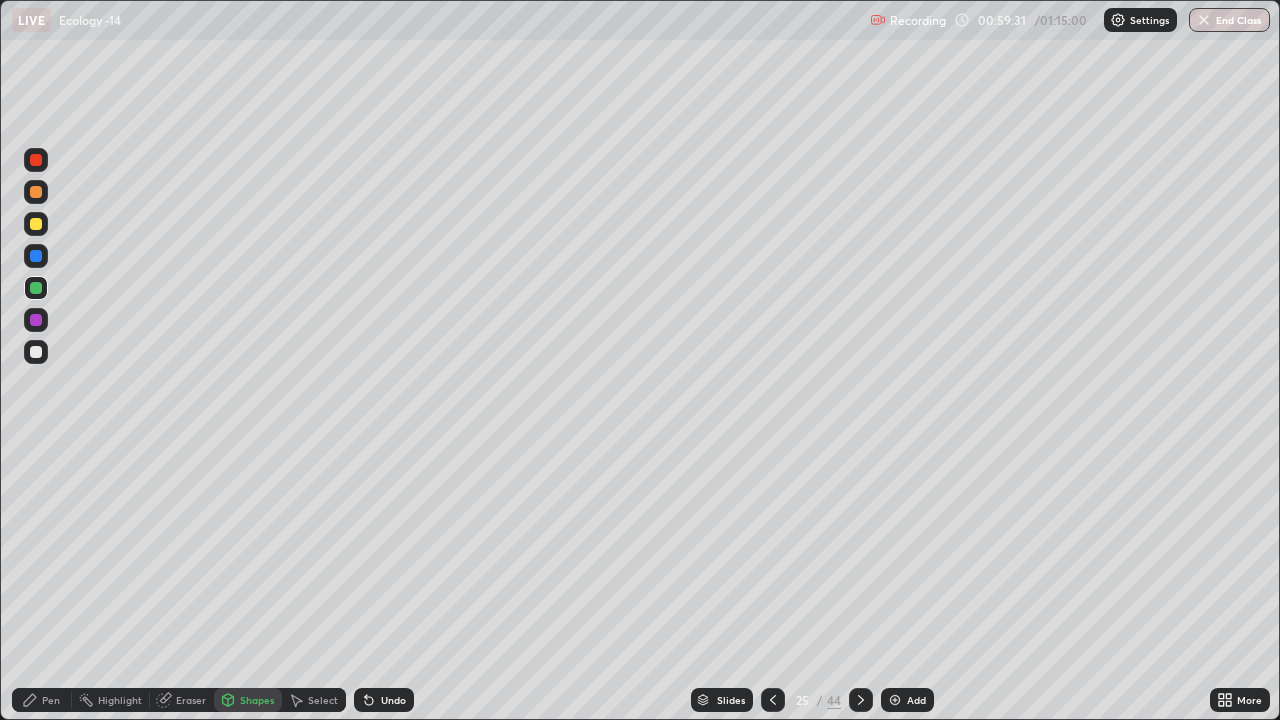 click on "Undo" at bounding box center (393, 700) 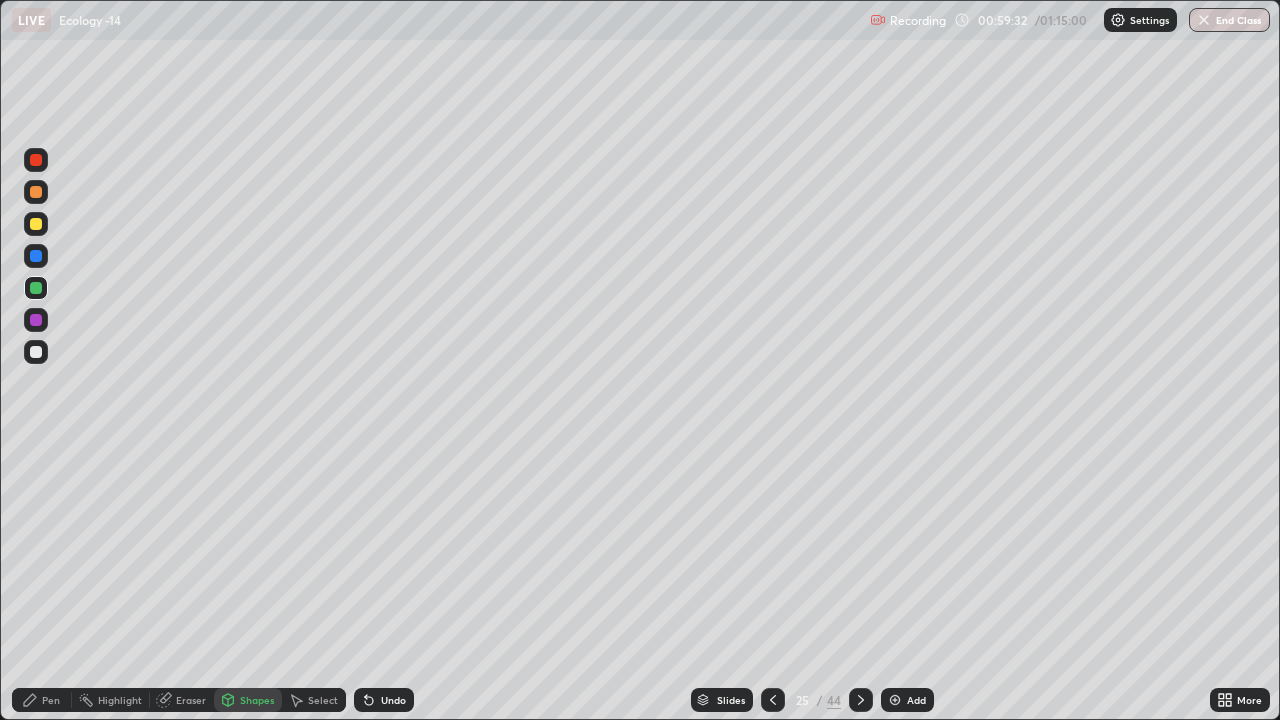 click on "Shapes" at bounding box center [257, 700] 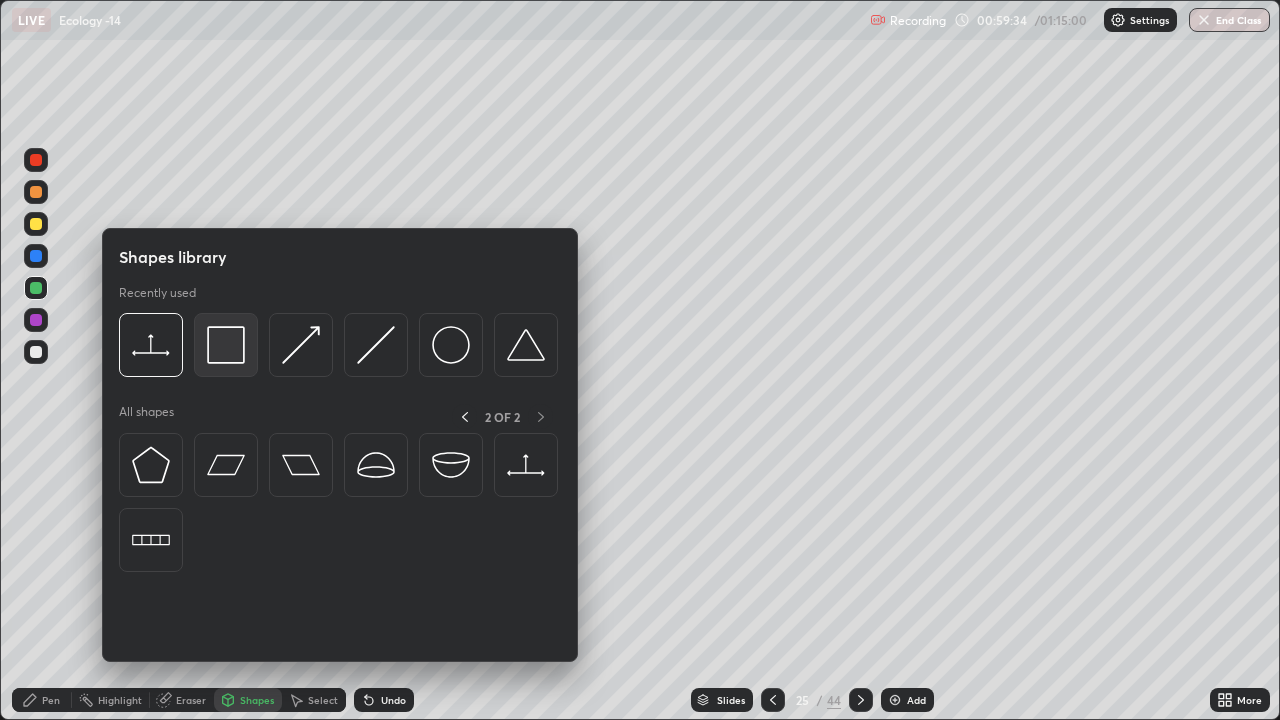 click at bounding box center (226, 345) 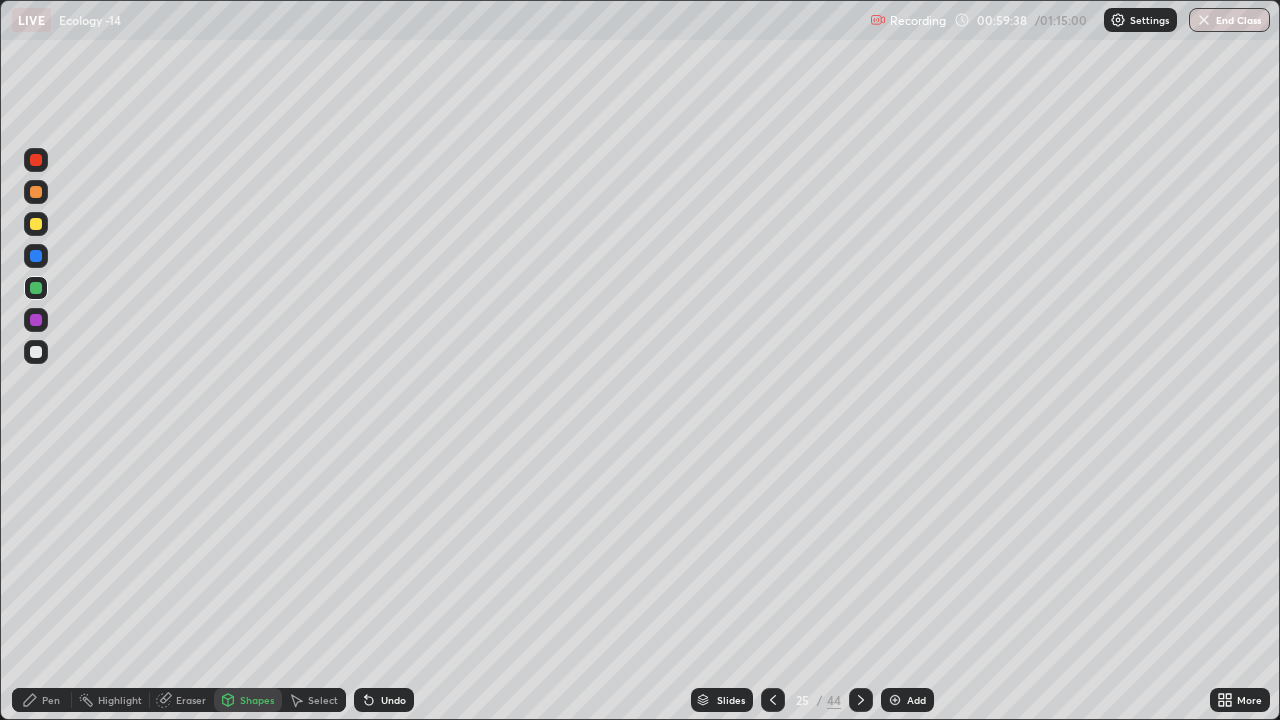 click on "Eraser" at bounding box center [191, 700] 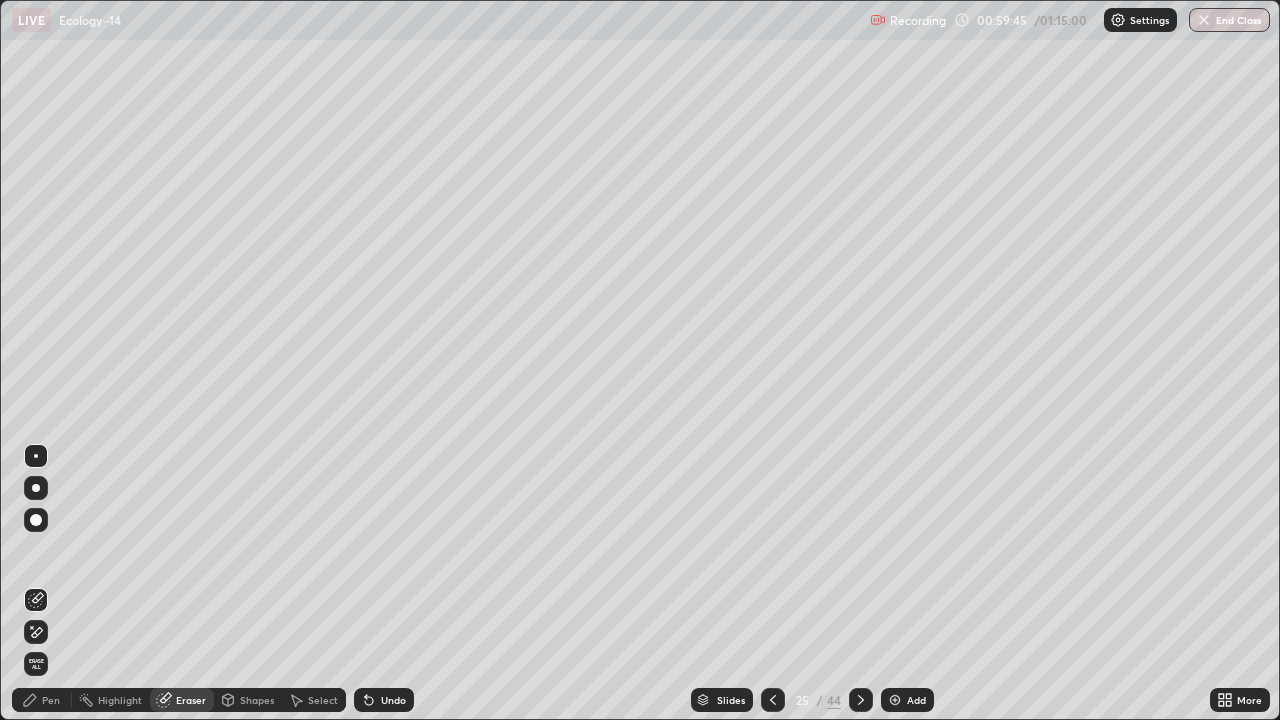 click on "Pen" at bounding box center (42, 700) 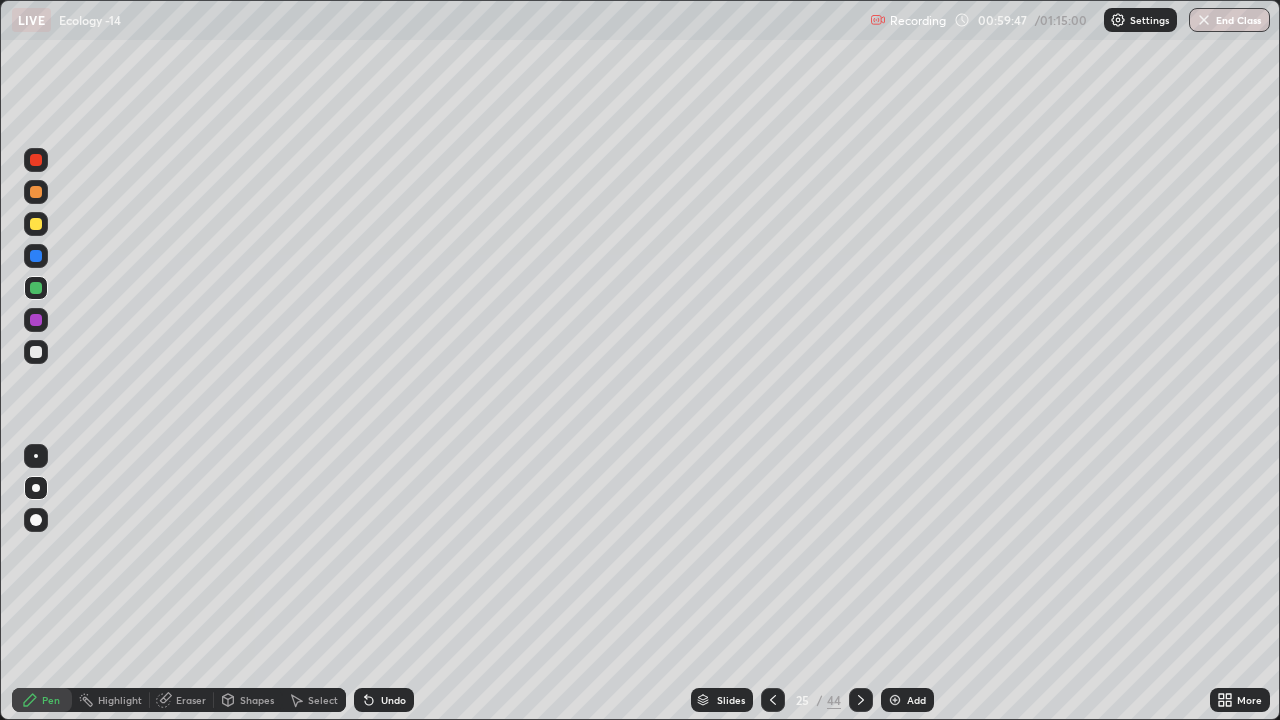 click at bounding box center (36, 320) 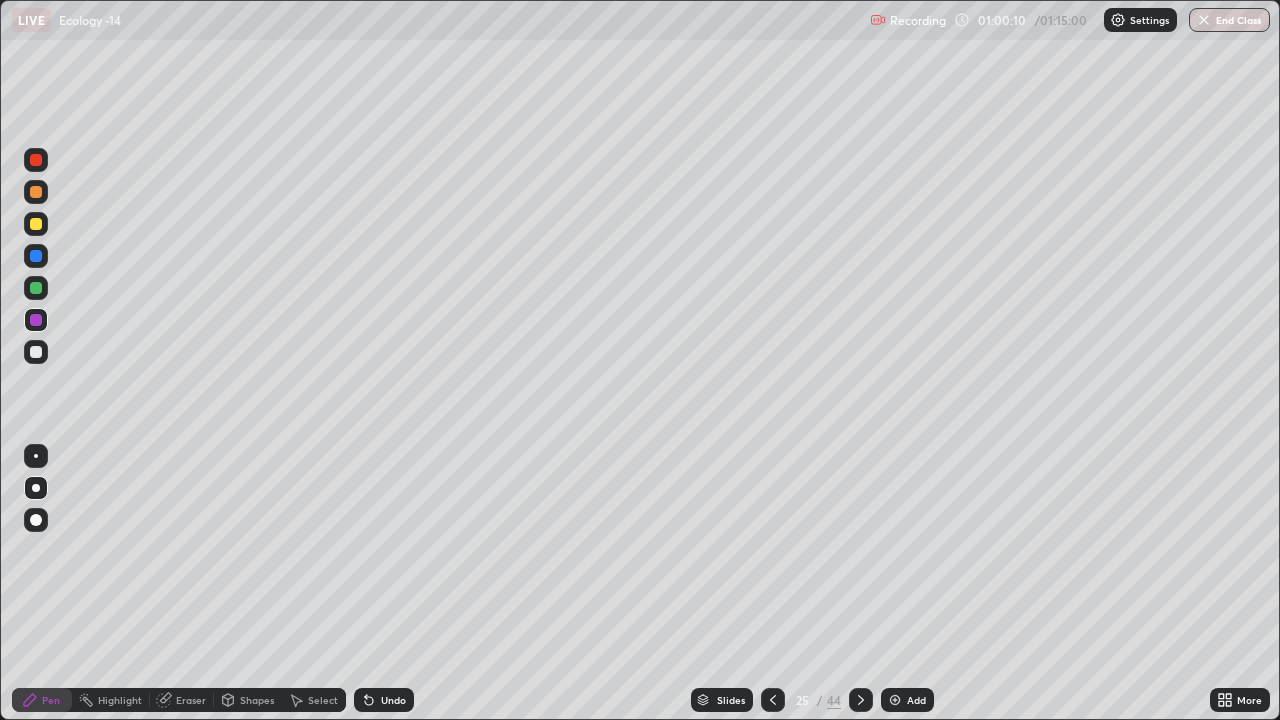 click on "Select" at bounding box center (323, 700) 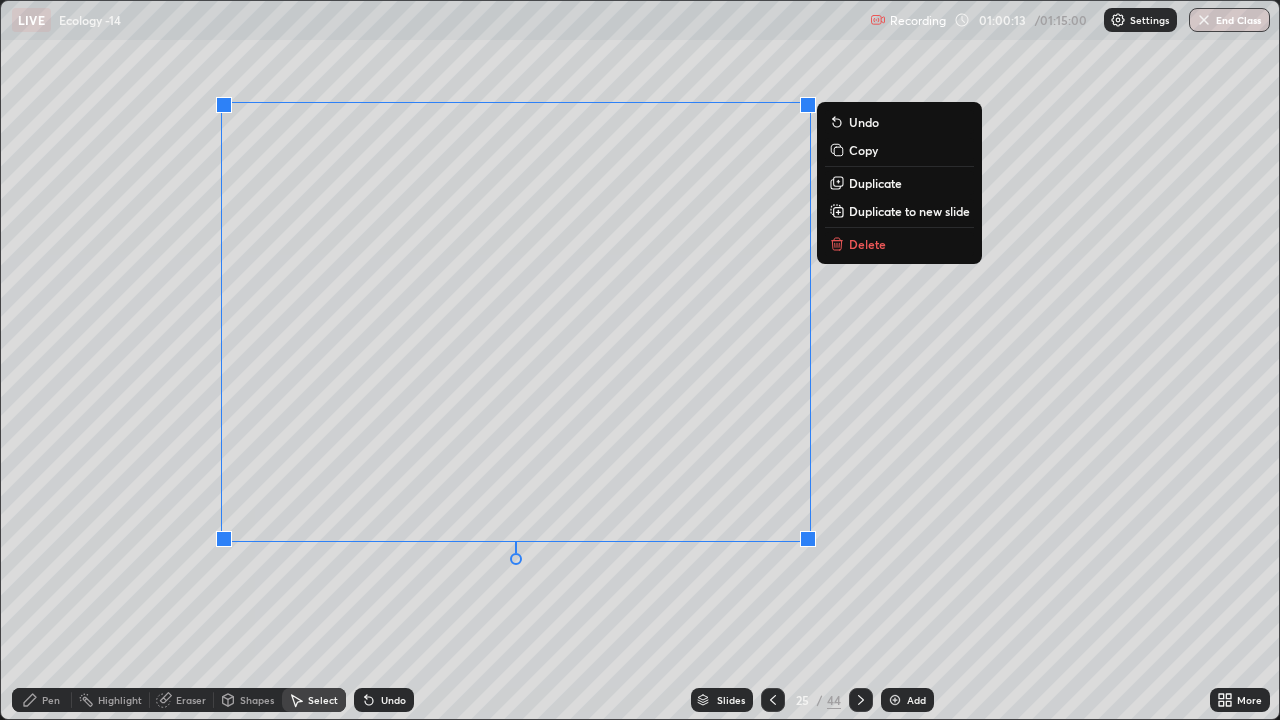 click on "0 ° Undo Copy Duplicate Duplicate to new slide Delete" at bounding box center [640, 360] 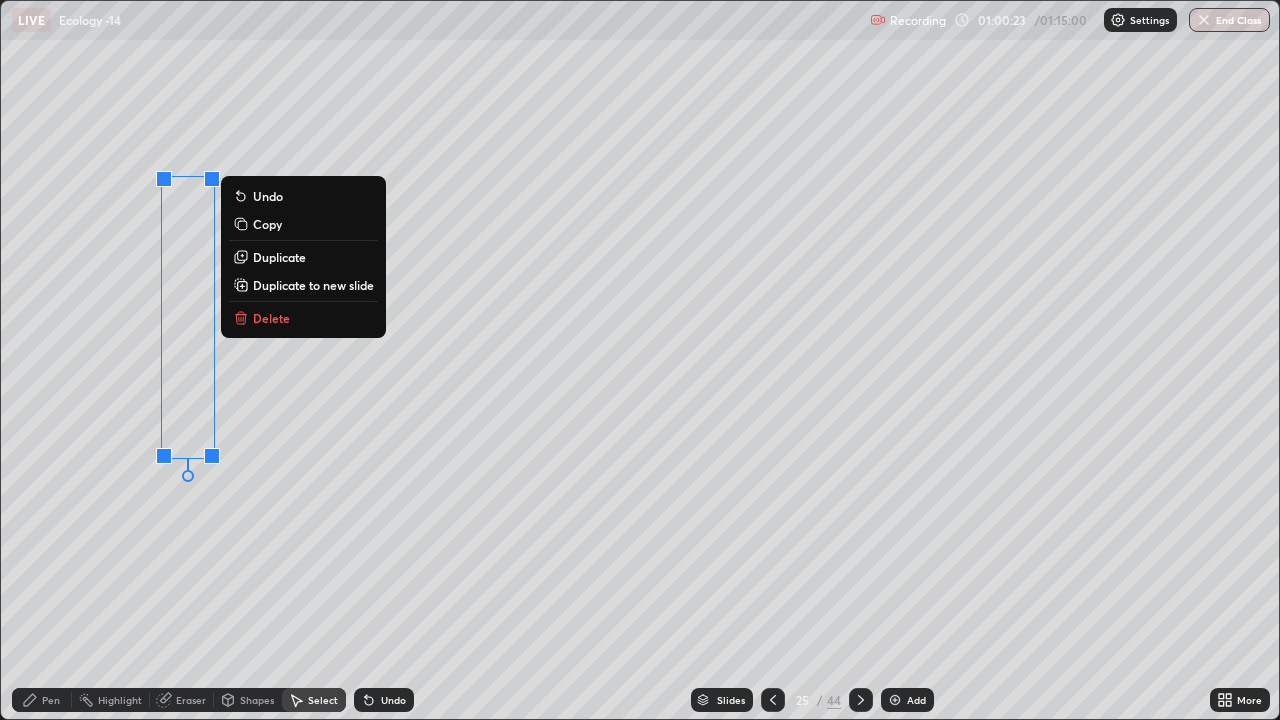 click on "0 ° Undo Copy Duplicate Duplicate to new slide Delete" at bounding box center (640, 360) 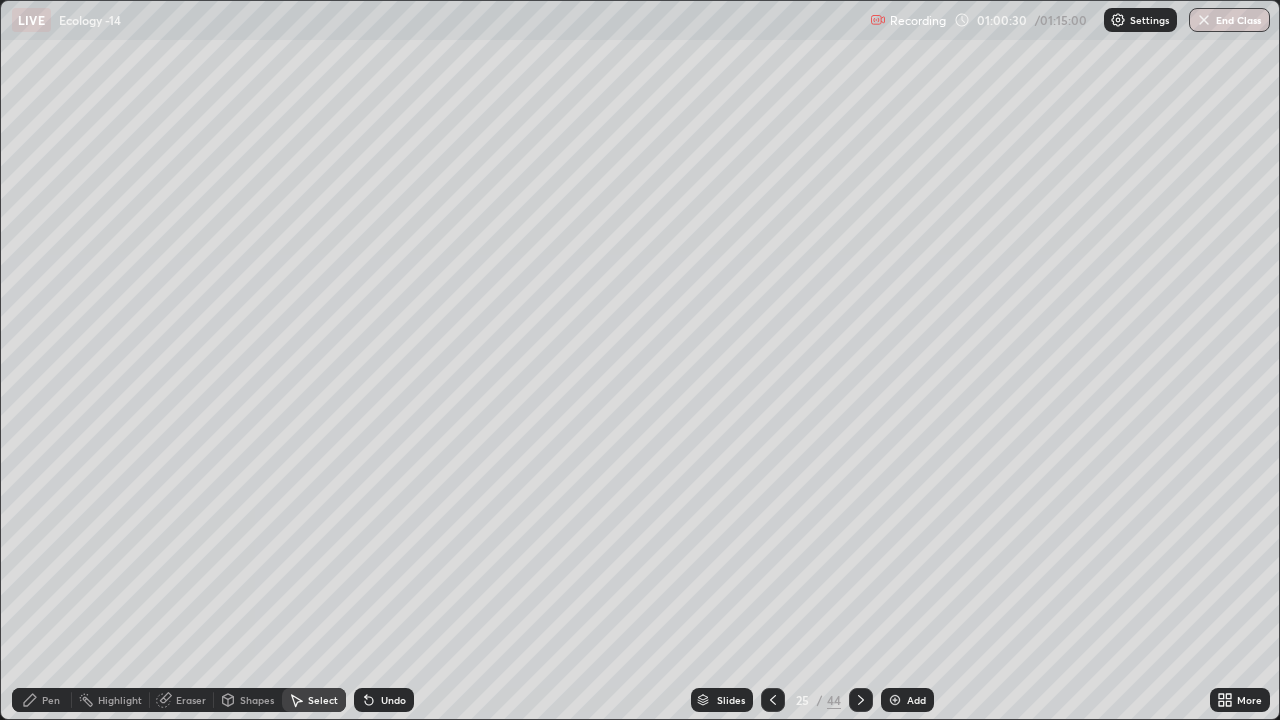 click 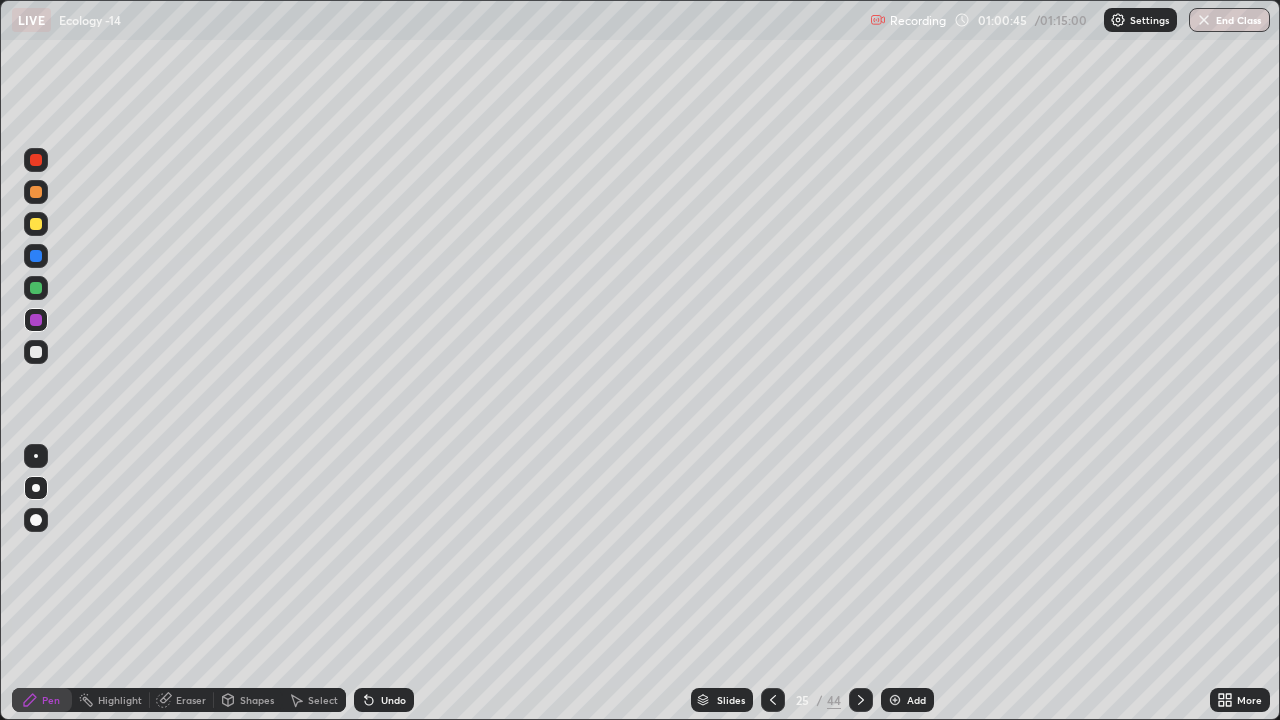 click on "Shapes" at bounding box center (257, 700) 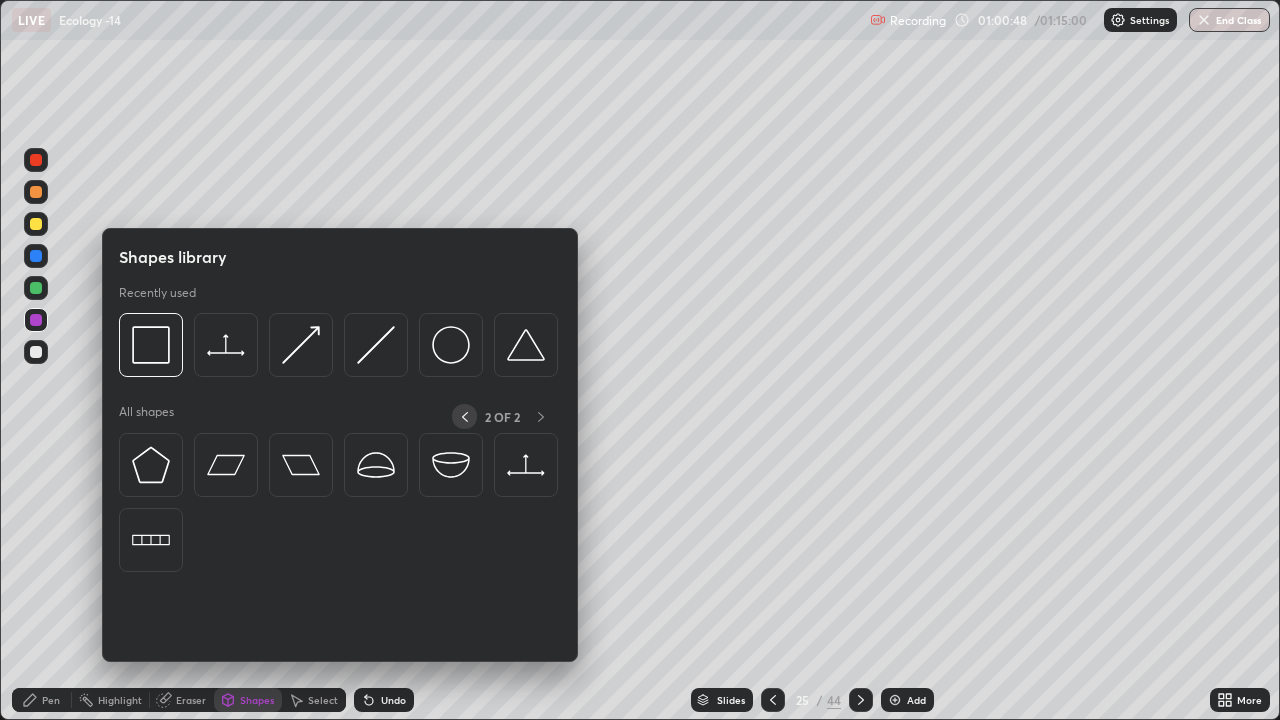 click 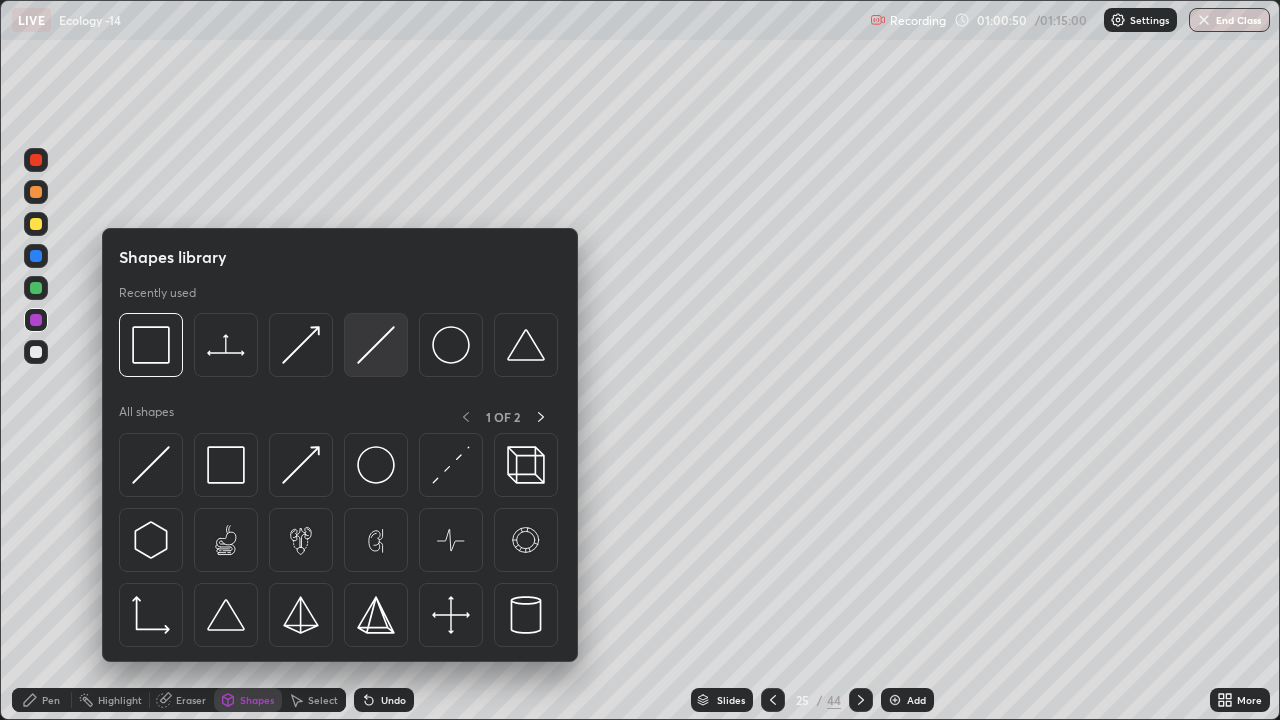 click at bounding box center [376, 345] 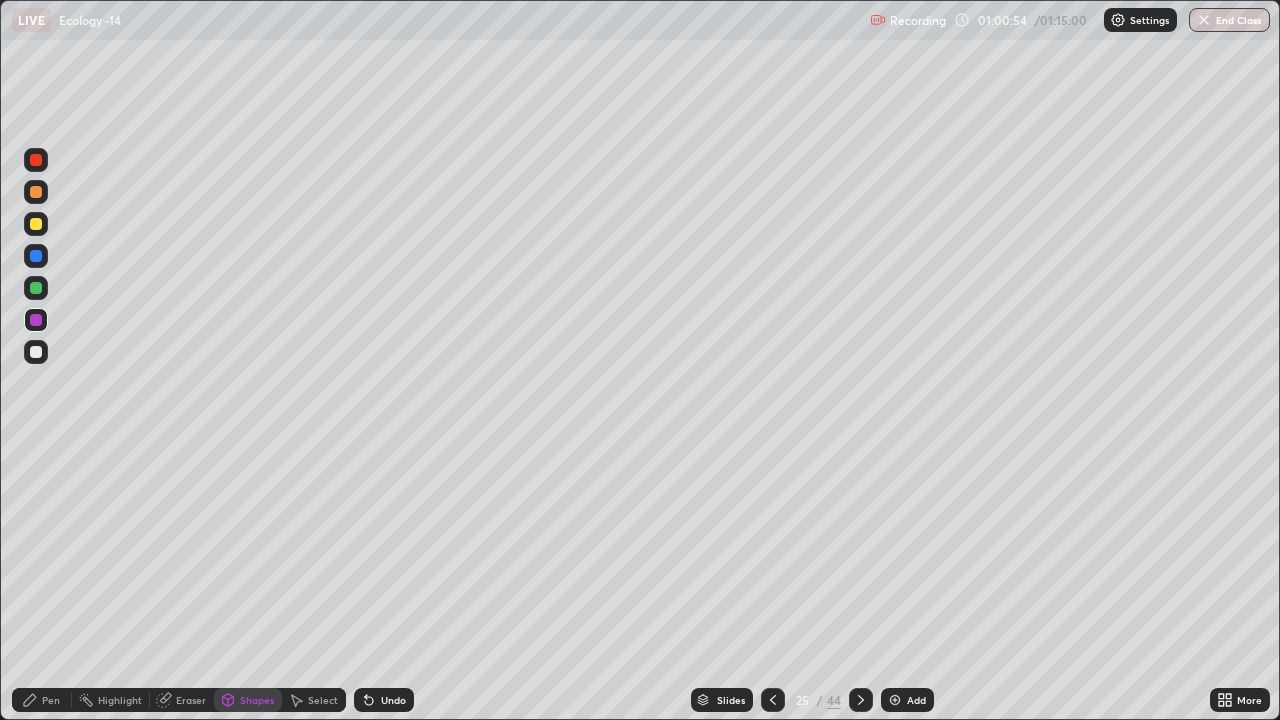click on "Pen" at bounding box center (51, 700) 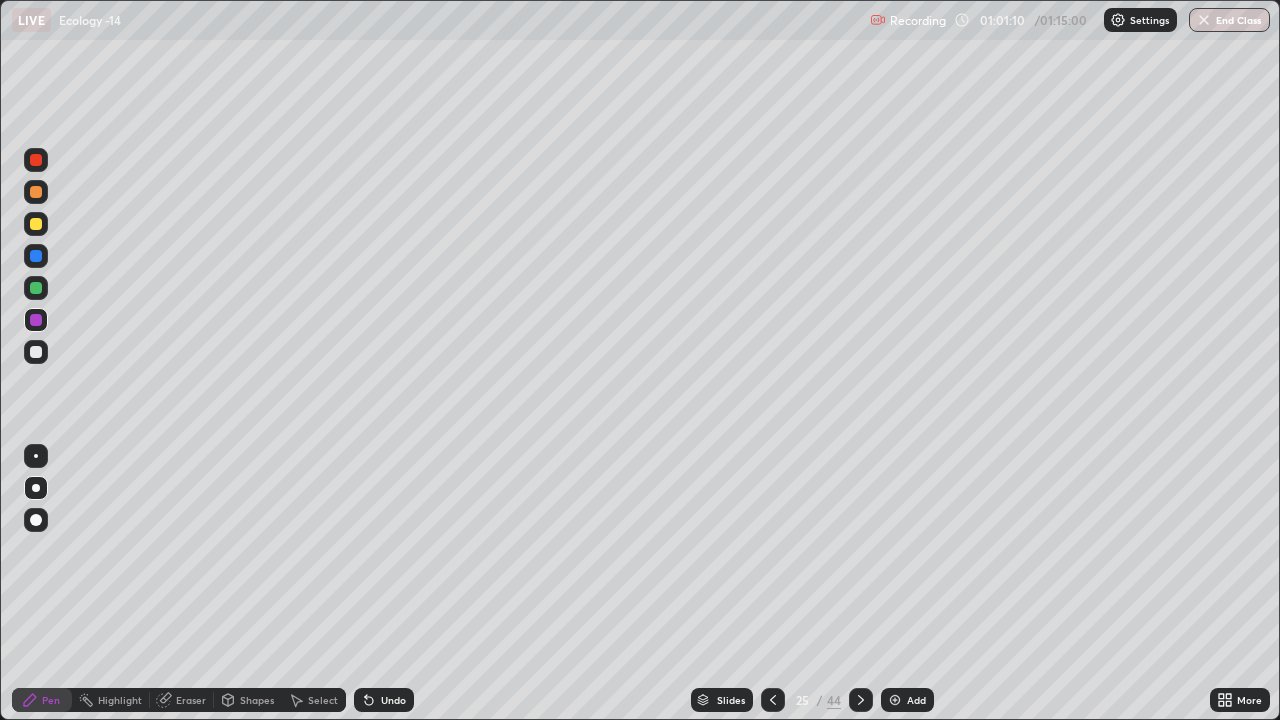 click 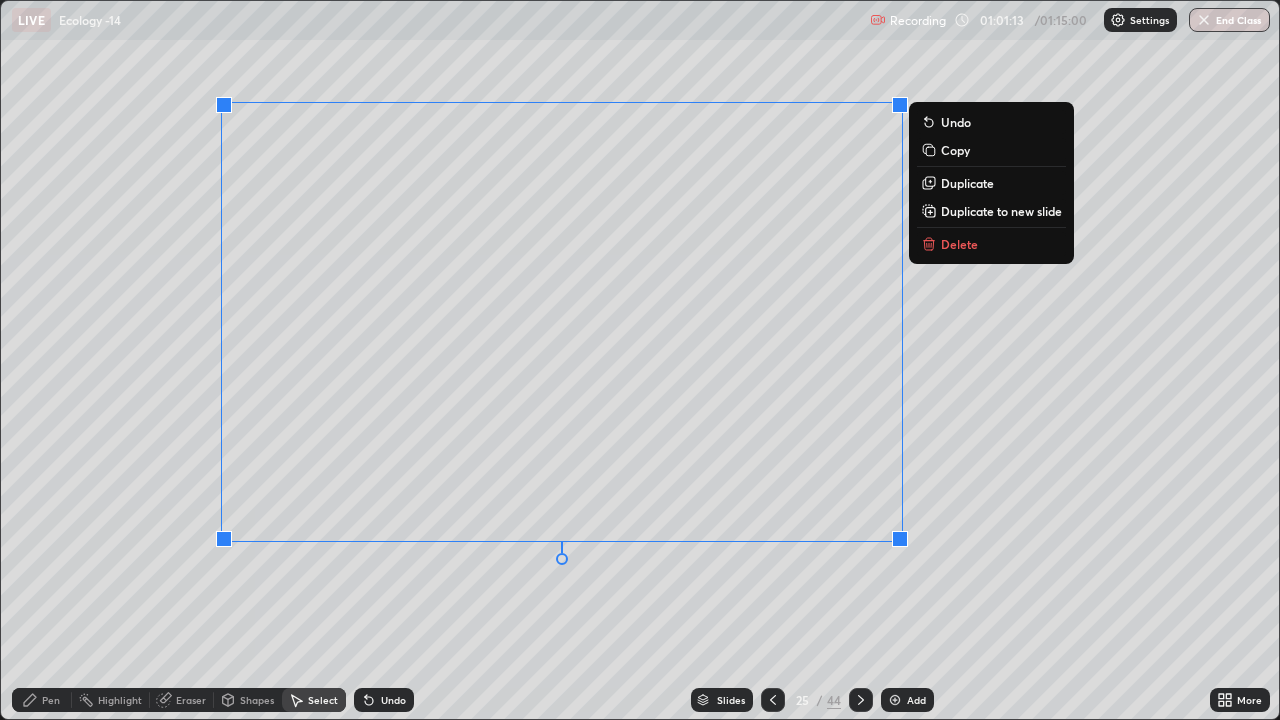click on "0 ° Undo Copy Duplicate Duplicate to new slide Delete" at bounding box center [640, 360] 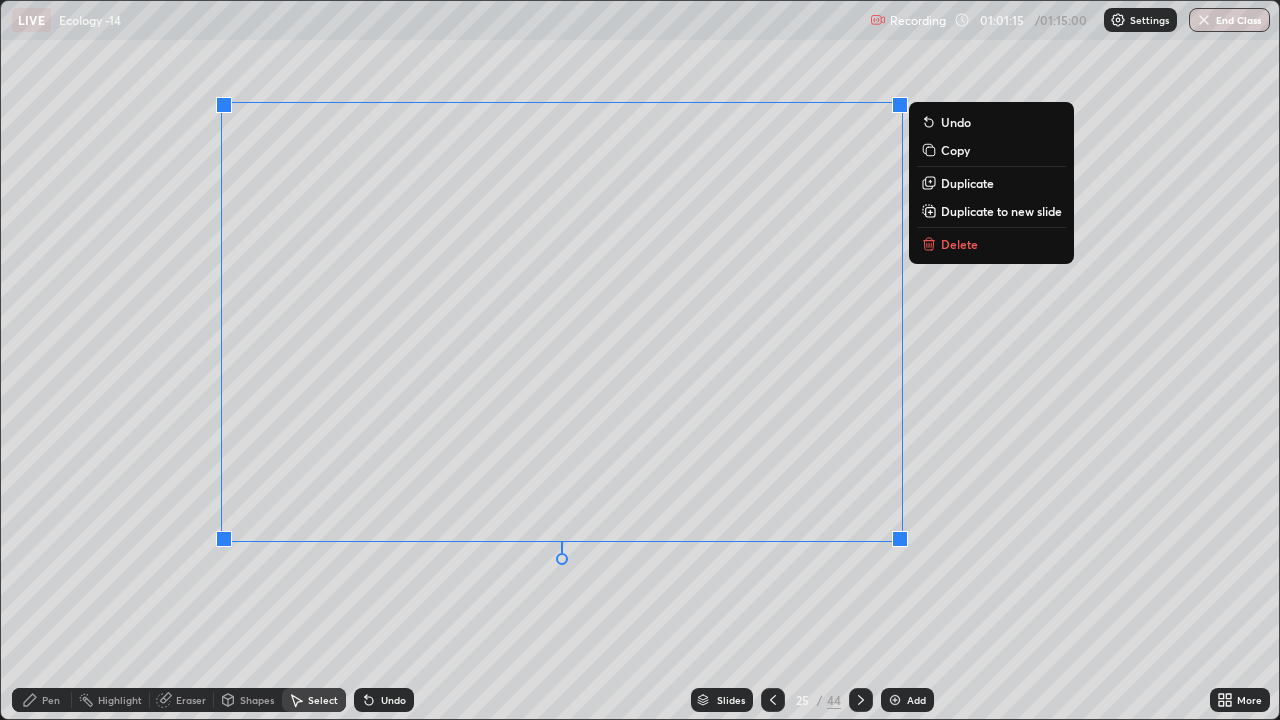 click on "0 ° Undo Copy Duplicate Duplicate to new slide Delete" at bounding box center [640, 360] 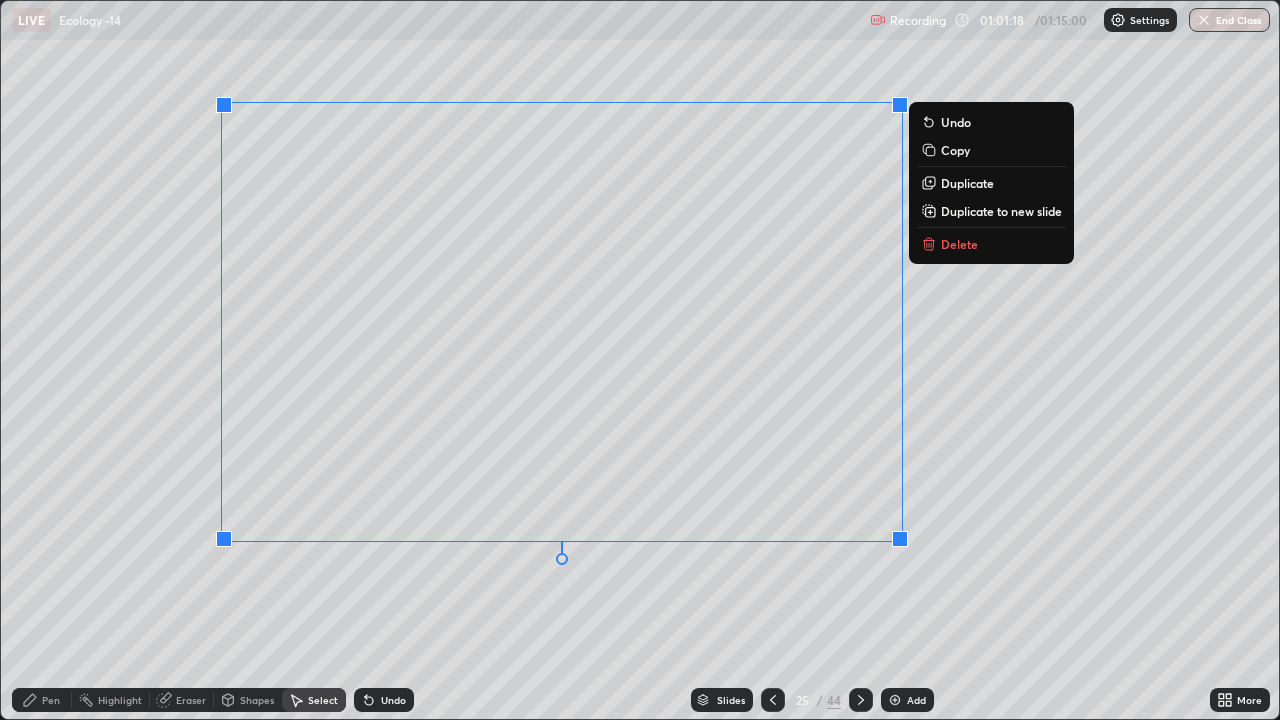click on "0 ° Undo Copy Duplicate Duplicate to new slide Delete" at bounding box center (640, 360) 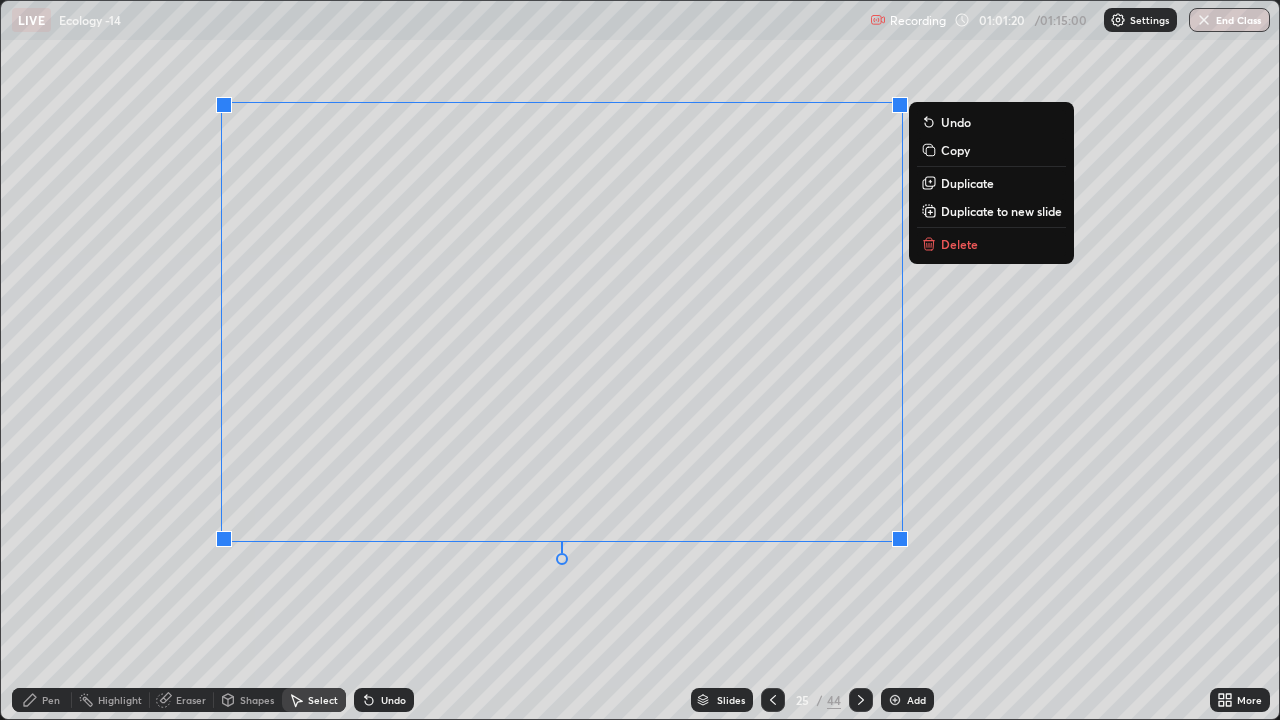 click on "0 ° Undo Copy Duplicate Duplicate to new slide Delete" at bounding box center (640, 360) 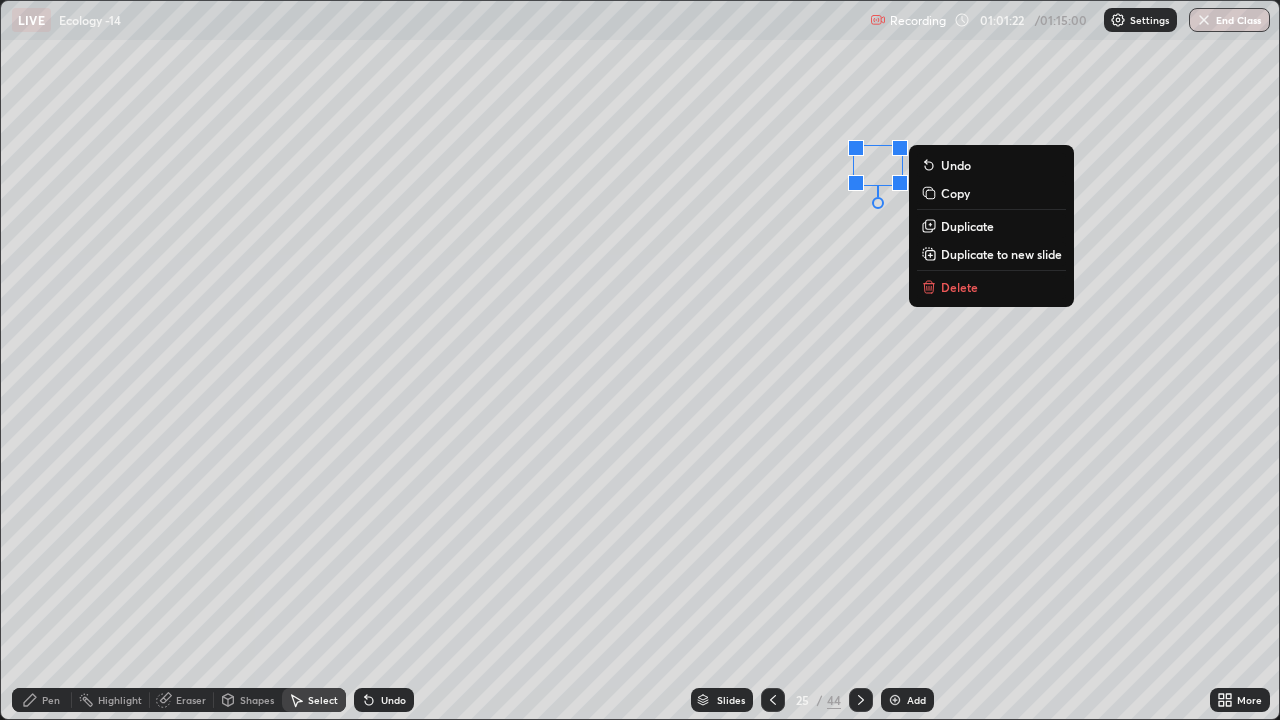 click on "0 ° Undo Copy Duplicate Duplicate to new slide Delete" at bounding box center (640, 360) 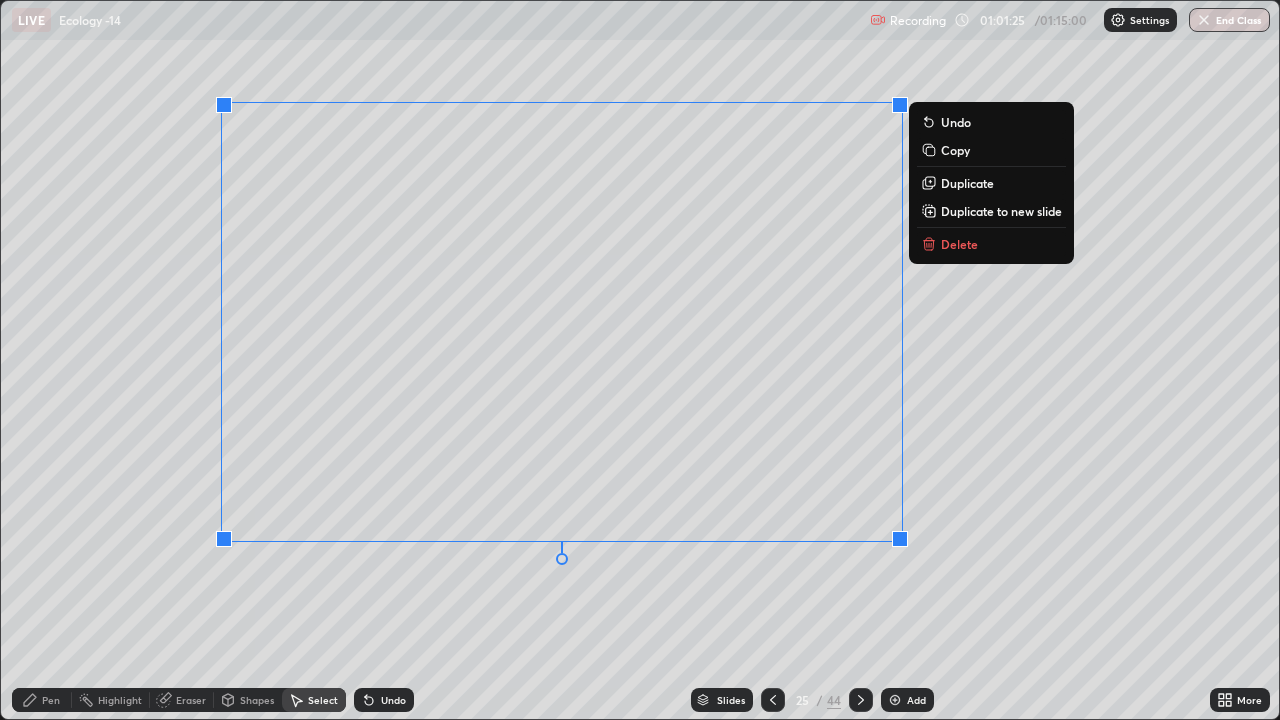 click on "0 ° Undo Copy Duplicate Duplicate to new slide Delete" at bounding box center [640, 360] 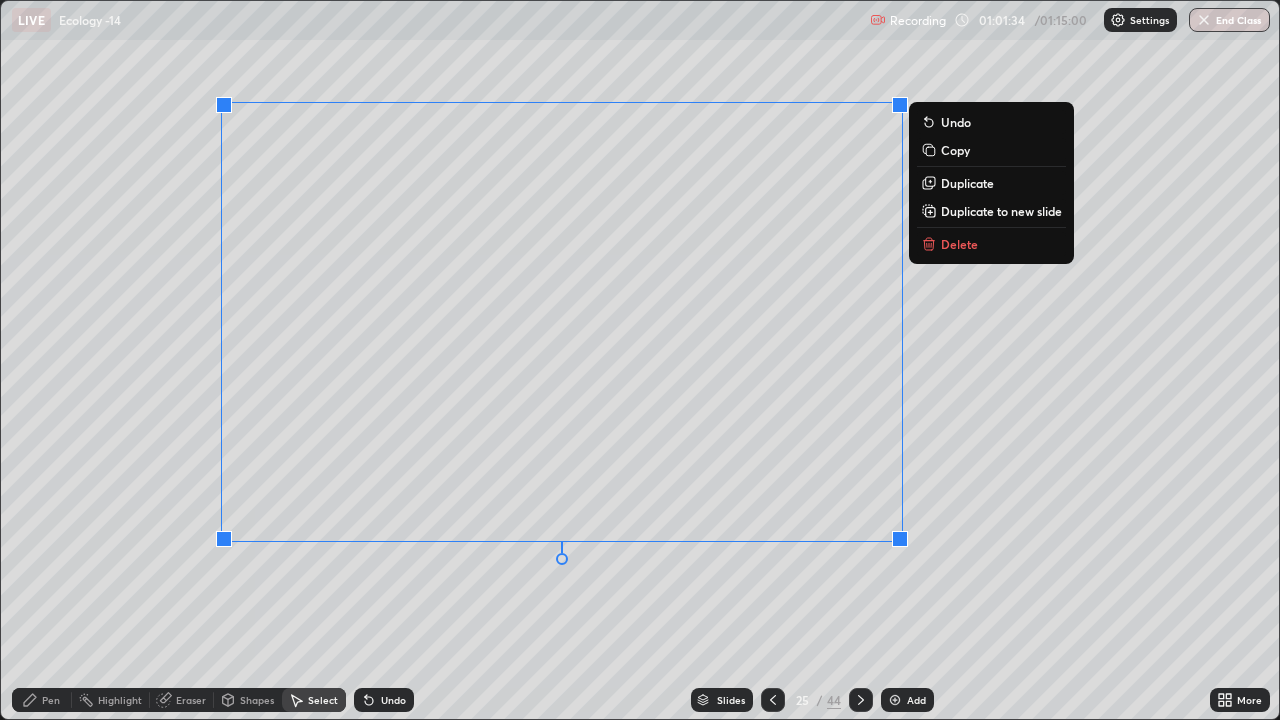 click on "0 ° Undo Copy Duplicate Duplicate to new slide Delete" at bounding box center (640, 360) 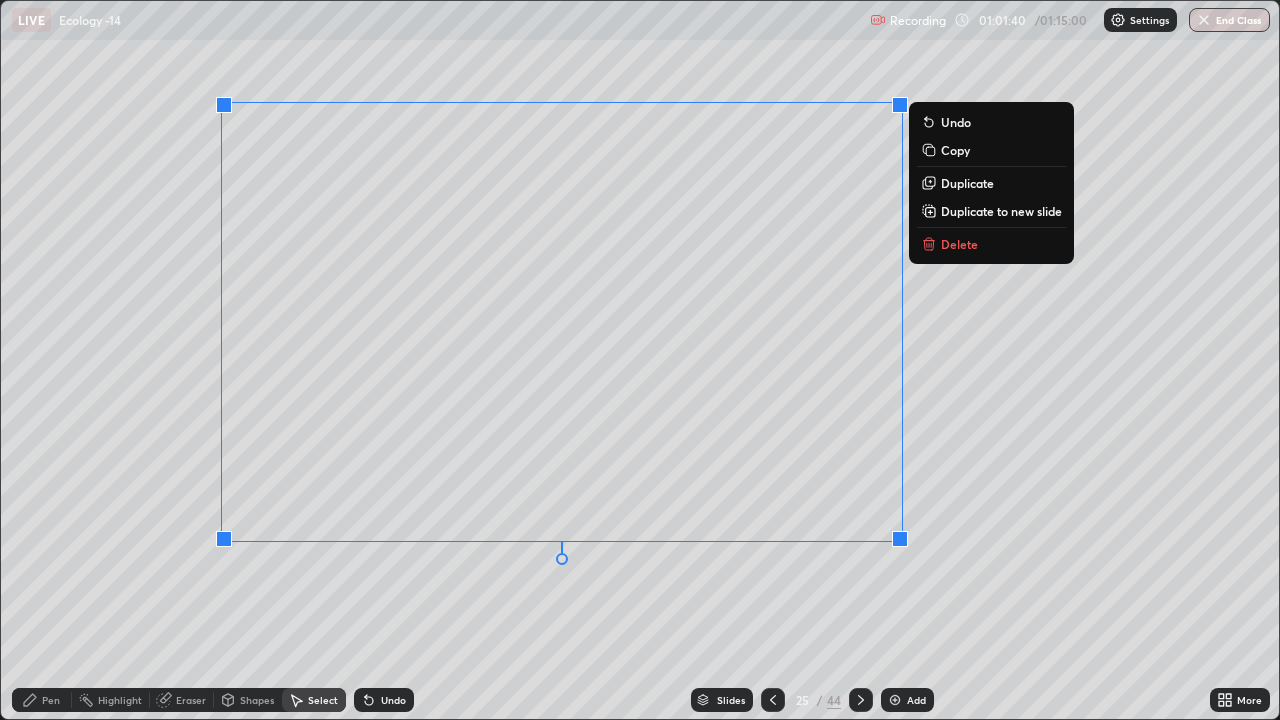 click on "0 ° Undo Copy Duplicate Duplicate to new slide Delete" at bounding box center [640, 360] 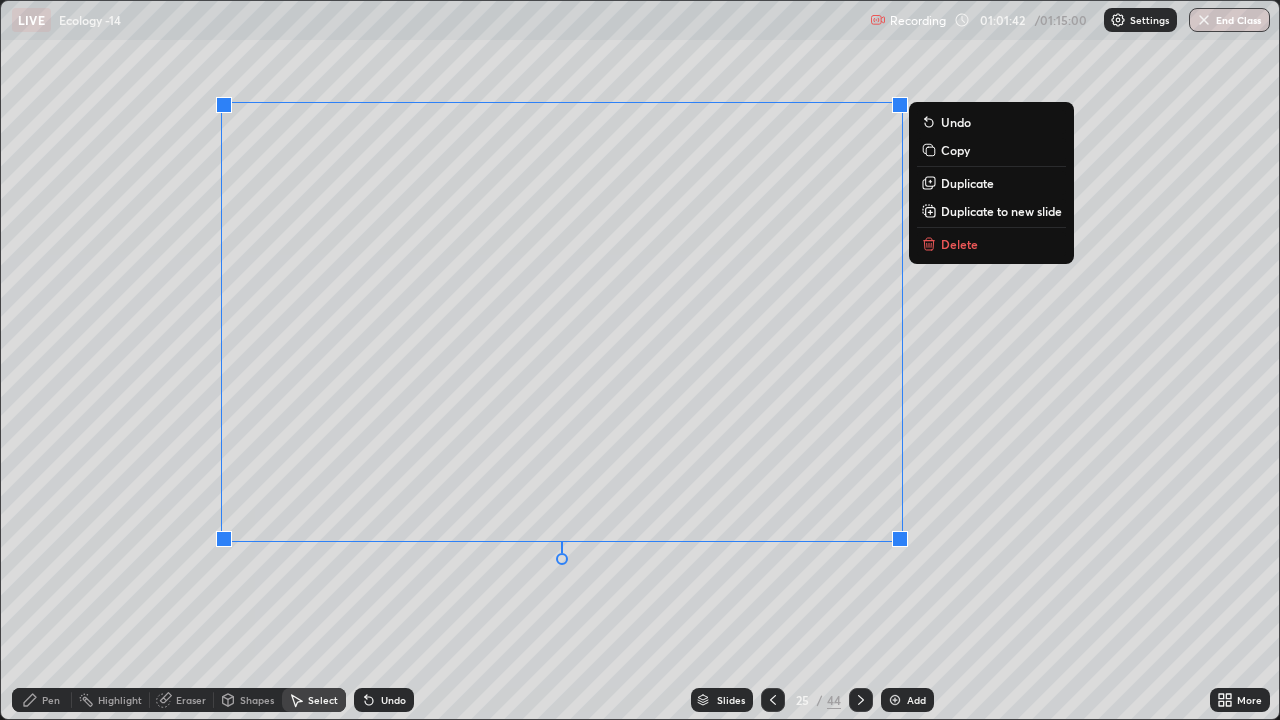 click on "0 ° Undo Copy Duplicate Duplicate to new slide Delete" at bounding box center [640, 360] 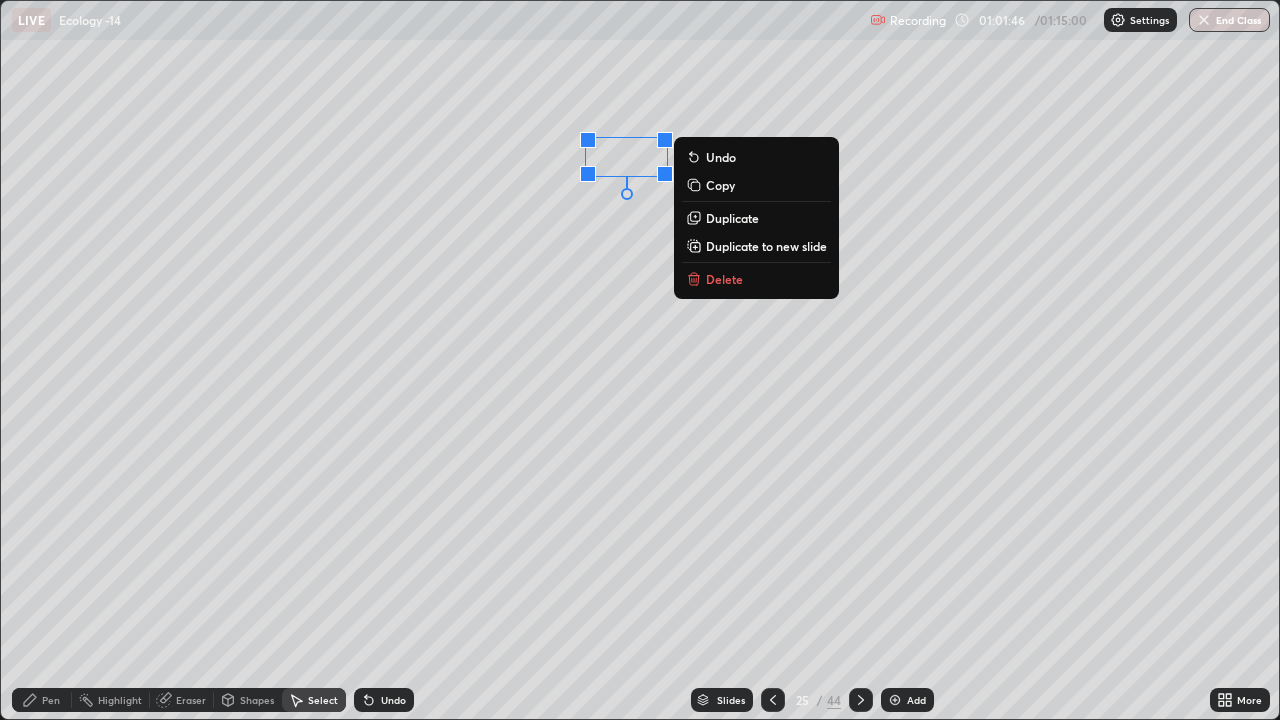 click on "0 ° Undo Copy Duplicate Duplicate to new slide Delete" at bounding box center (640, 360) 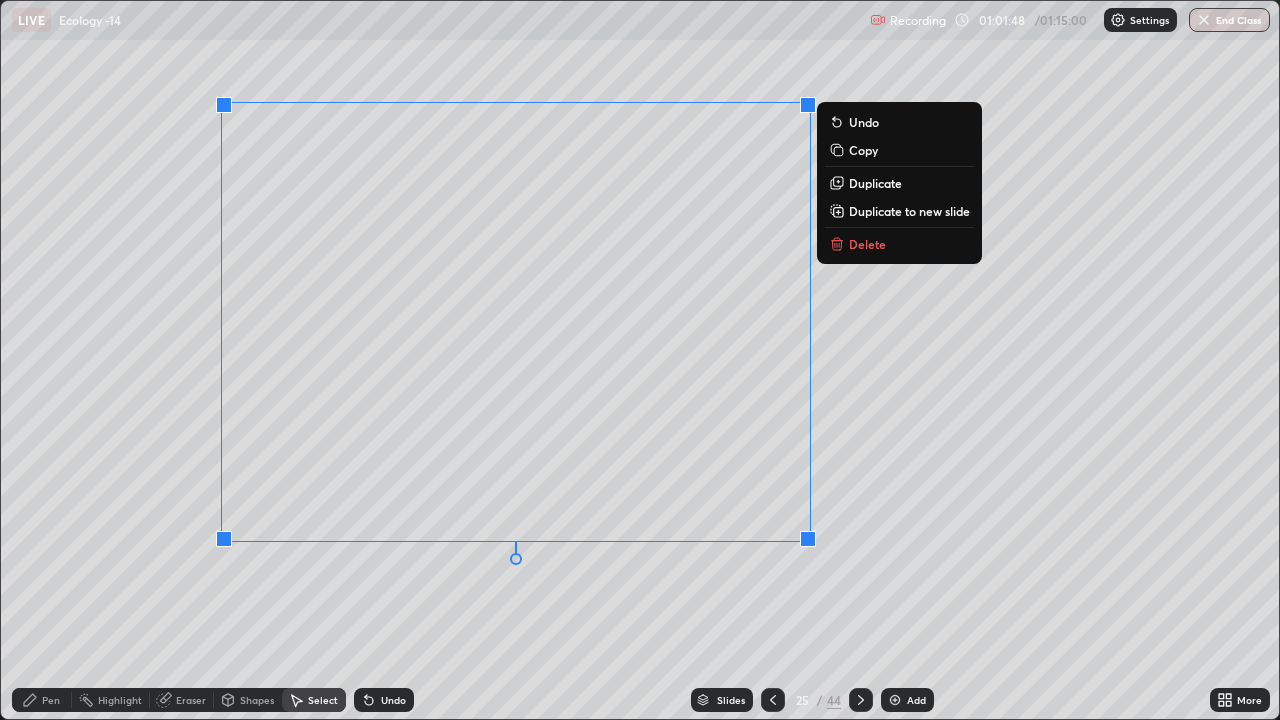 click on "0 ° Undo Copy Duplicate Duplicate to new slide Delete" at bounding box center [640, 360] 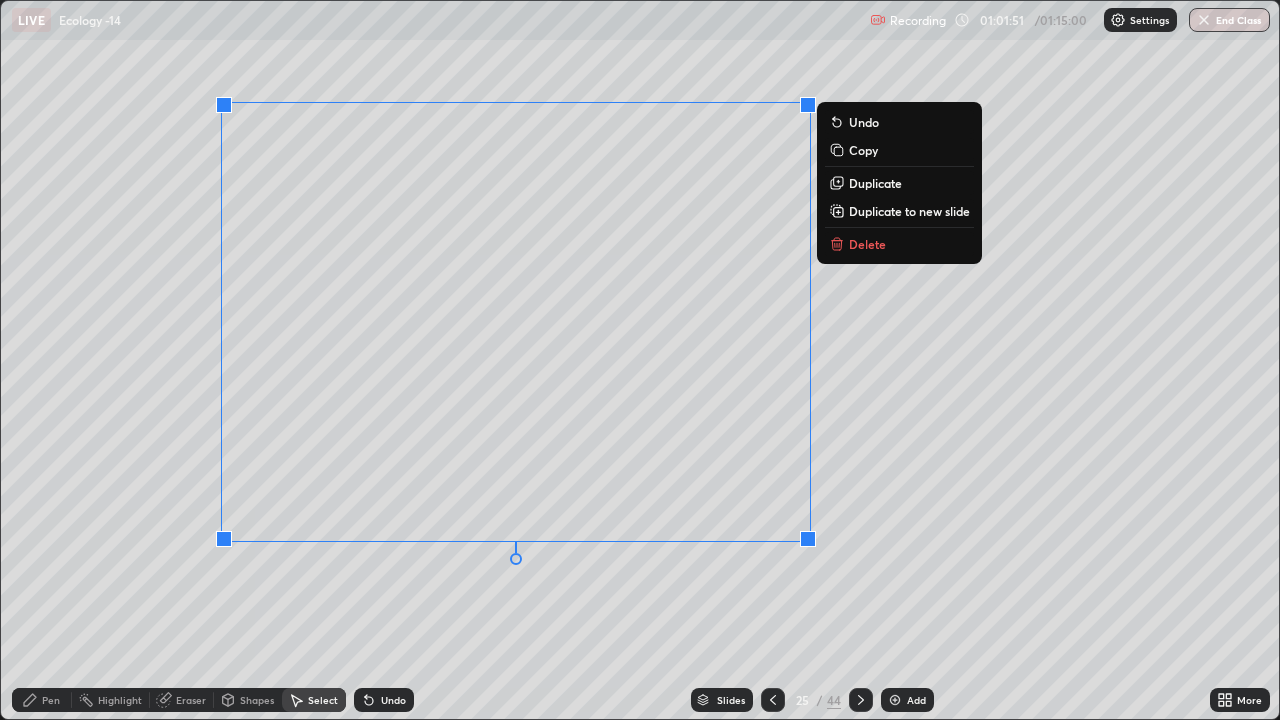 click on "Eraser" at bounding box center [191, 700] 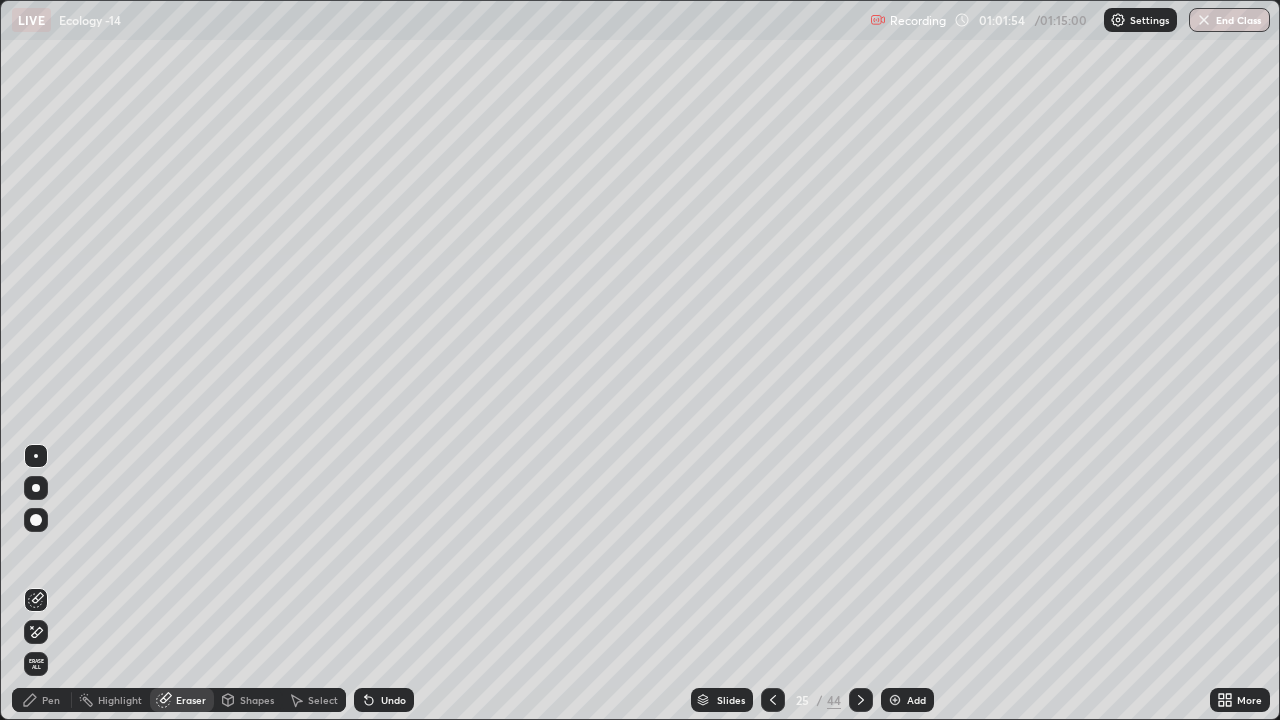 click on "Pen" at bounding box center [51, 700] 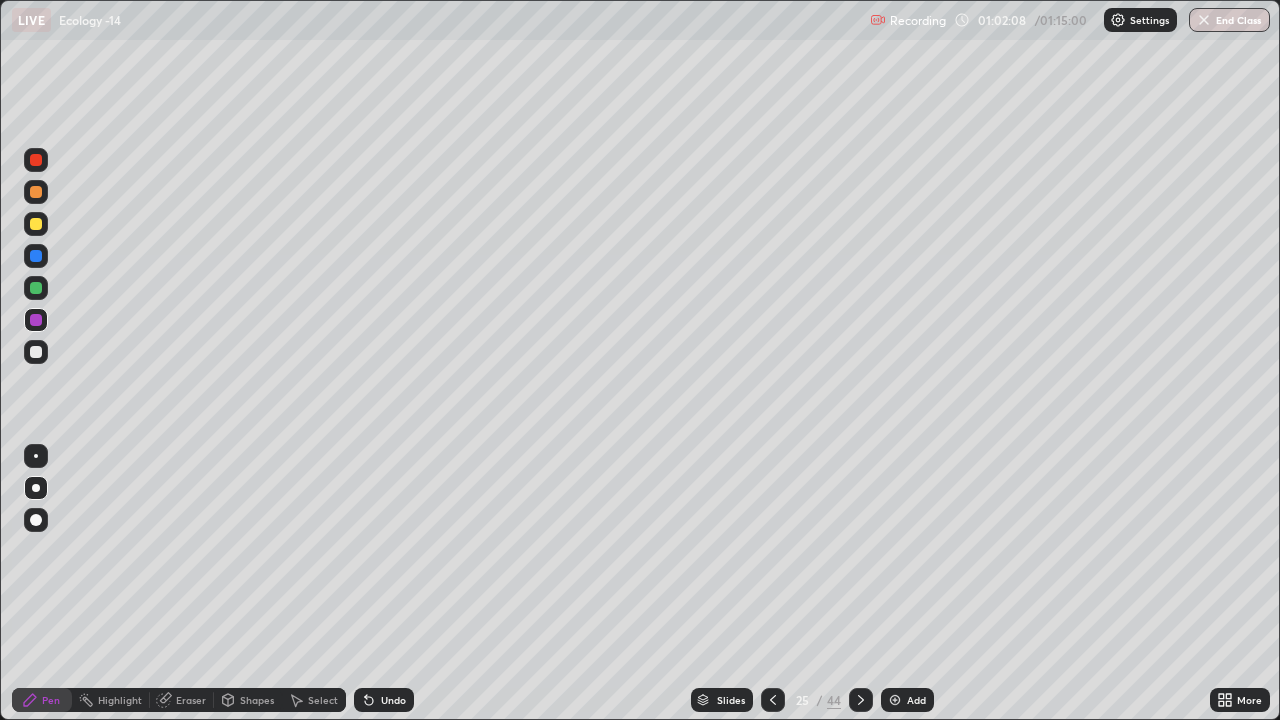 click on "Add" at bounding box center (916, 700) 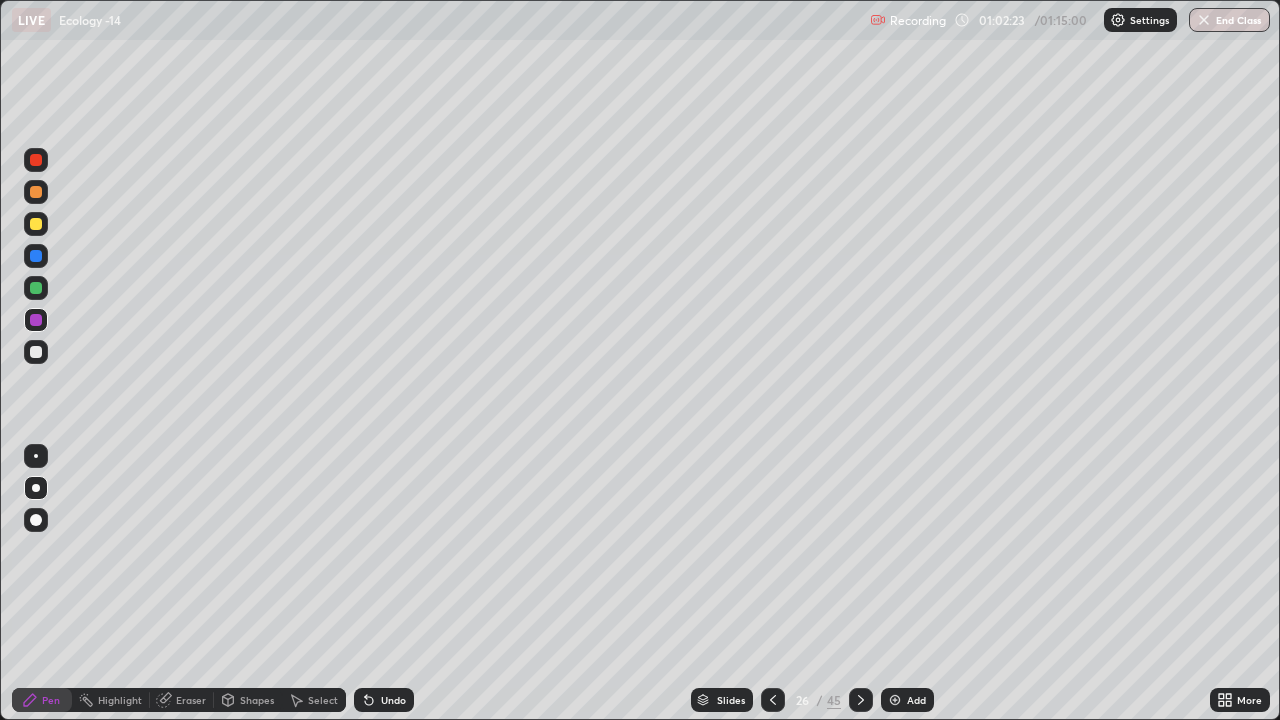 click at bounding box center (36, 352) 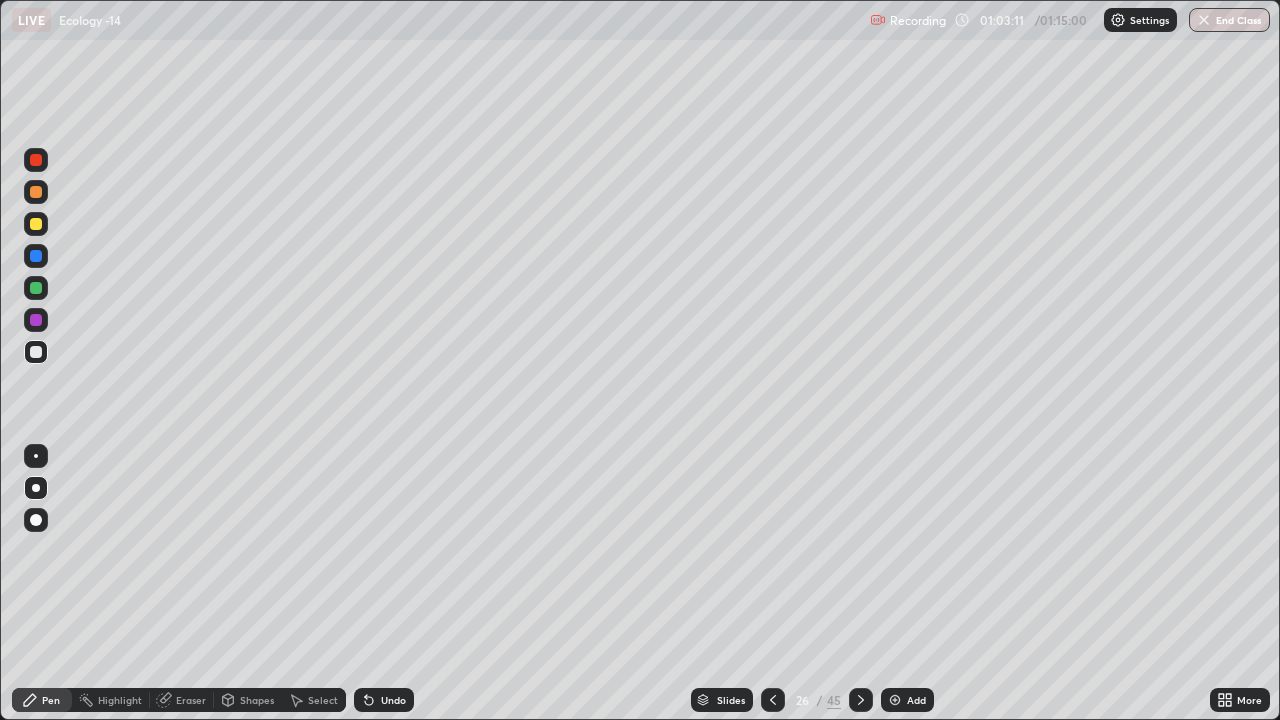 click at bounding box center (36, 224) 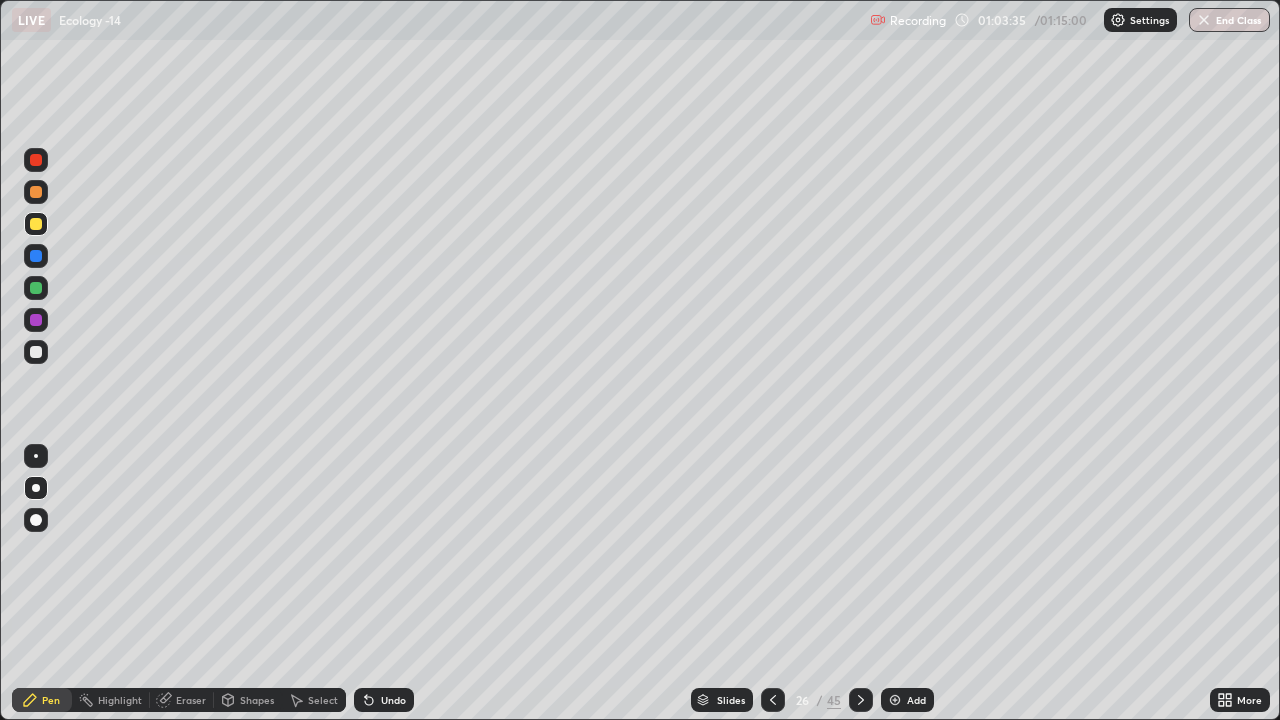 click at bounding box center (36, 352) 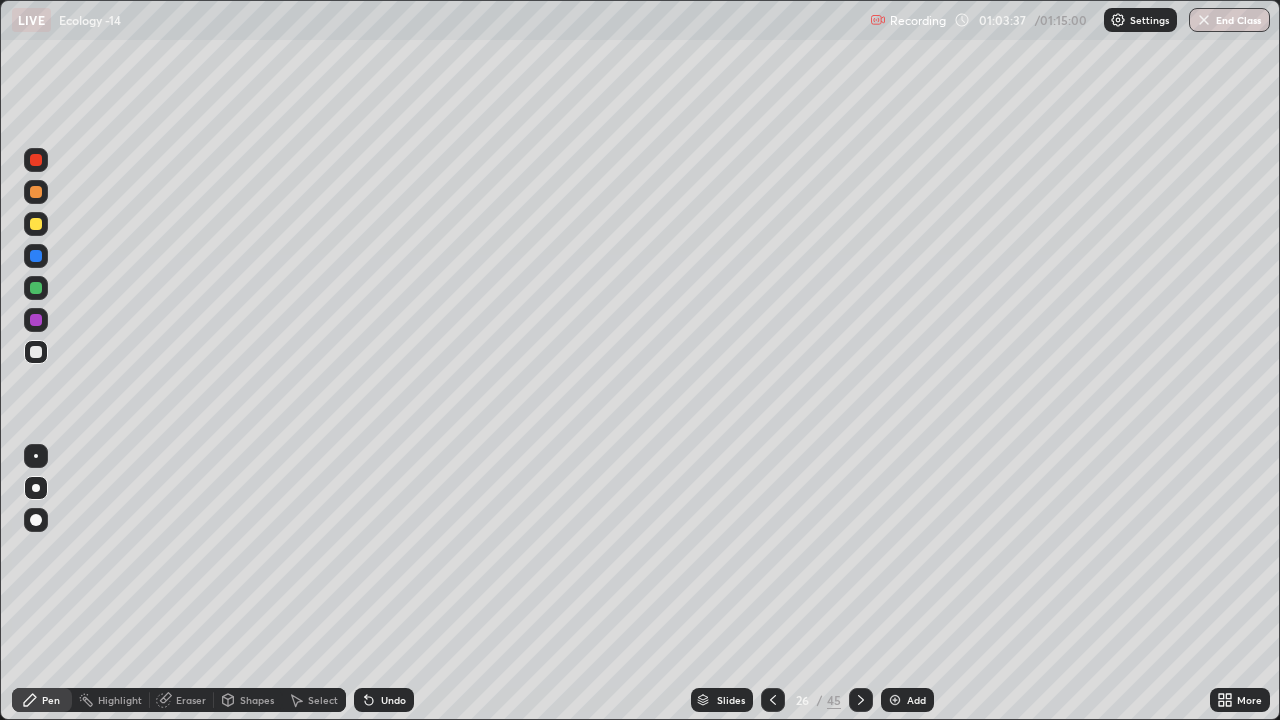 click at bounding box center (36, 224) 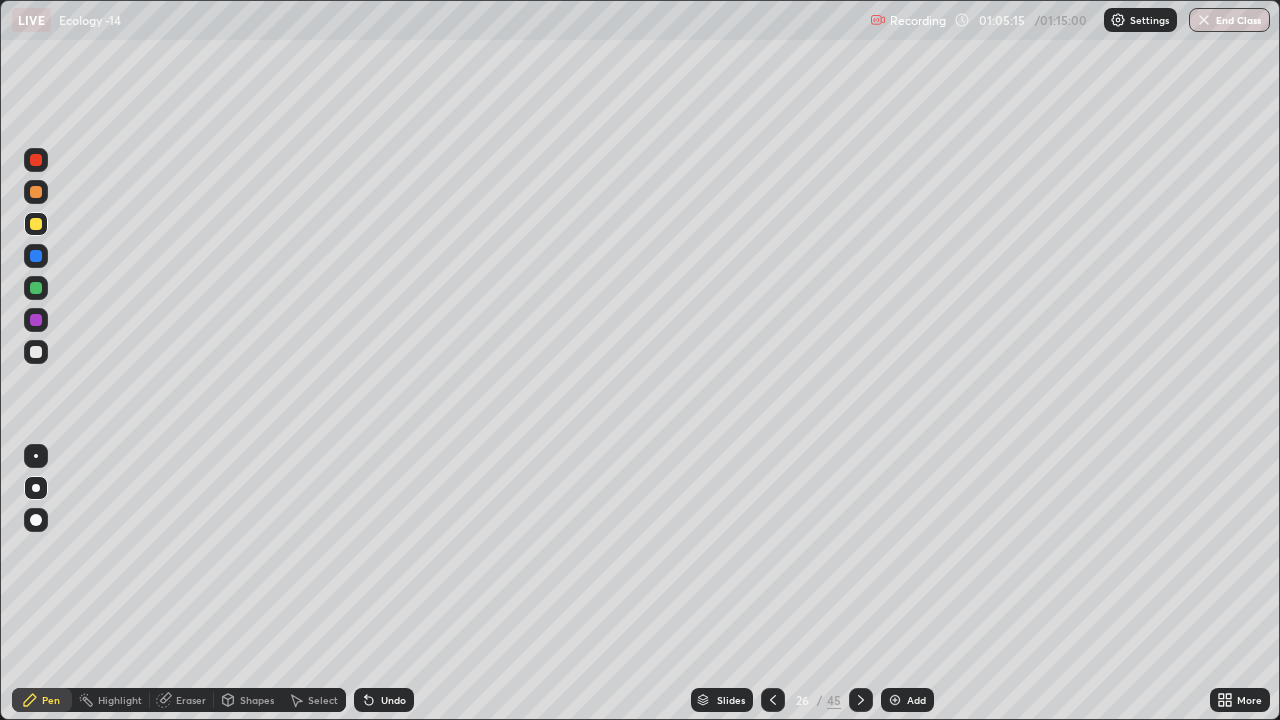 click 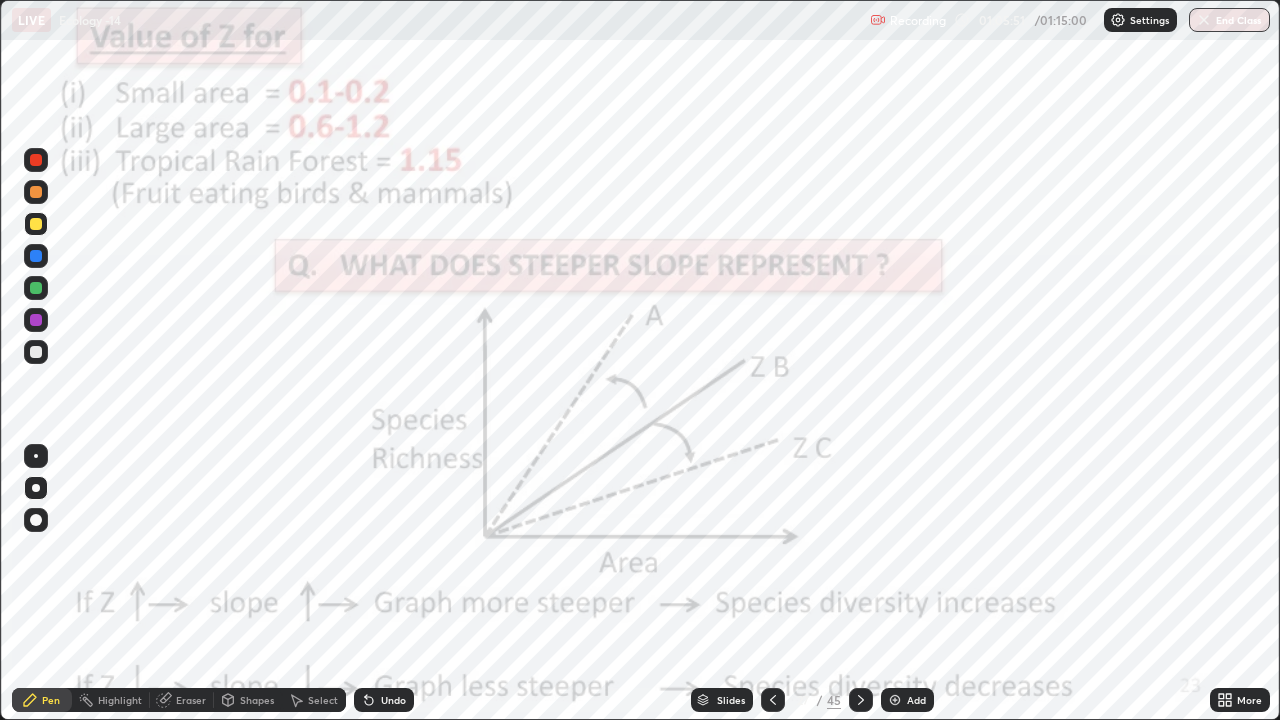 click 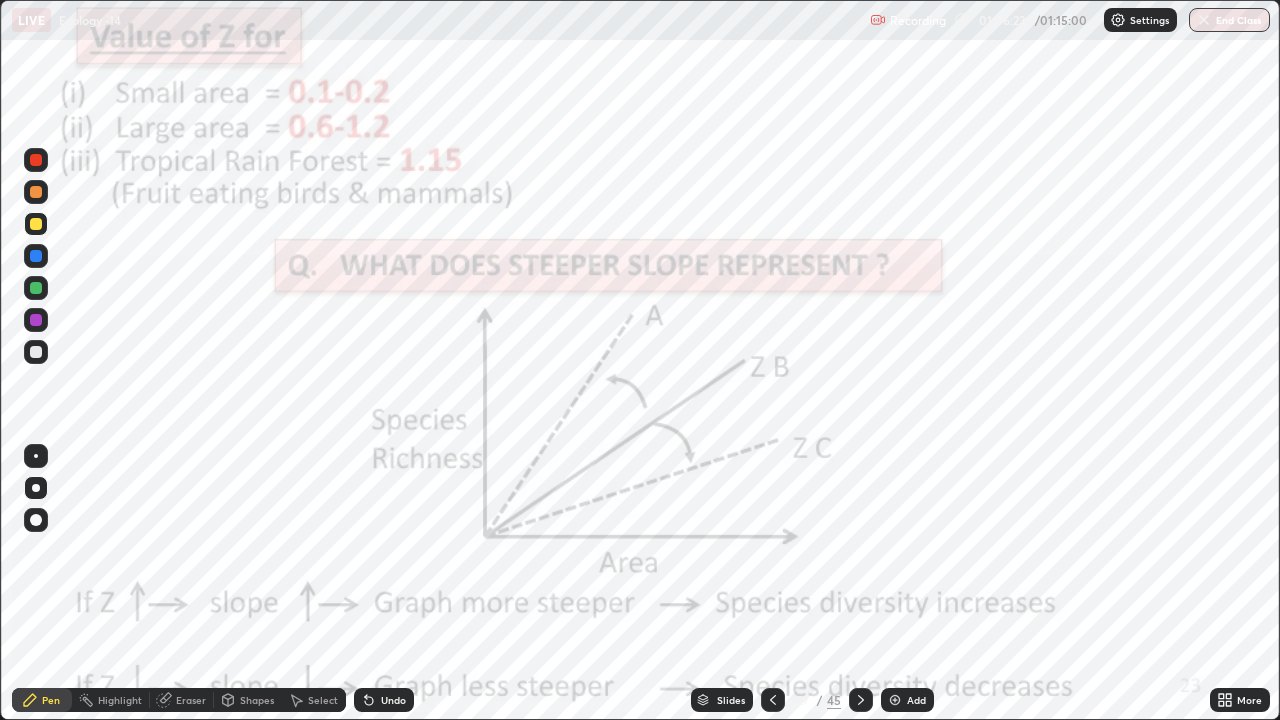 click 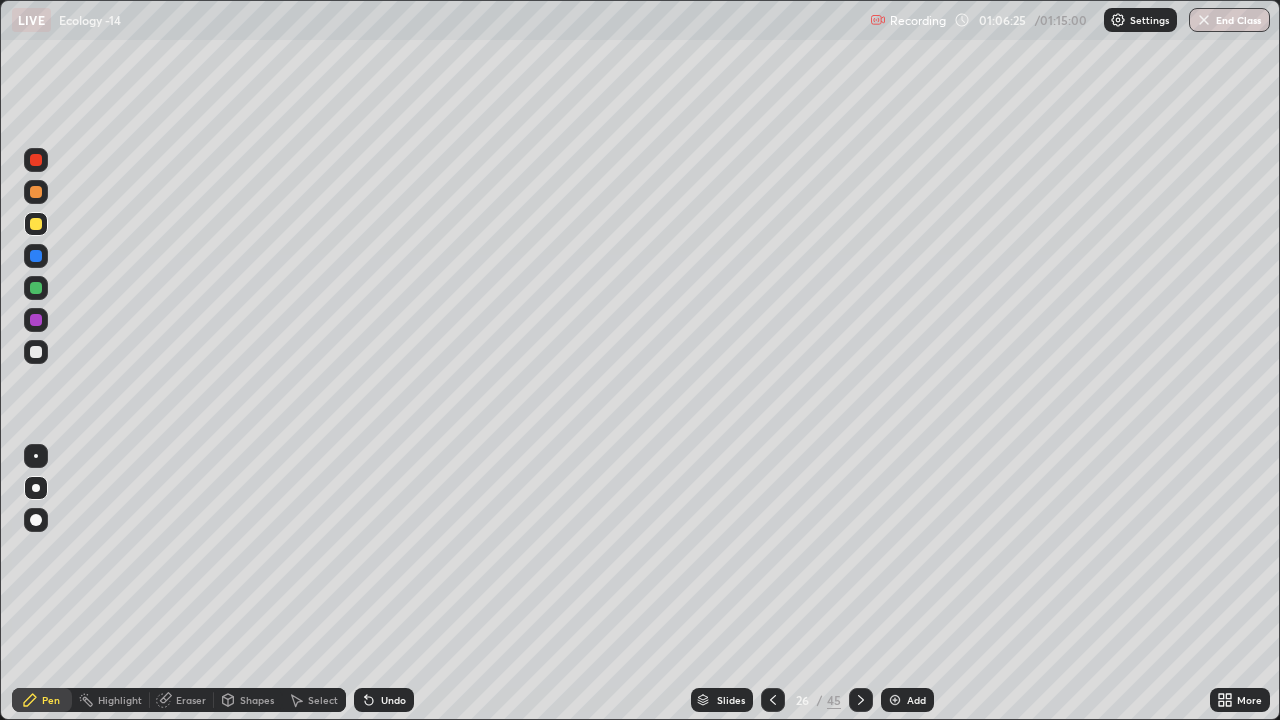 click 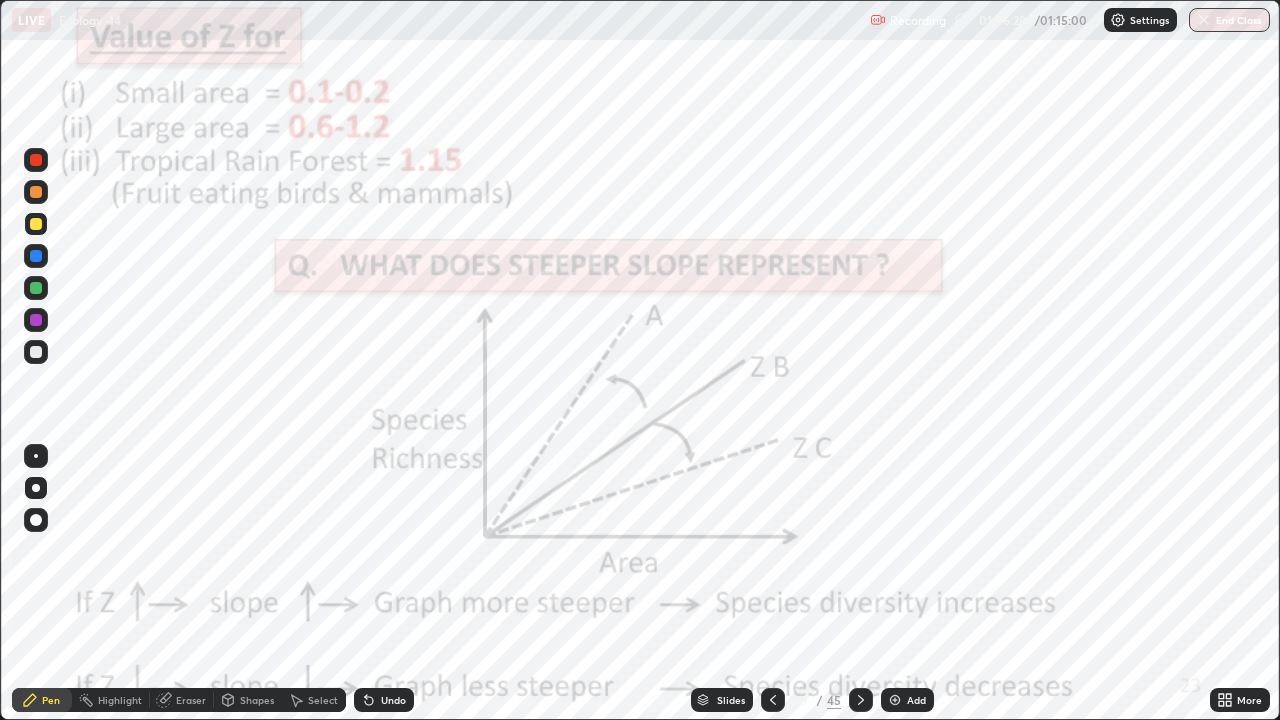 click 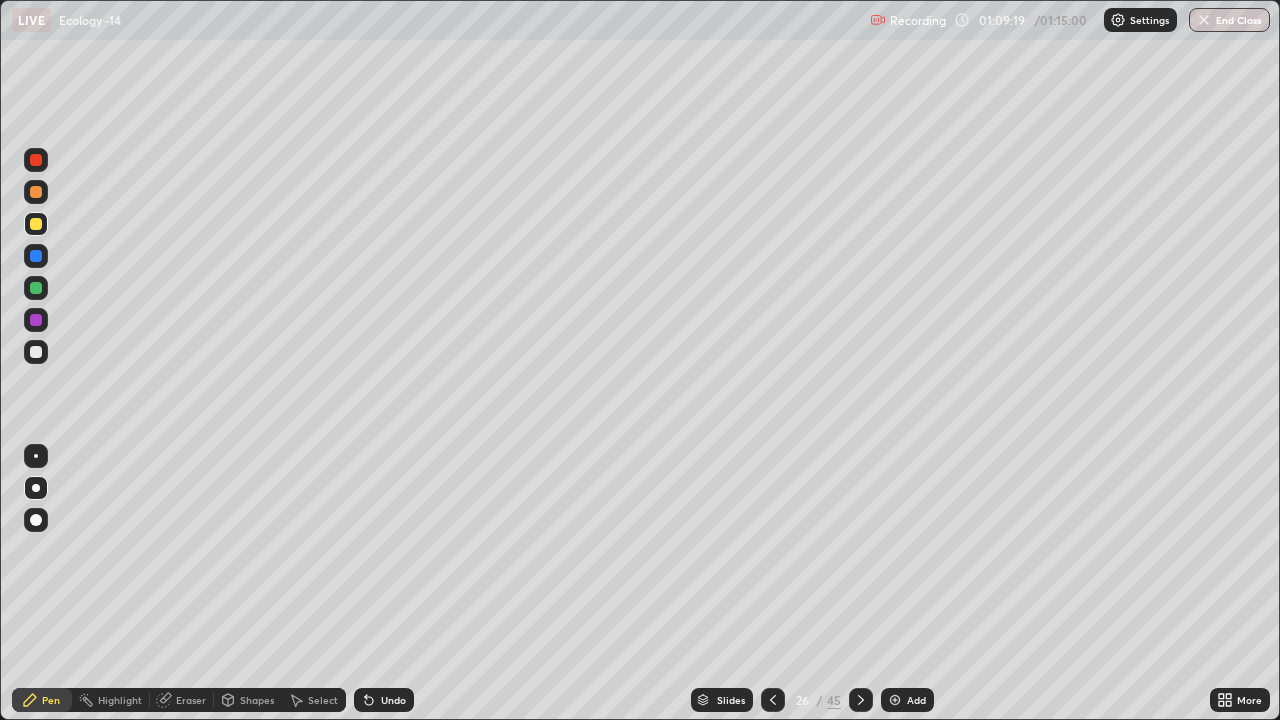 click at bounding box center [861, 700] 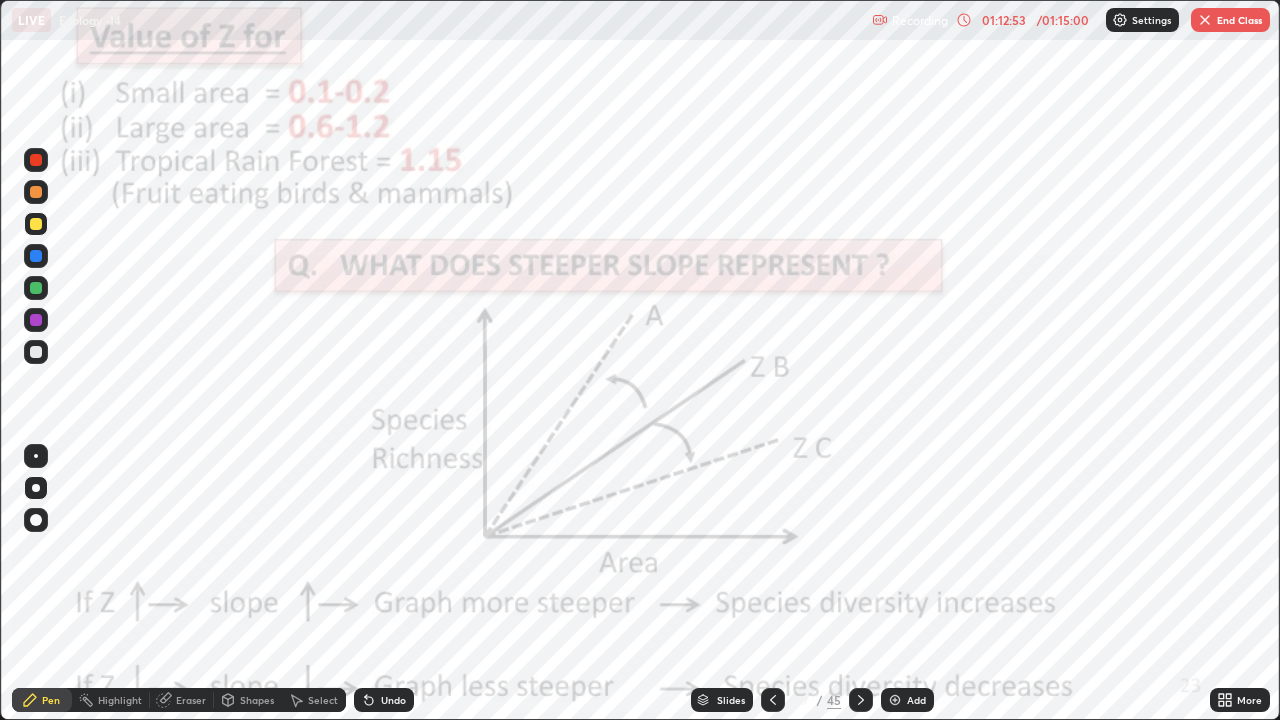 click on "End Class" at bounding box center [1230, 20] 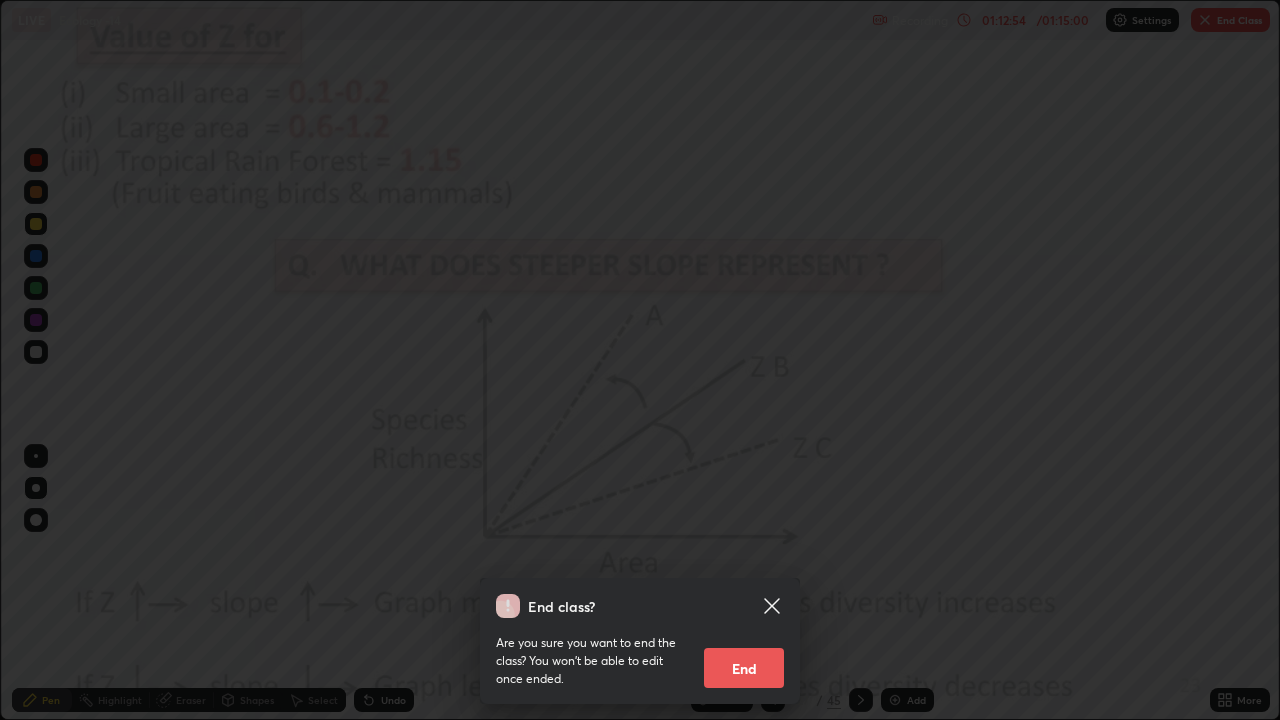 click on "End" at bounding box center [744, 668] 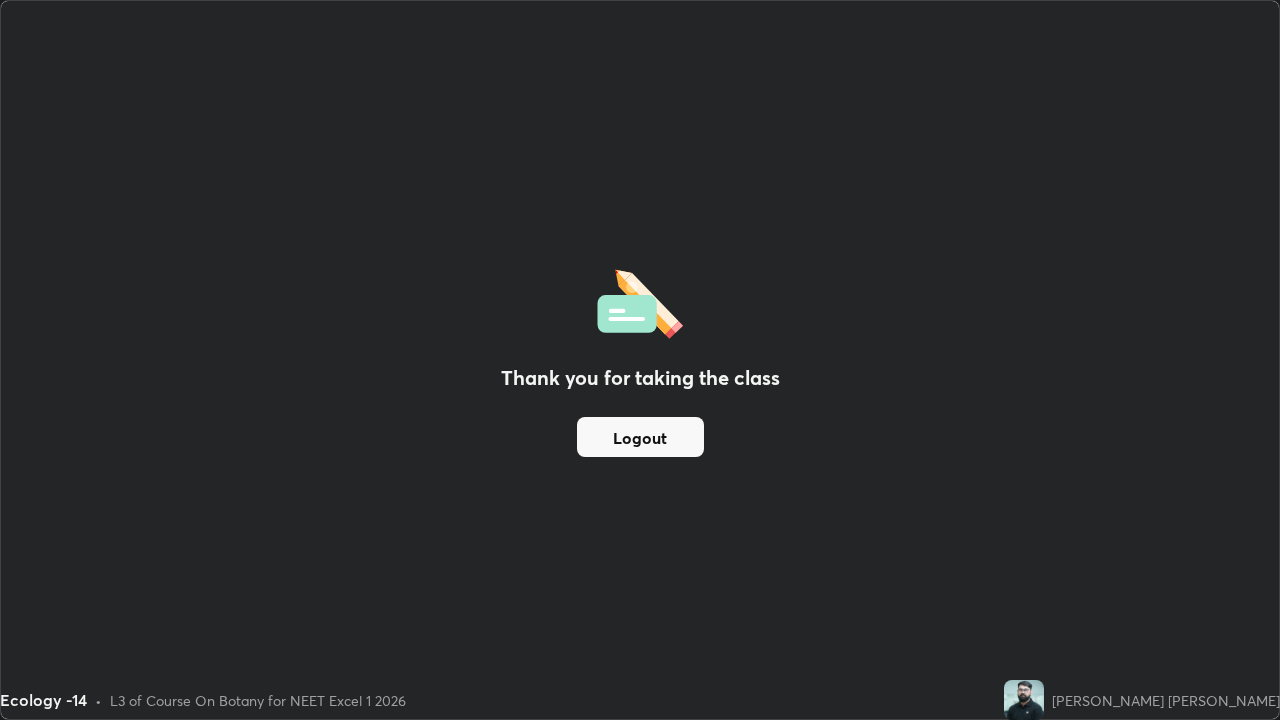 click on "Logout" at bounding box center [640, 437] 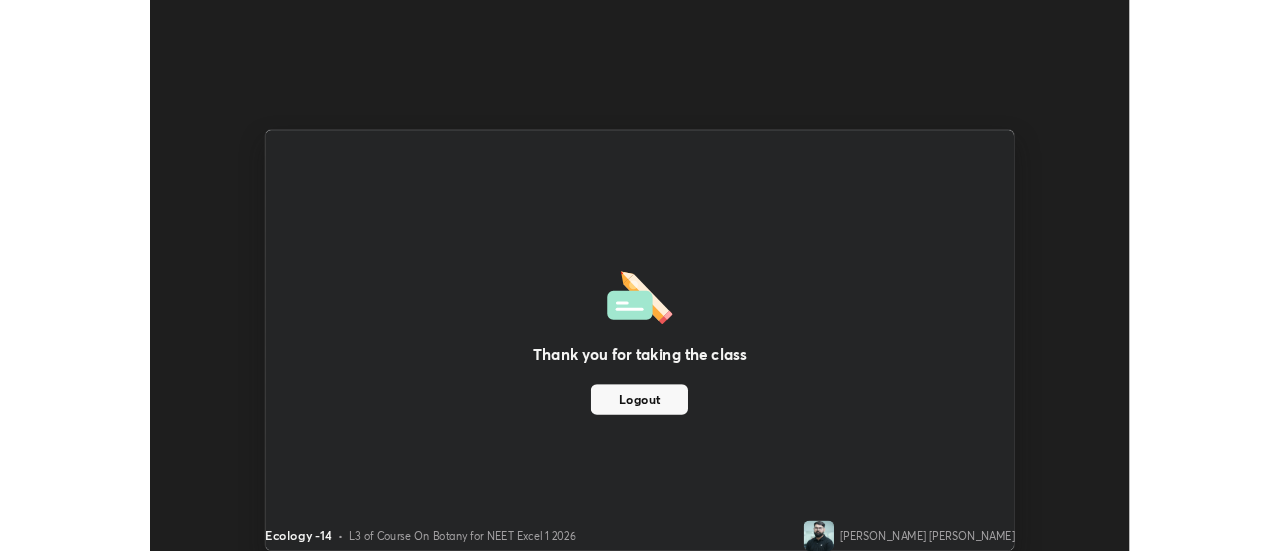 scroll, scrollTop: 551, scrollLeft: 1280, axis: both 